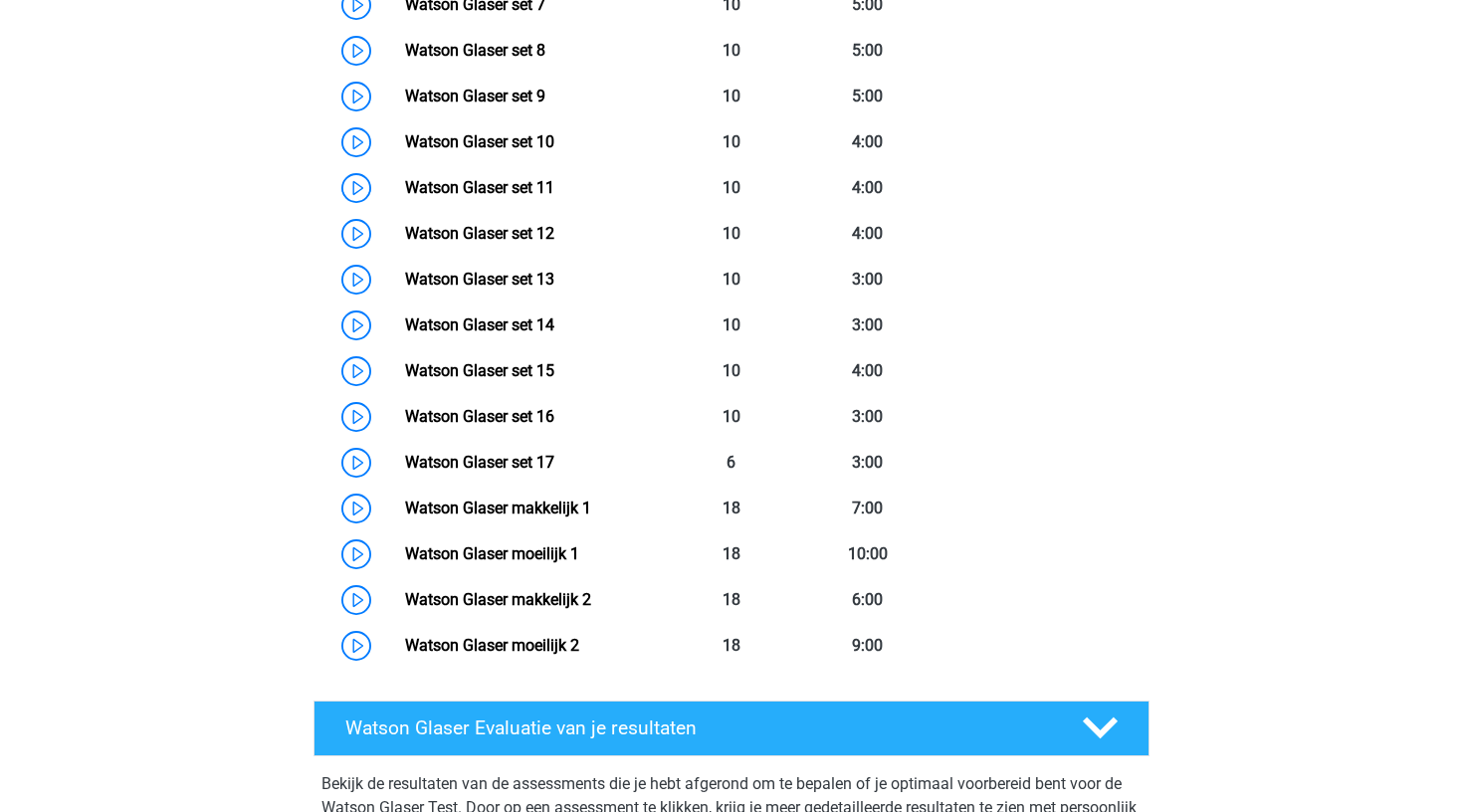 scroll, scrollTop: 1323, scrollLeft: 0, axis: vertical 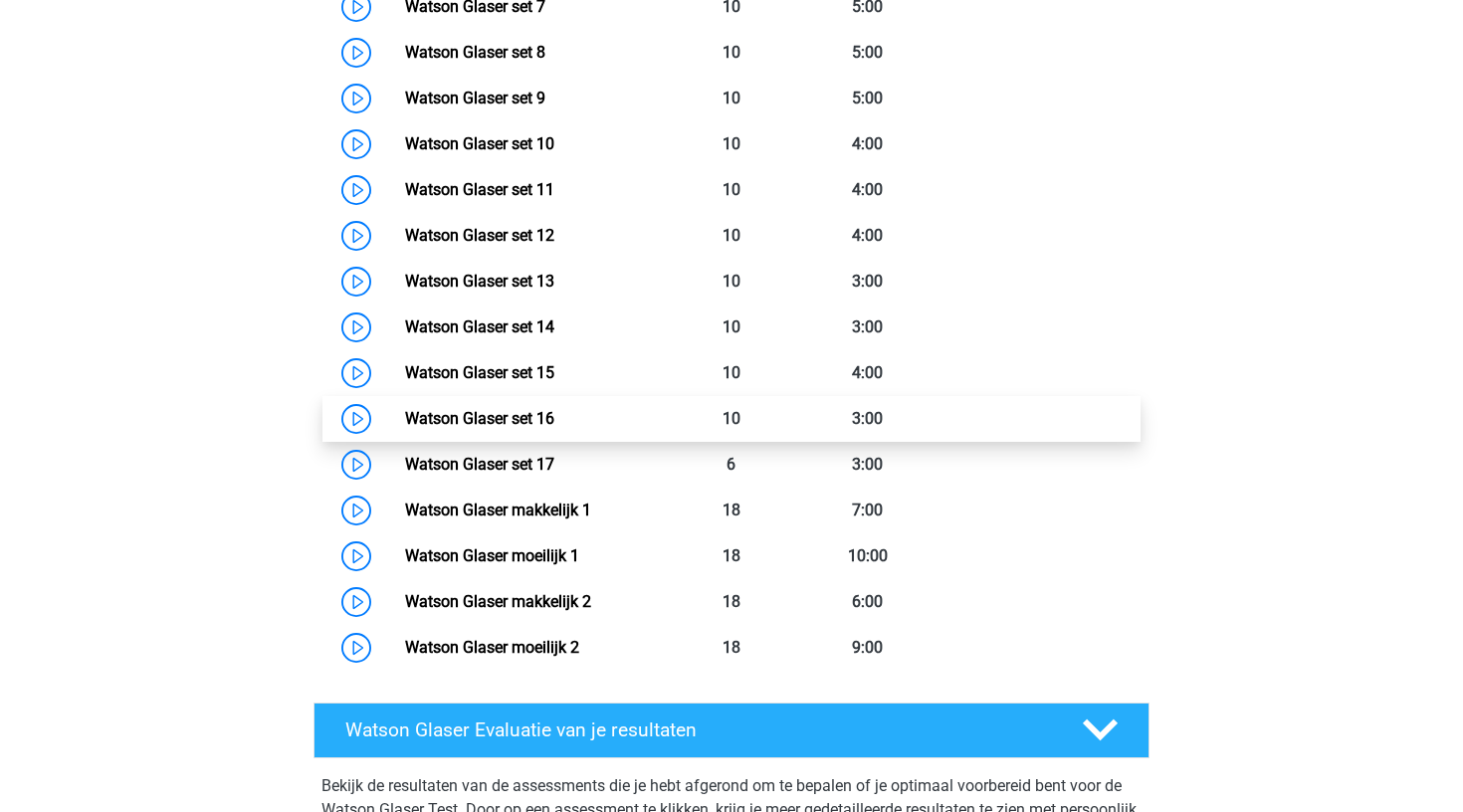 click on "Watson Glaser
set 16" at bounding box center (480, 418) 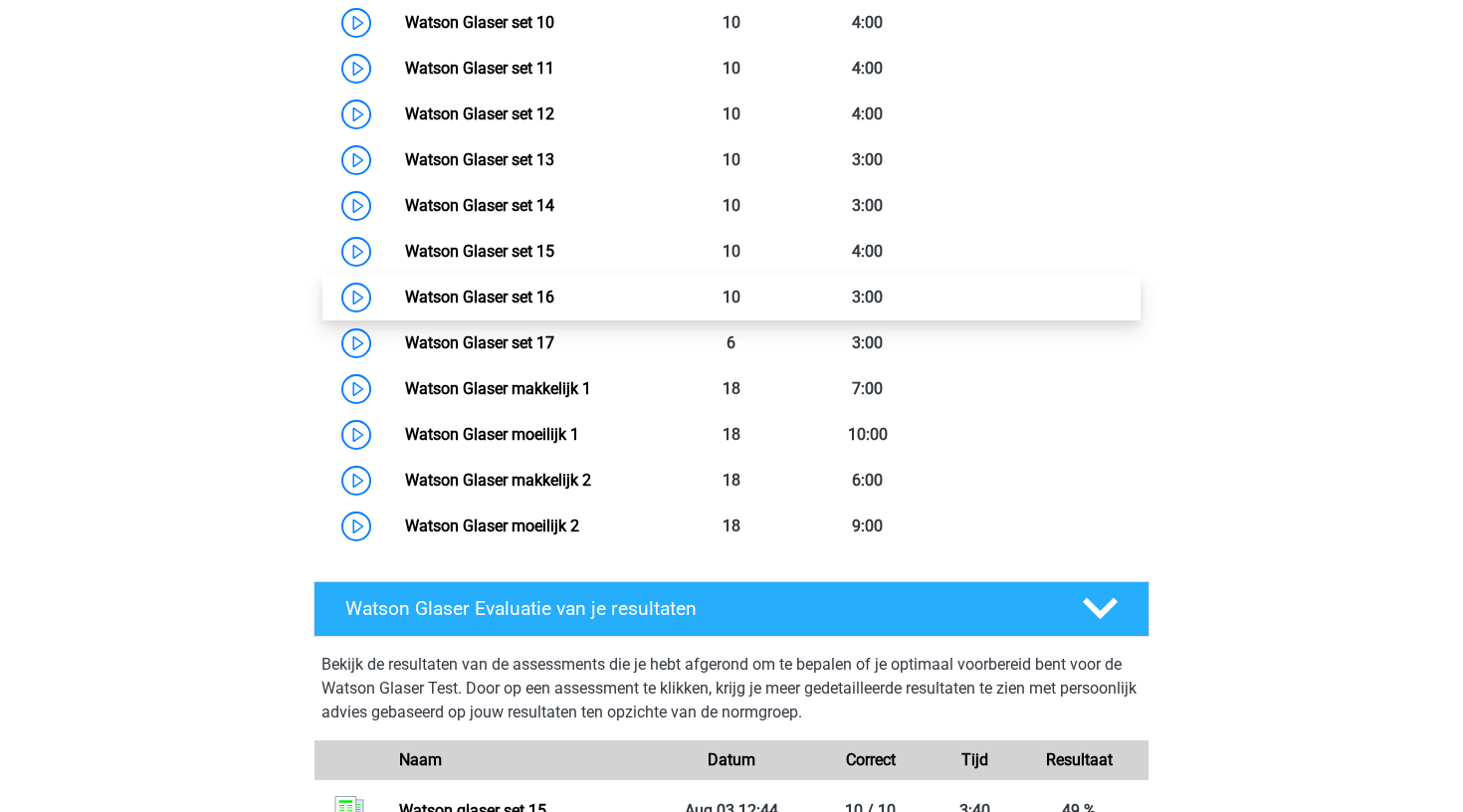 scroll, scrollTop: 1432, scrollLeft: 0, axis: vertical 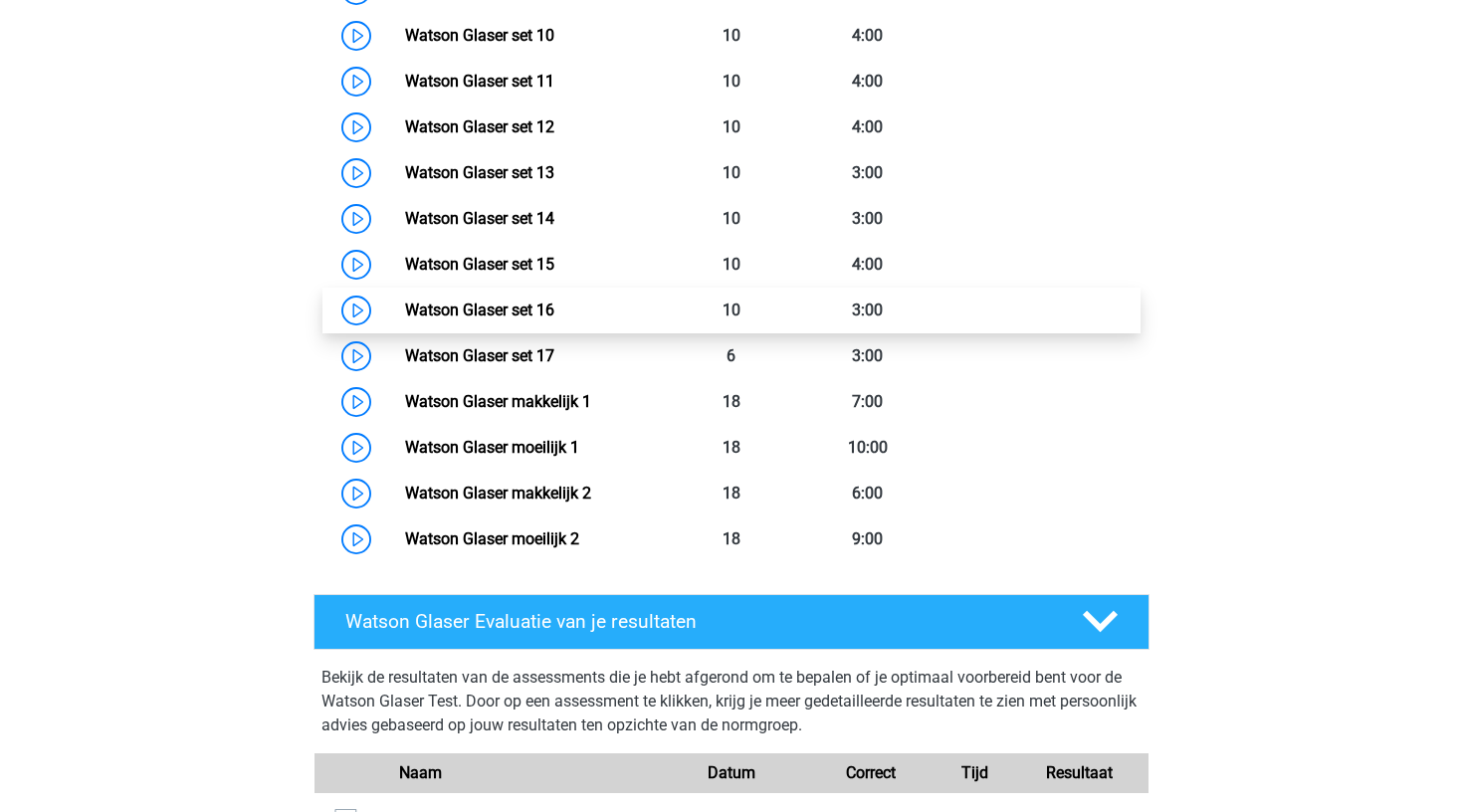 click on "Watson Glaser
set 16" at bounding box center [480, 309] 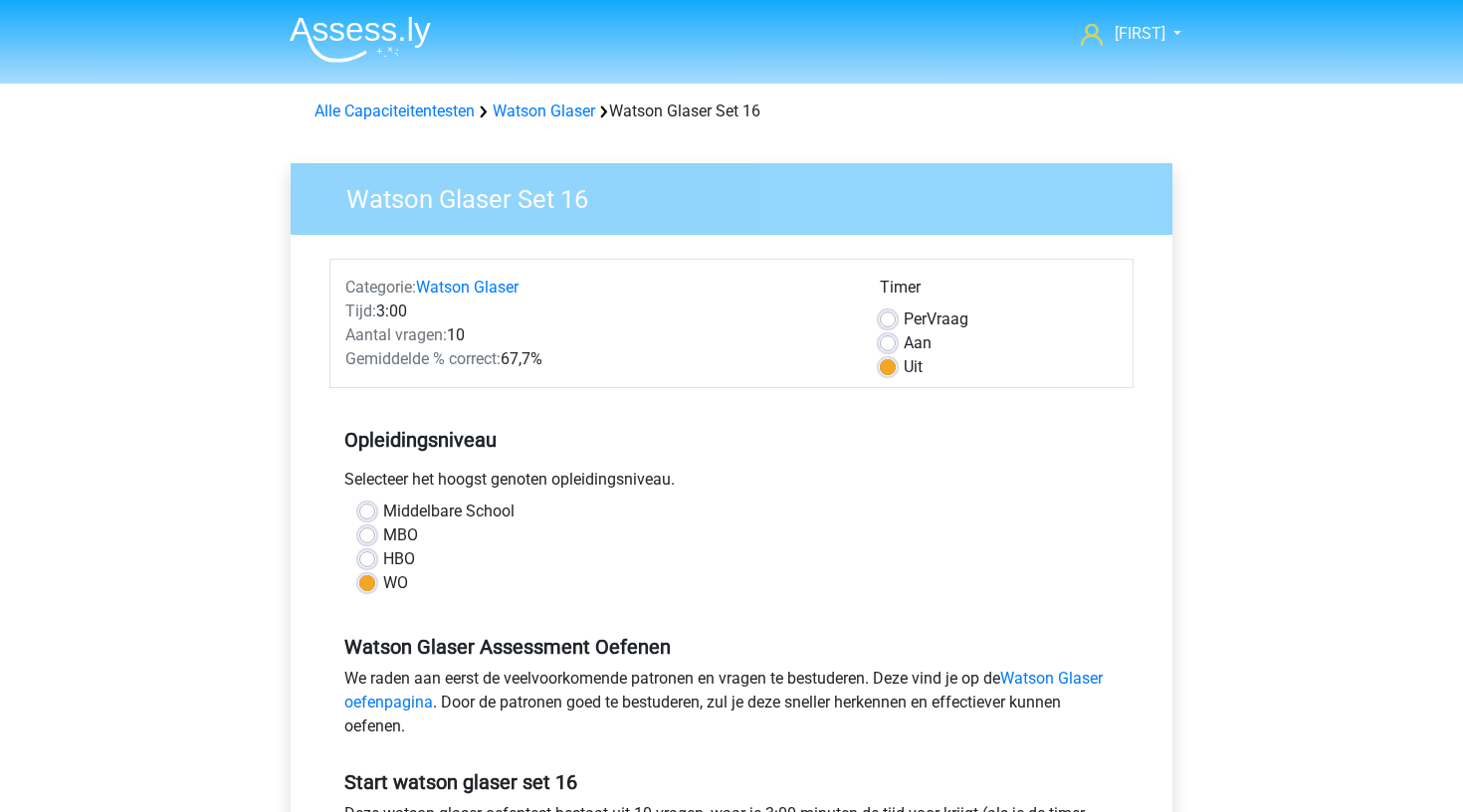 scroll, scrollTop: 0, scrollLeft: 0, axis: both 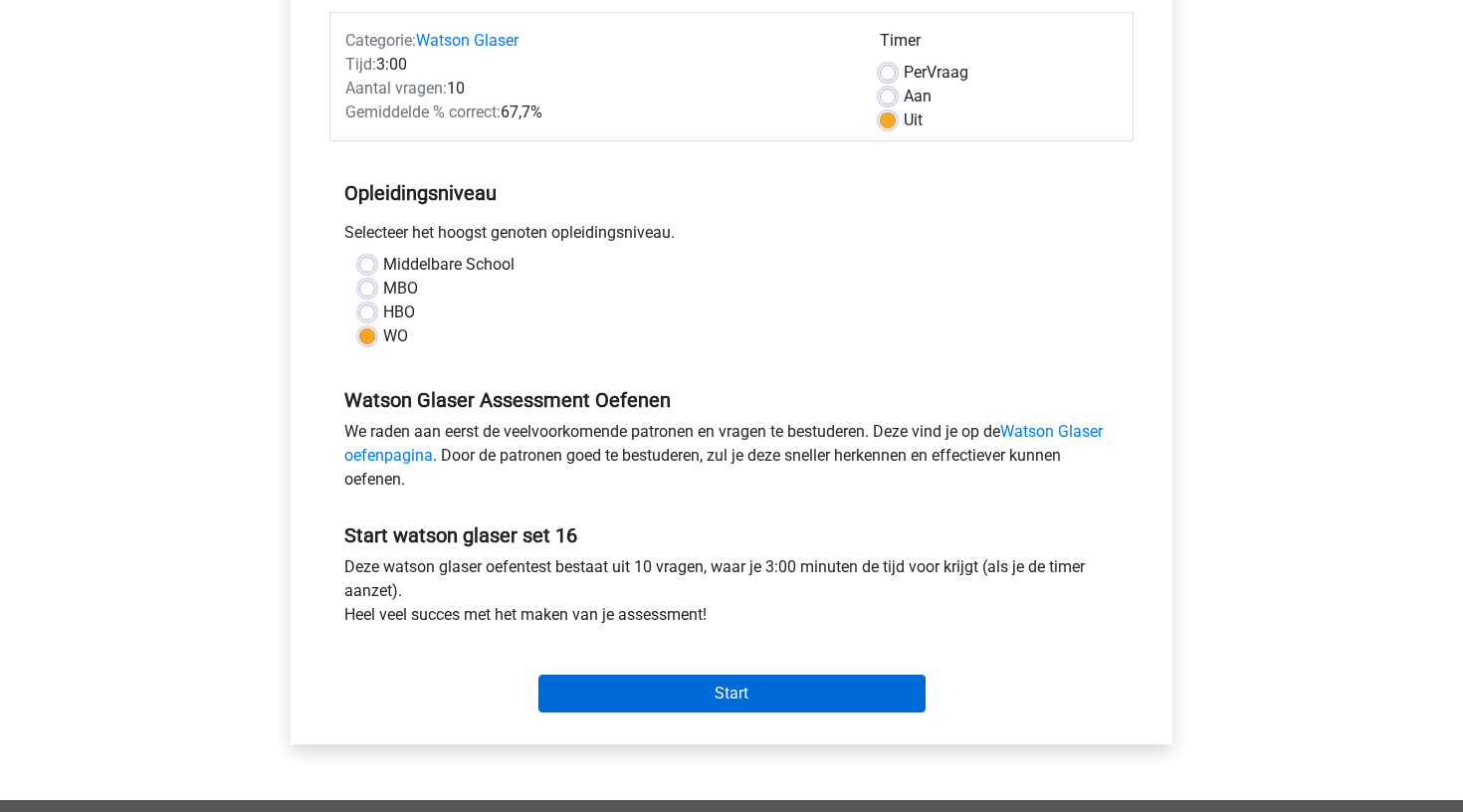 click on "Start" at bounding box center (732, 694) 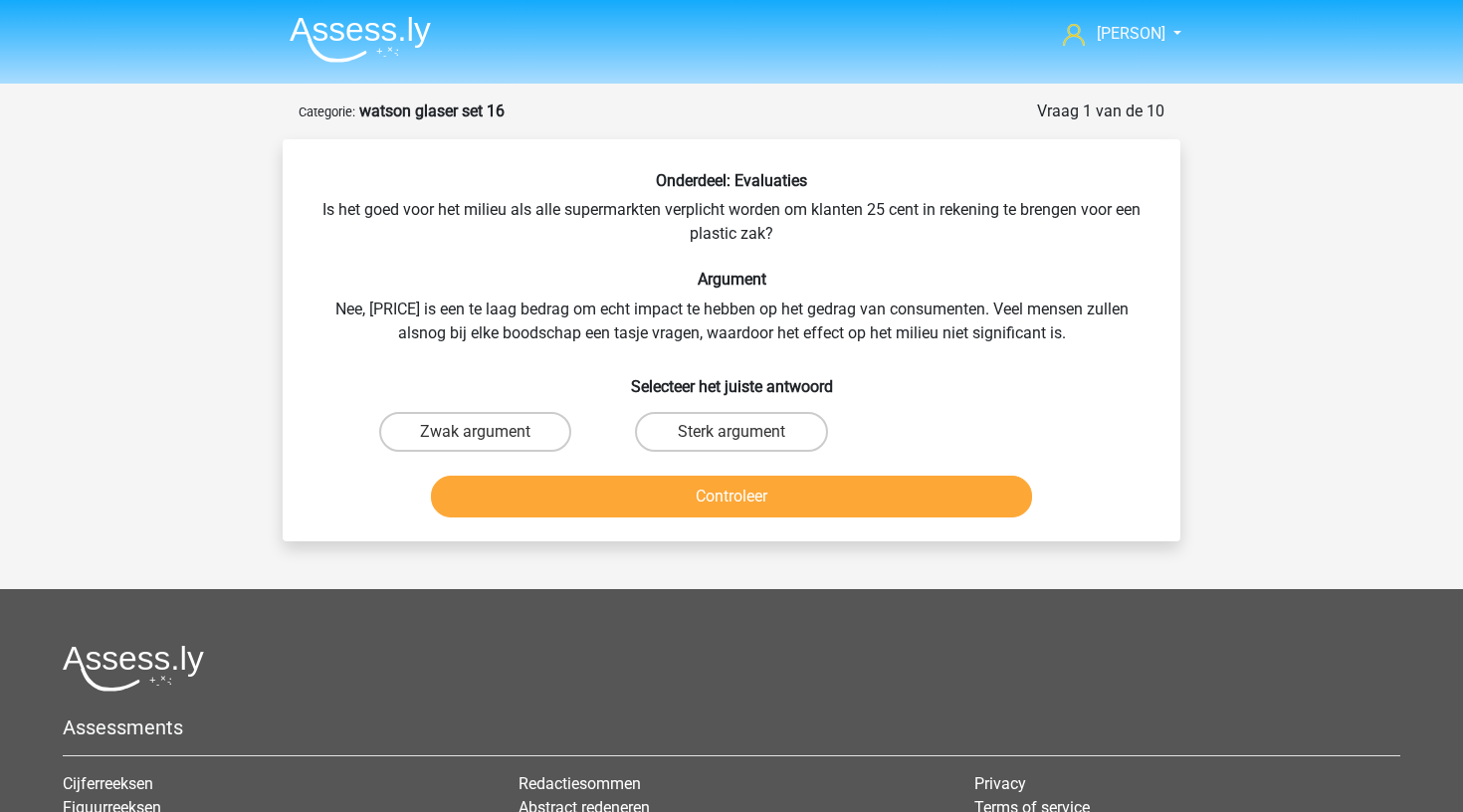 scroll, scrollTop: 0, scrollLeft: 0, axis: both 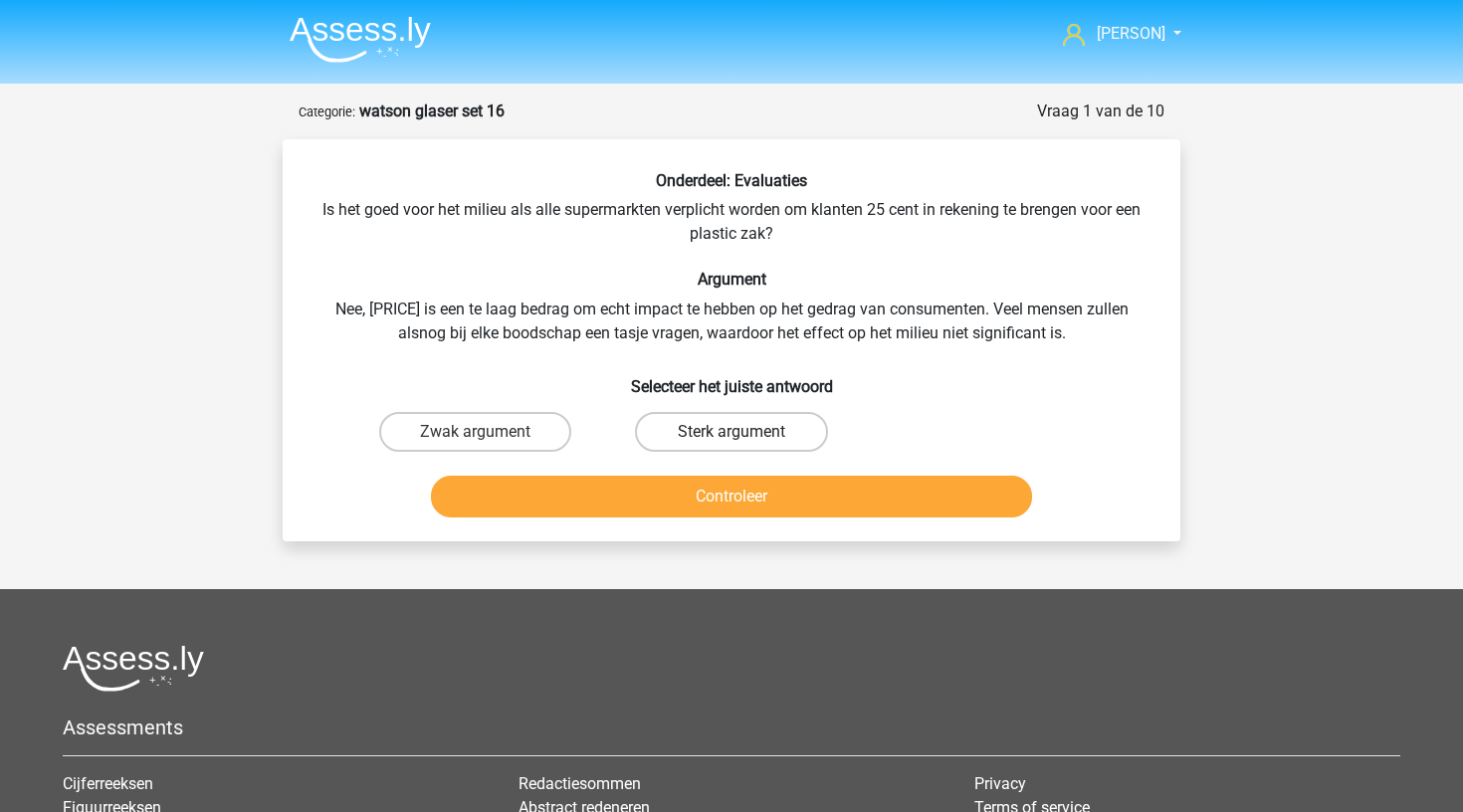 click on "Sterk argument" at bounding box center (731, 432) 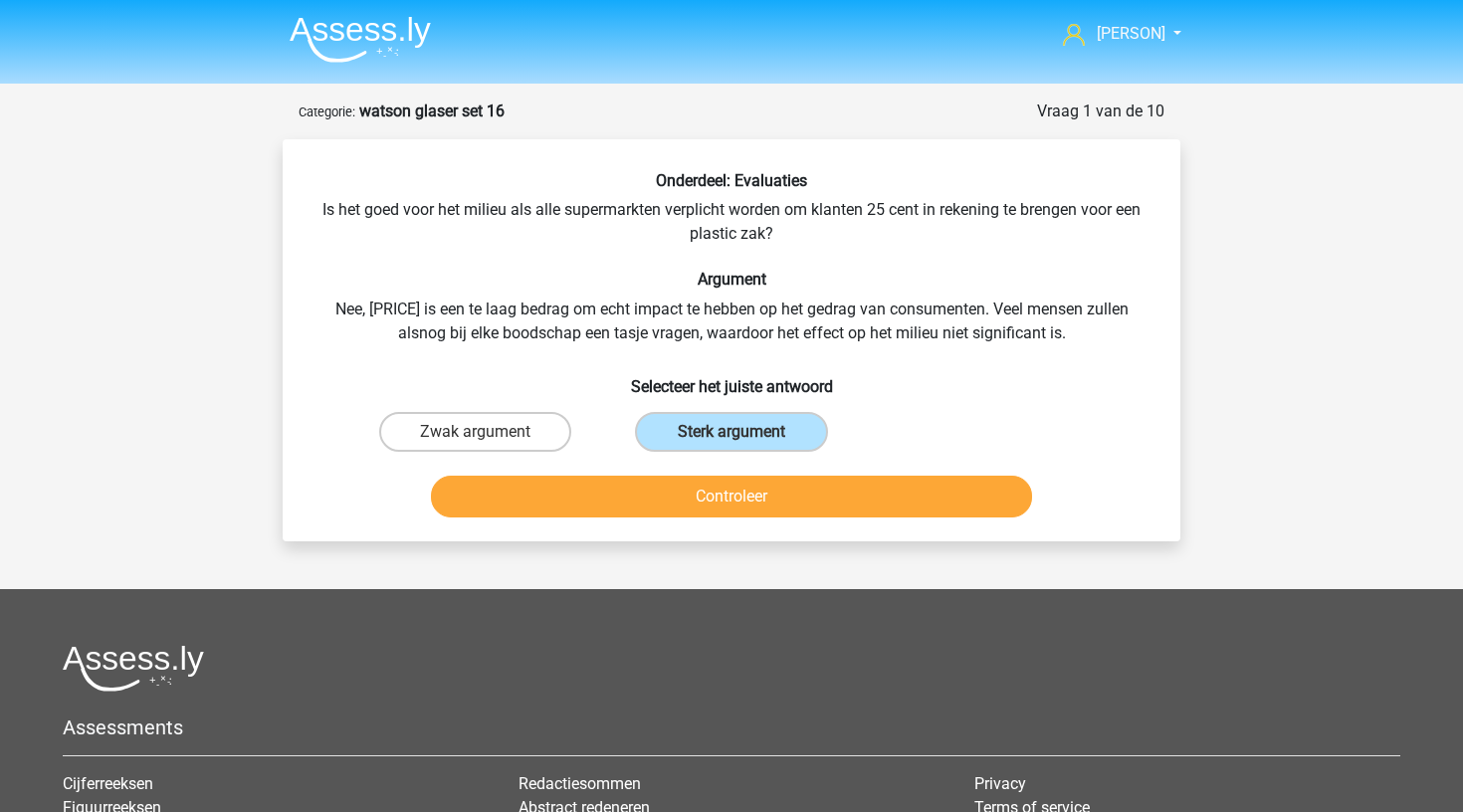 click on "Controleer" at bounding box center (732, 497) 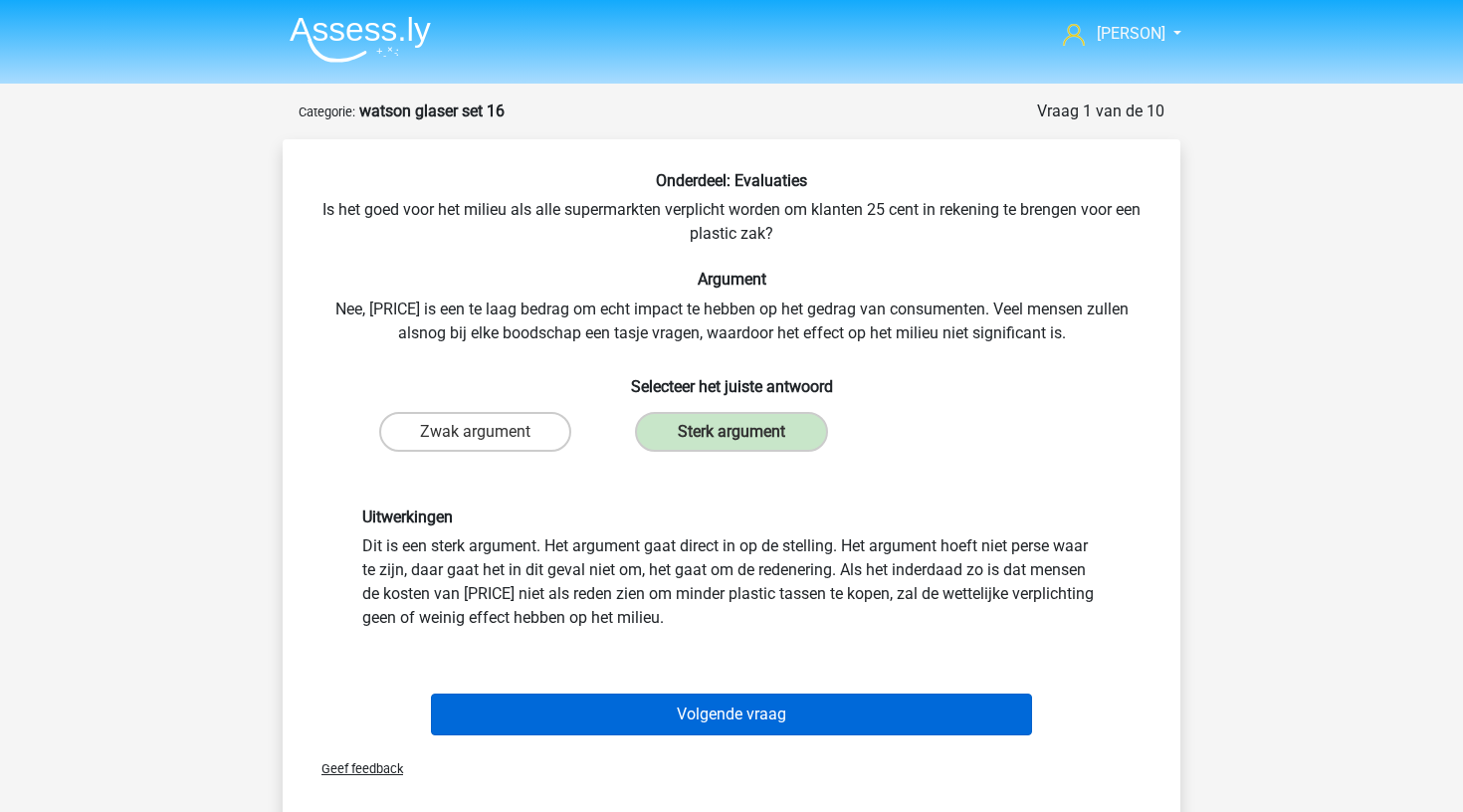 click on "Volgende vraag" at bounding box center [732, 714] 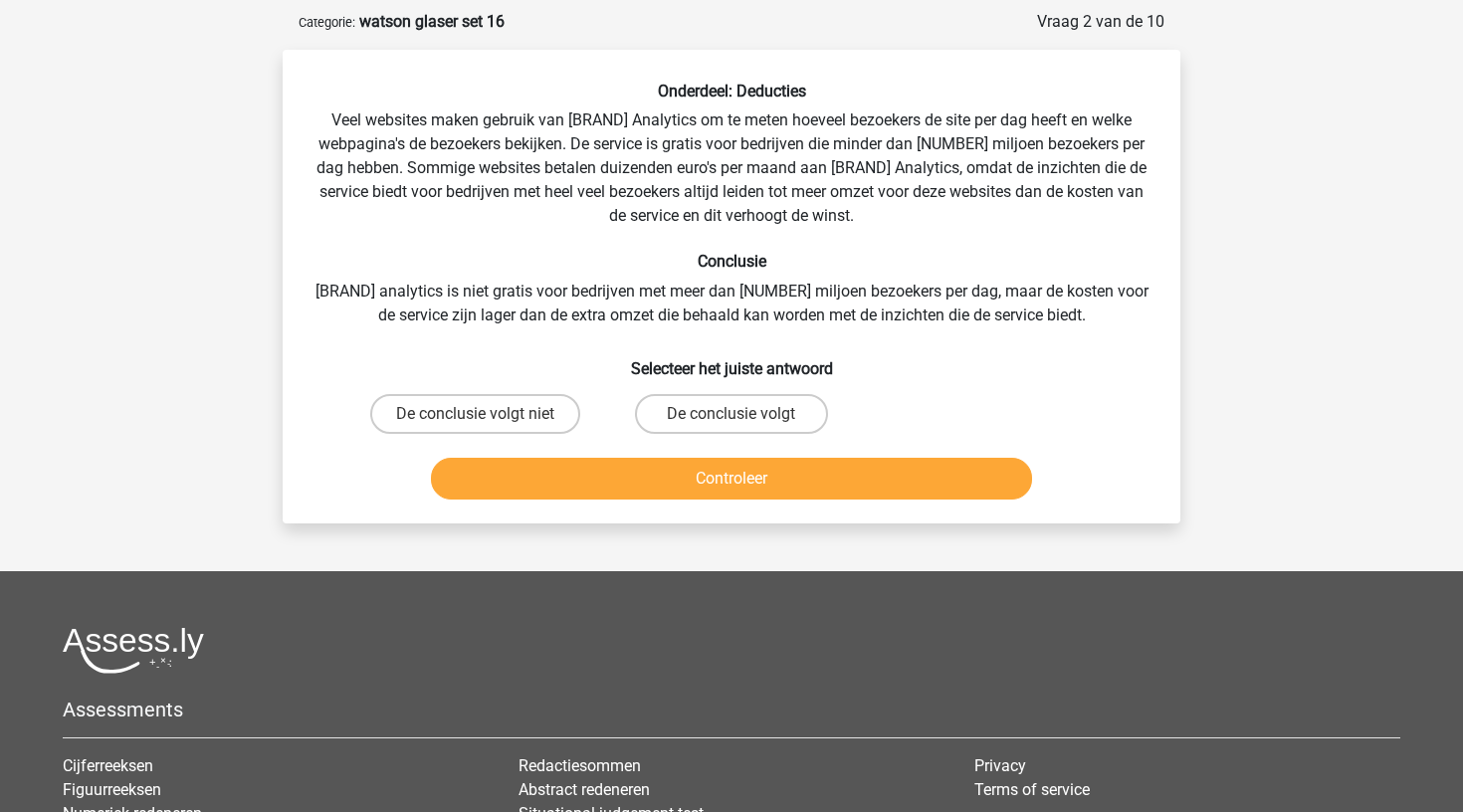 scroll, scrollTop: 101, scrollLeft: 0, axis: vertical 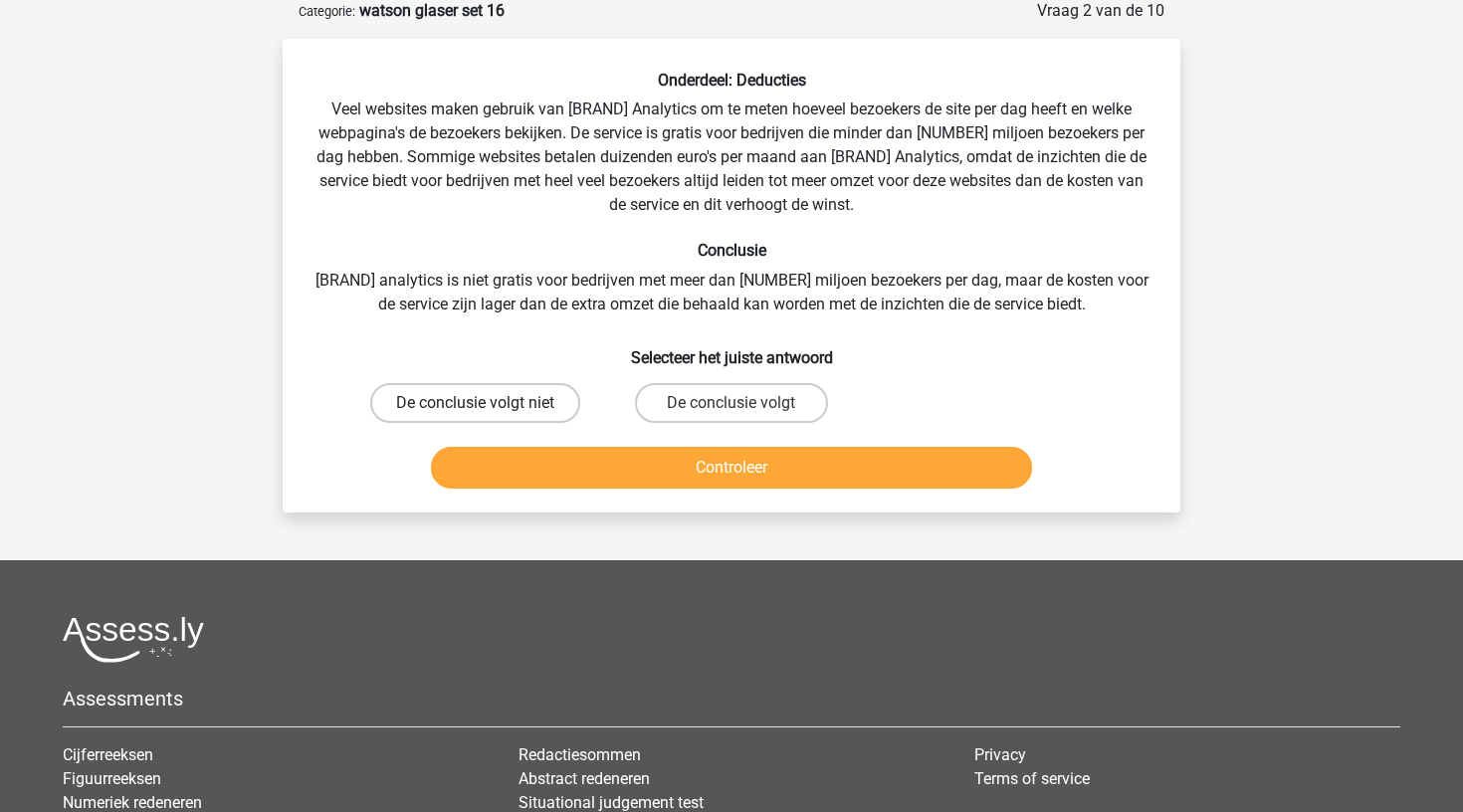 click on "De conclusie volgt niet" at bounding box center [475, 403] 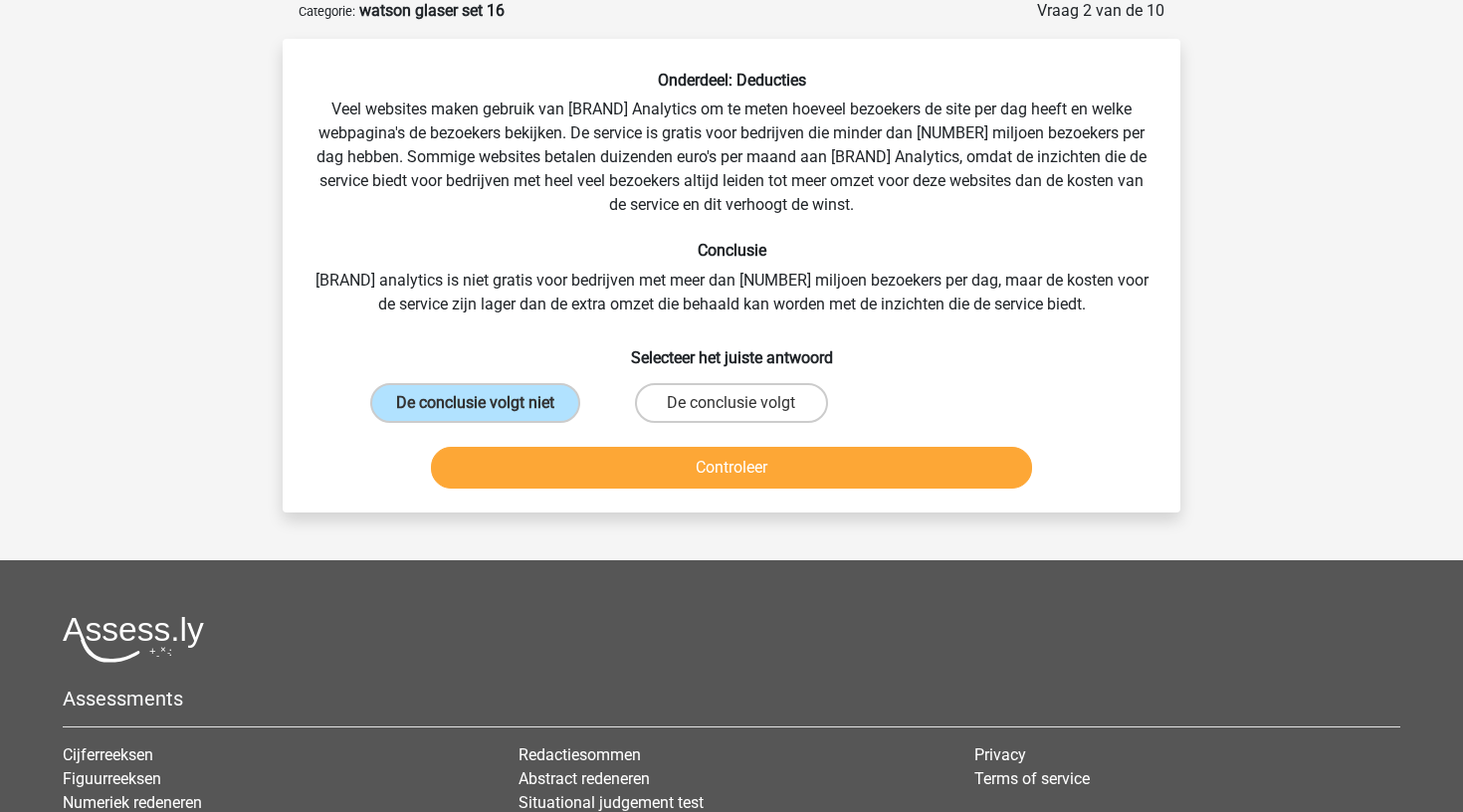click on "Controleer" at bounding box center [732, 468] 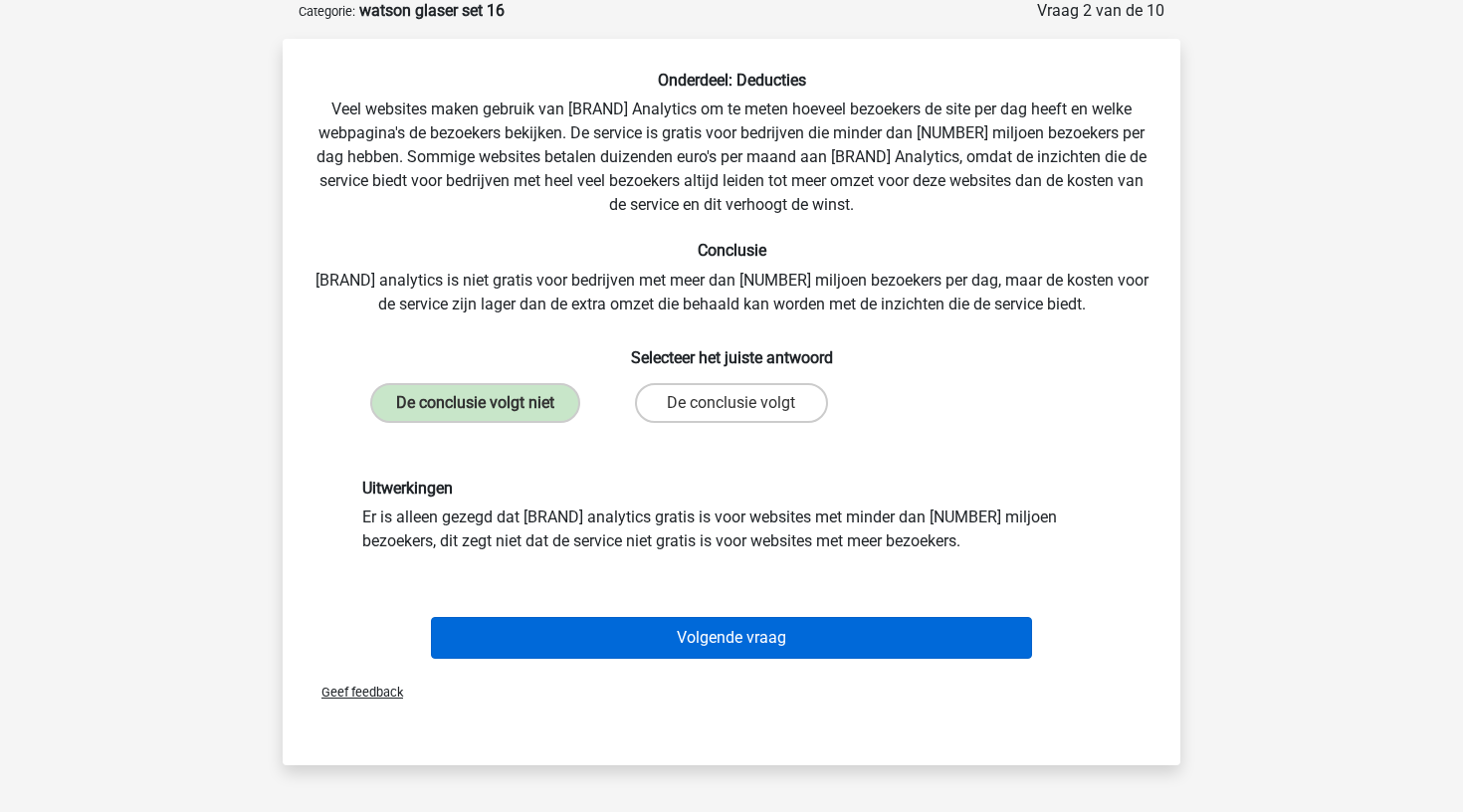 click on "Volgende vraag" at bounding box center [732, 638] 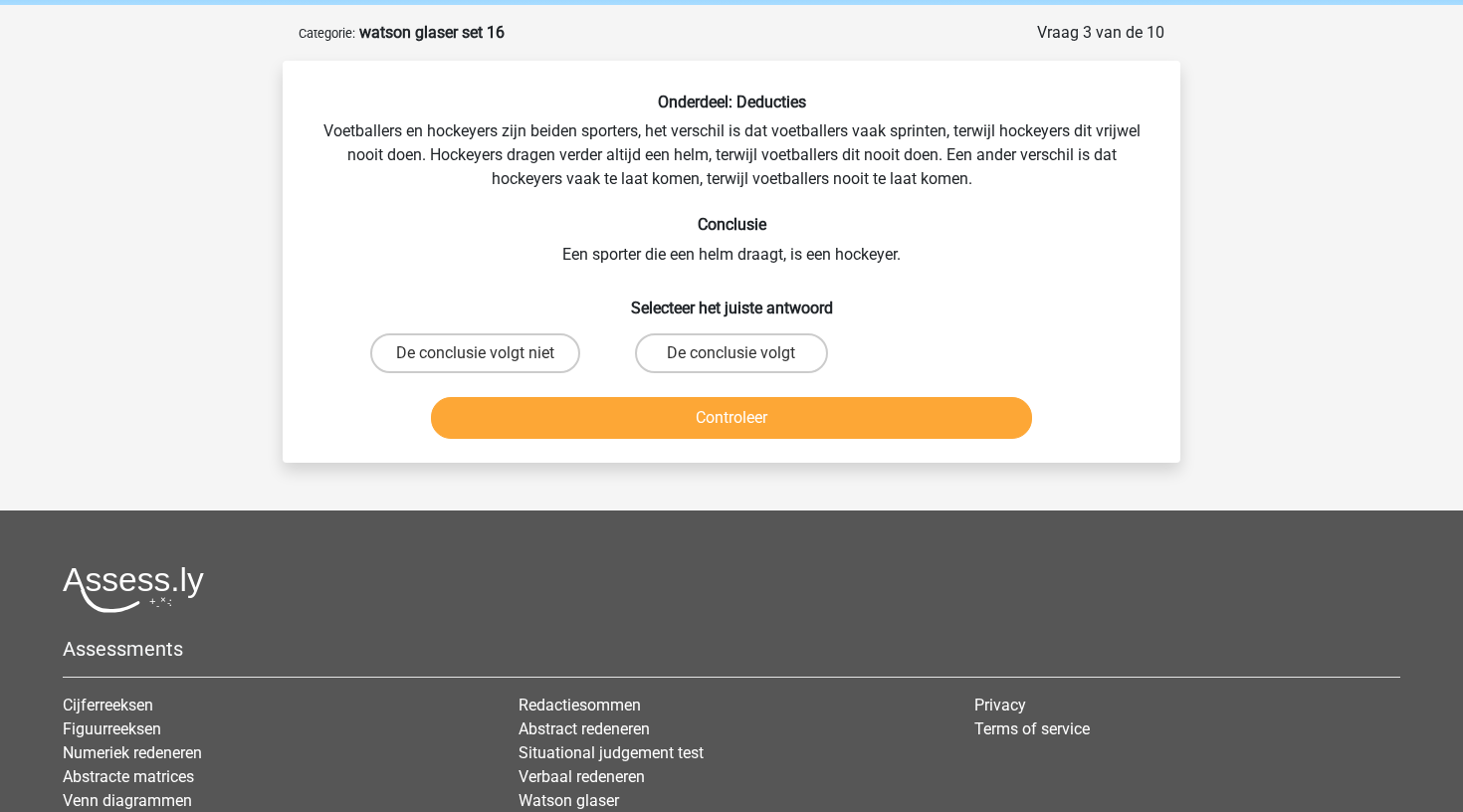 scroll, scrollTop: 75, scrollLeft: 0, axis: vertical 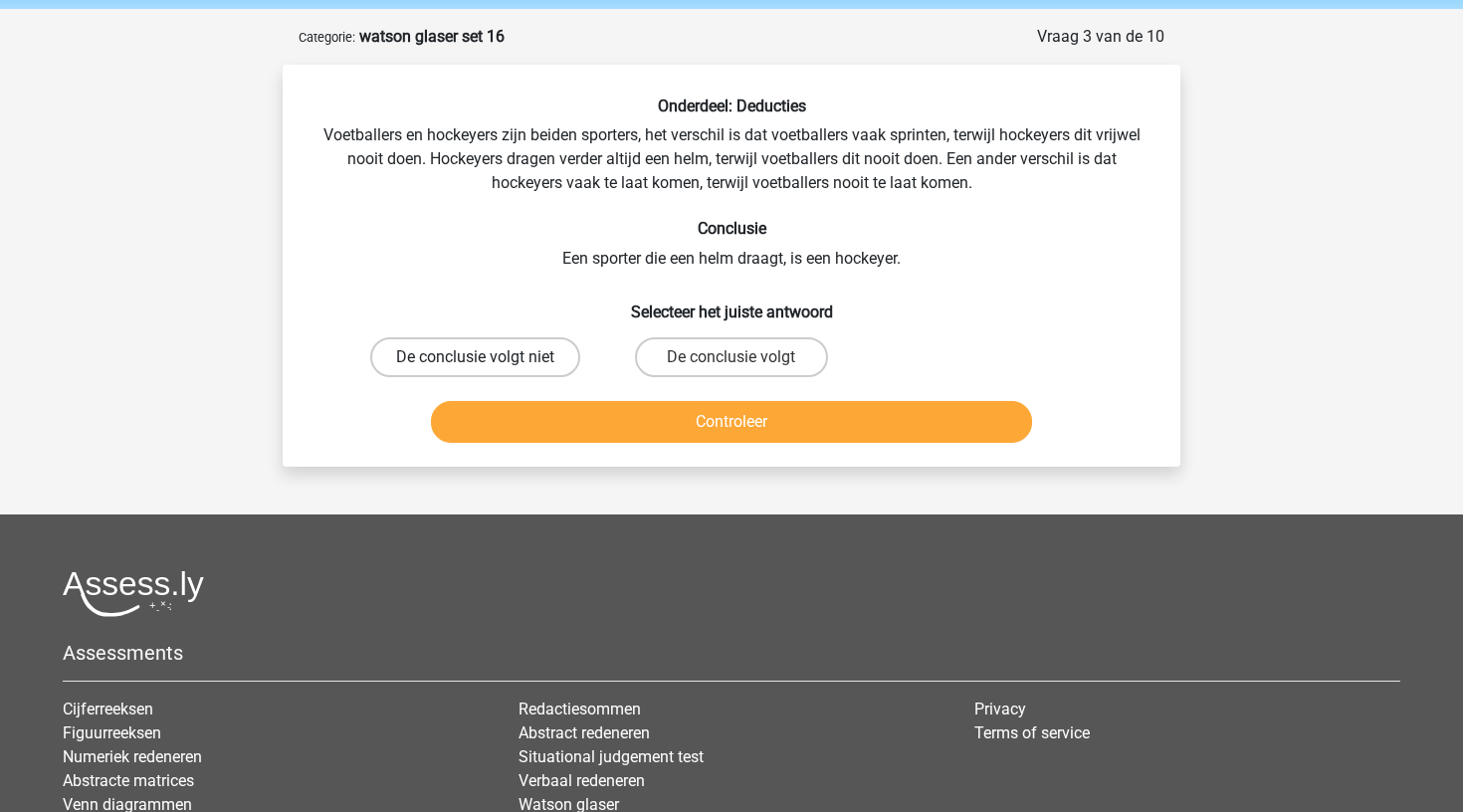 click on "De conclusie volgt niet" at bounding box center (475, 357) 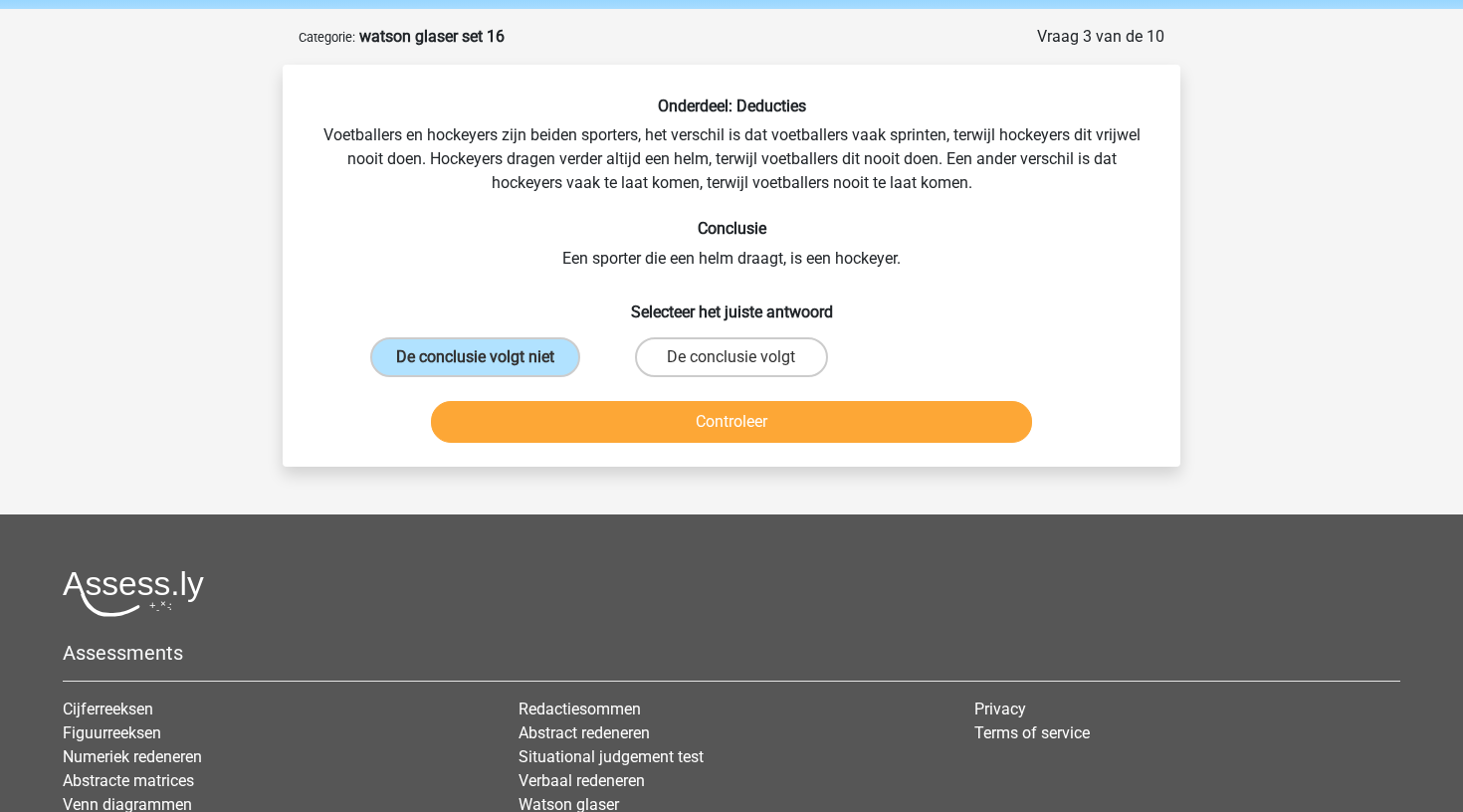click on "Controleer" at bounding box center [732, 422] 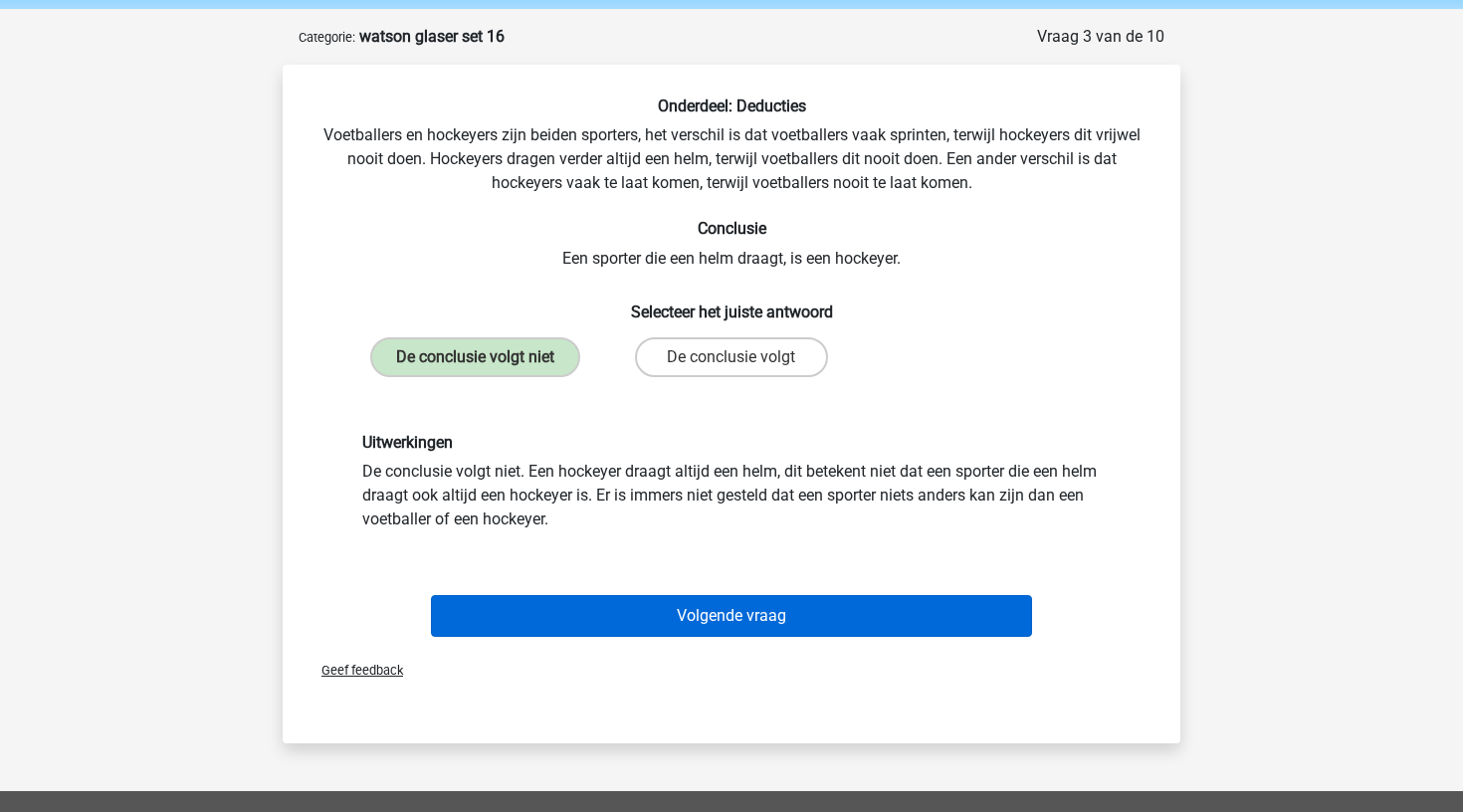 click on "Volgende vraag" at bounding box center [732, 616] 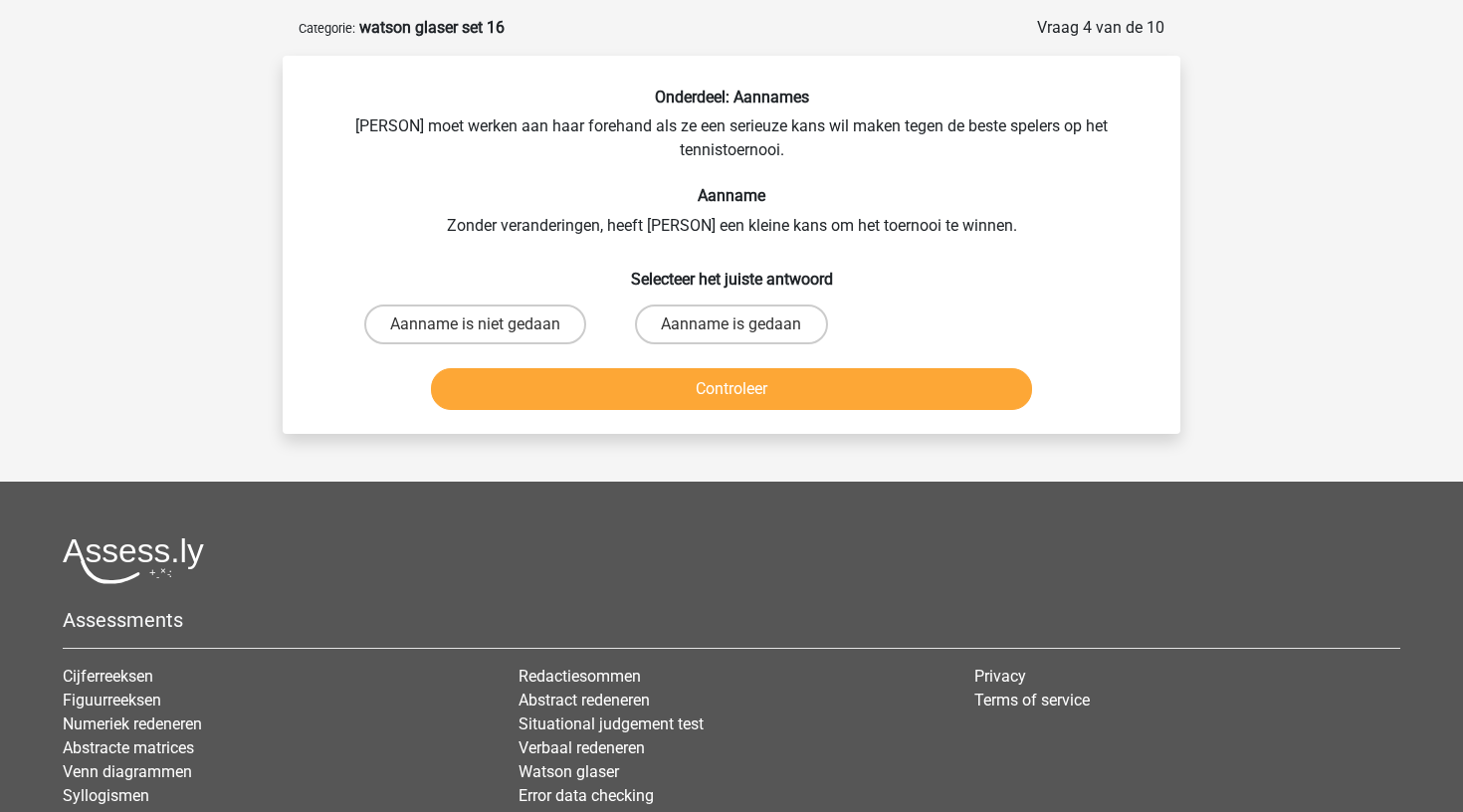 scroll, scrollTop: 77, scrollLeft: 0, axis: vertical 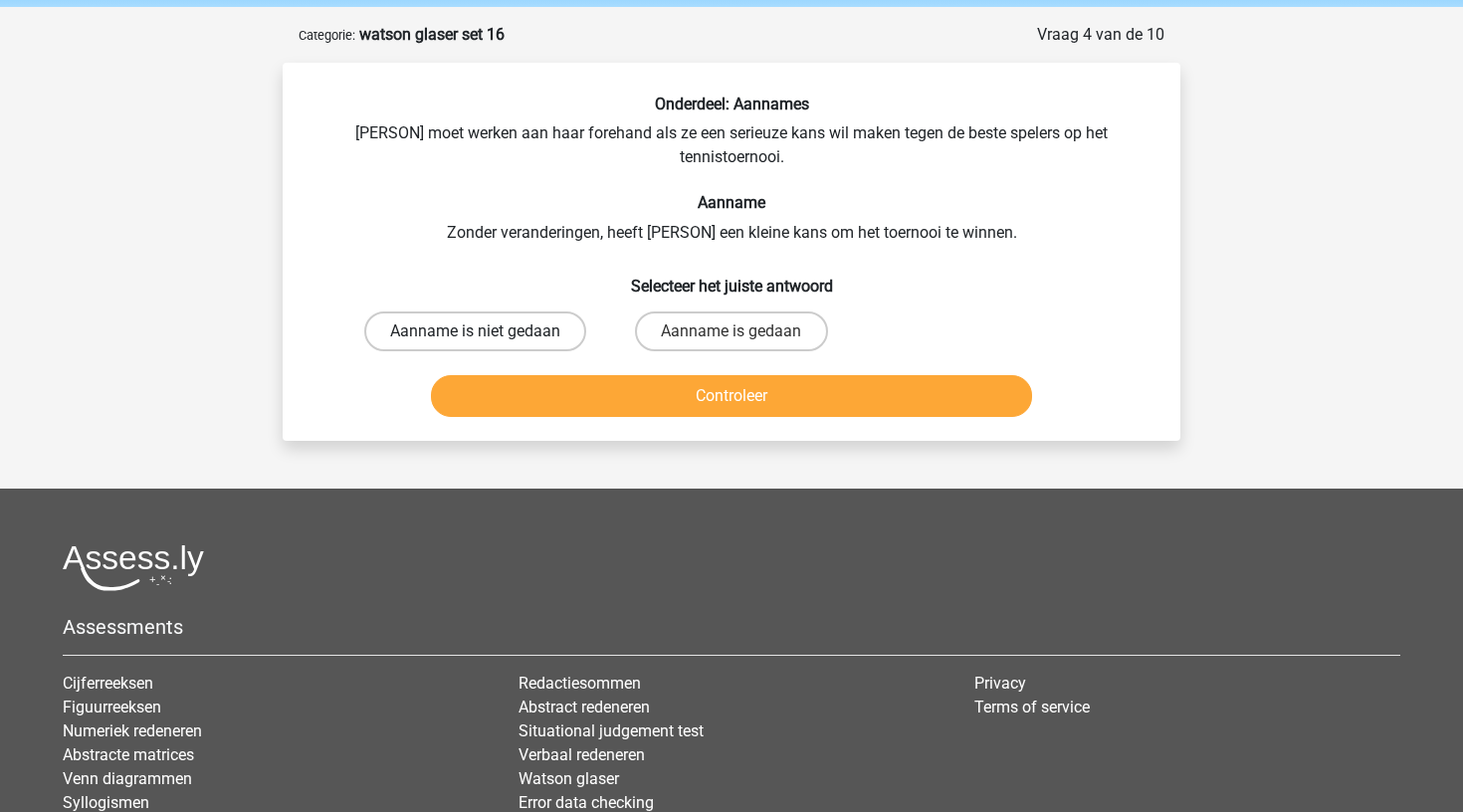 click on "Aanname is niet gedaan" at bounding box center (475, 331) 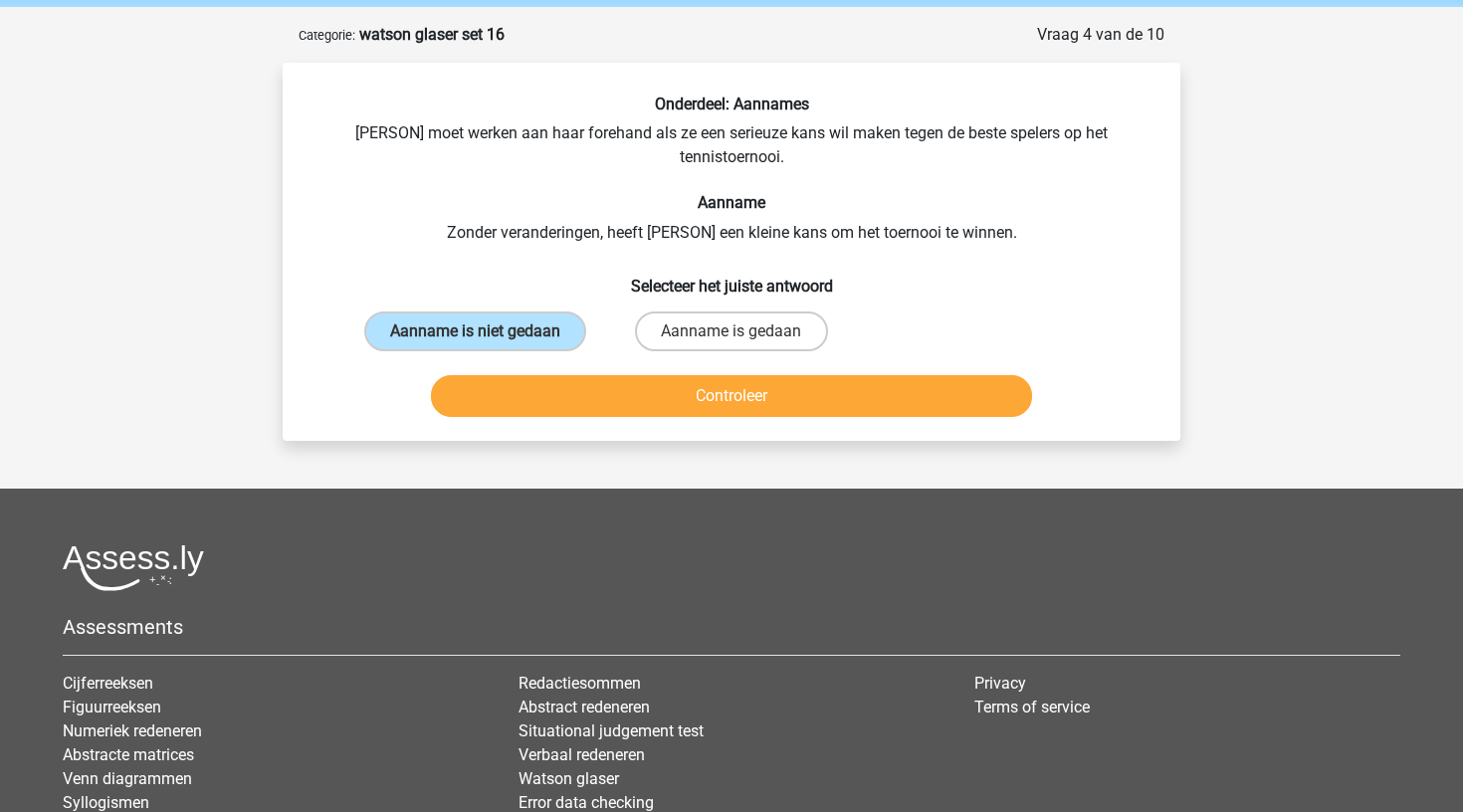 click on "Controleer" at bounding box center [732, 396] 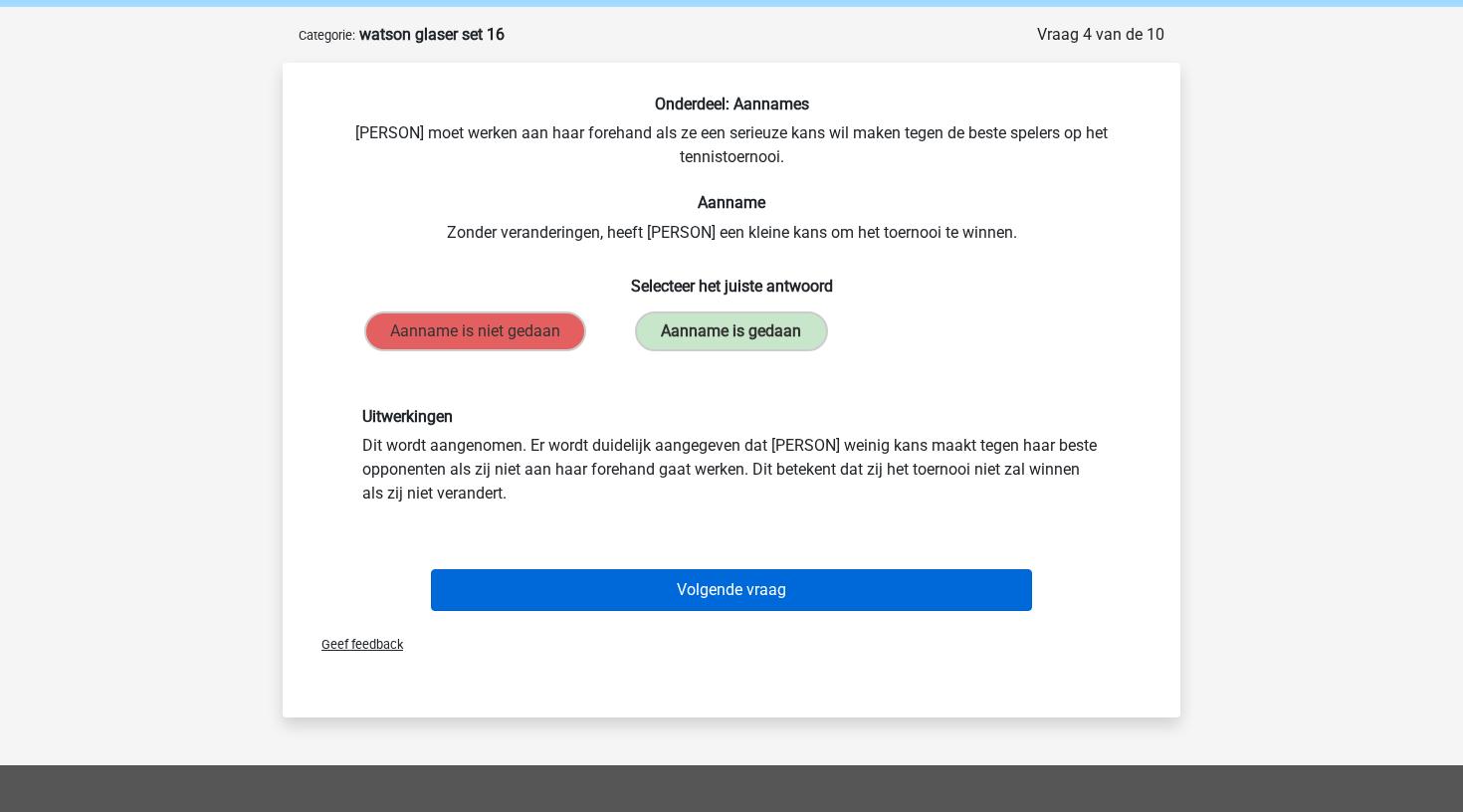 click on "Volgende vraag" at bounding box center (732, 590) 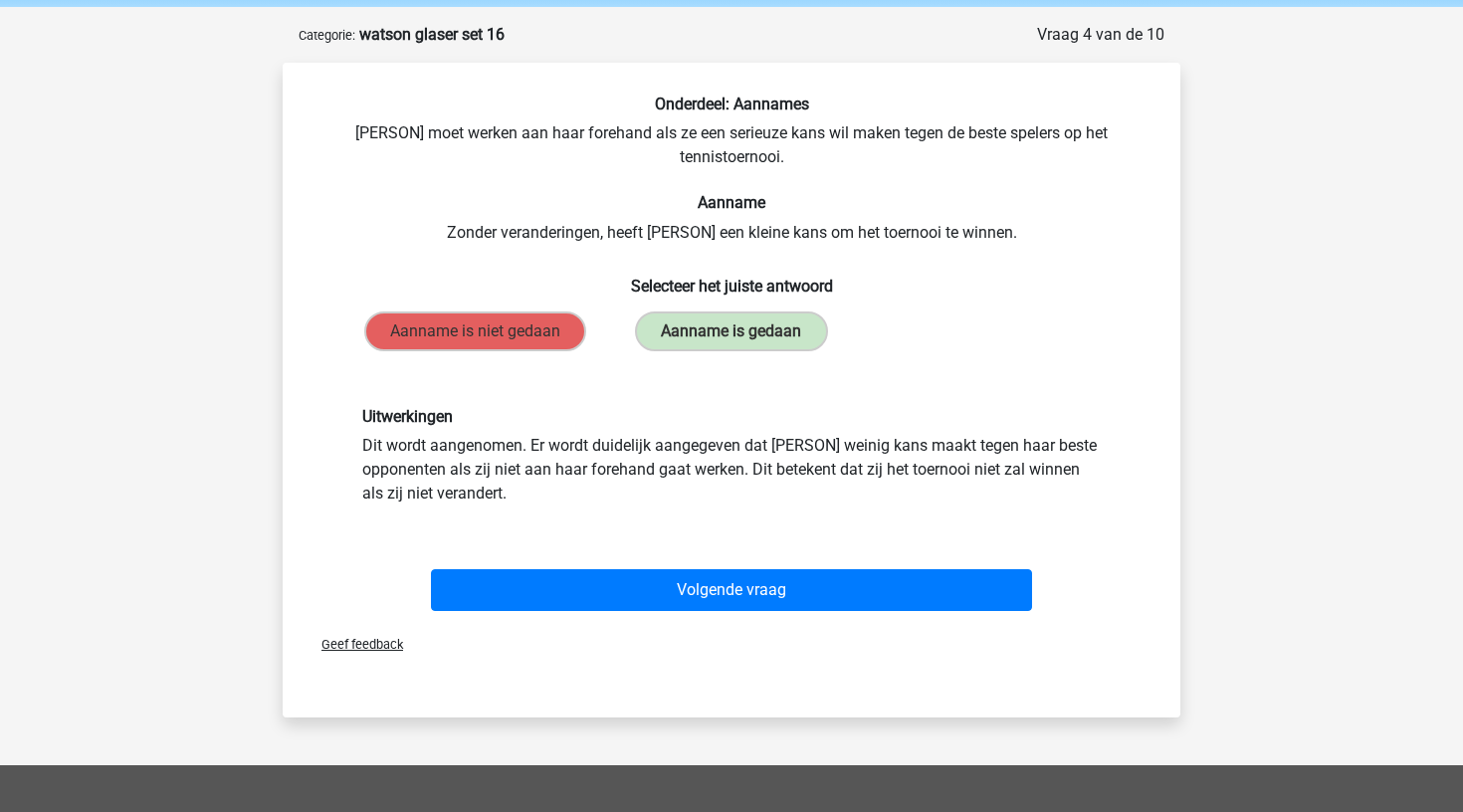scroll, scrollTop: 100, scrollLeft: 0, axis: vertical 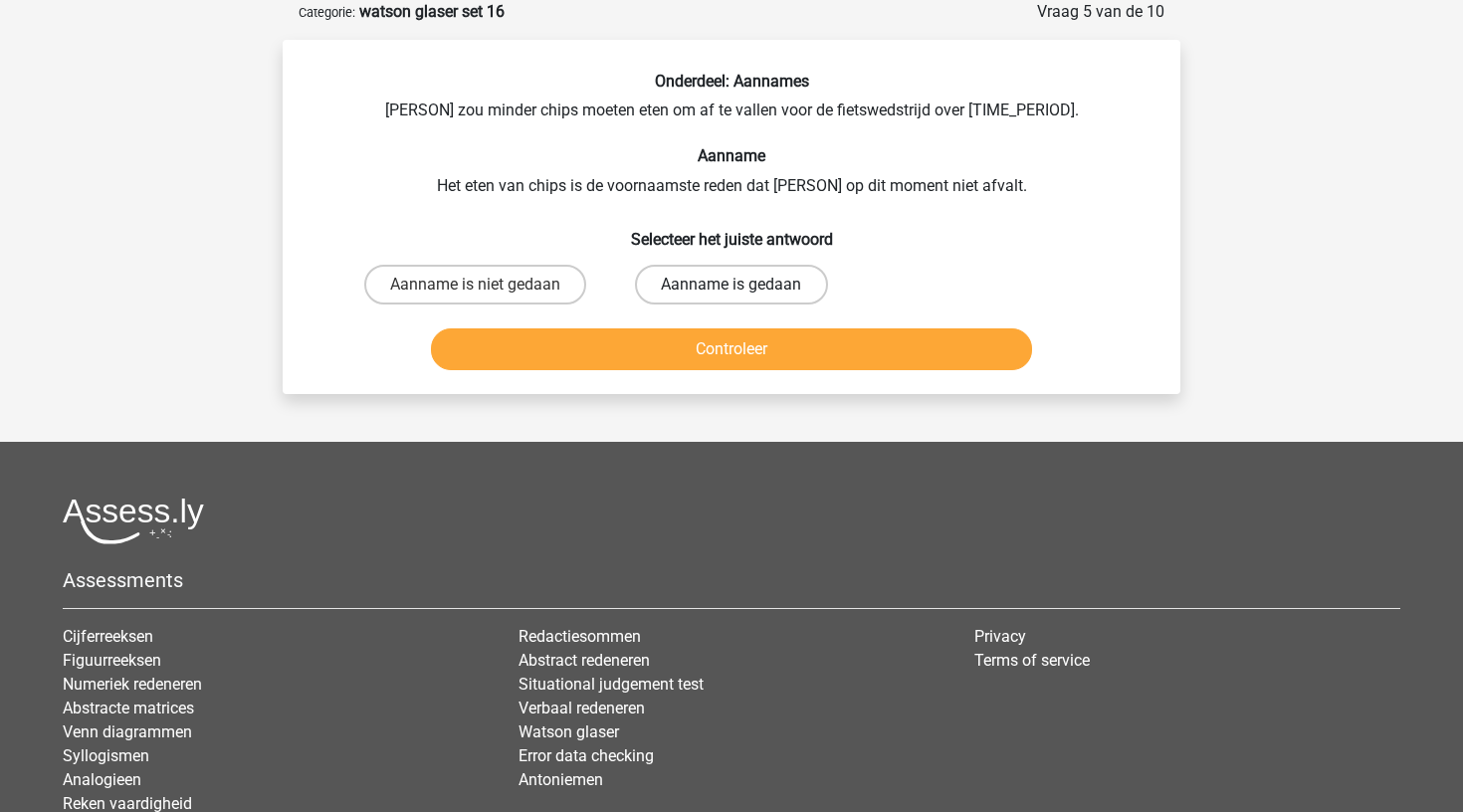 click on "Aanname is gedaan" at bounding box center (731, 285) 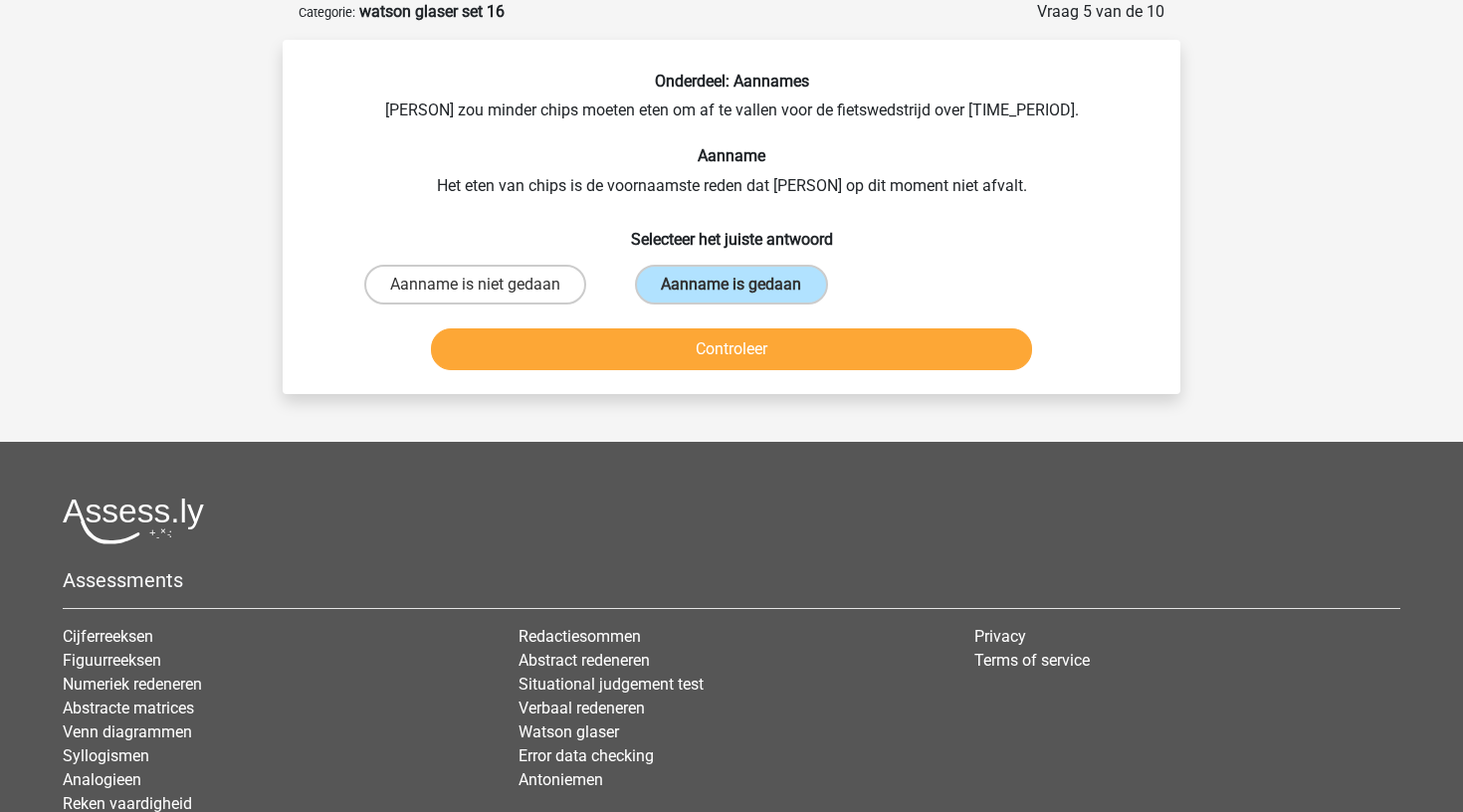 click on "Controleer" at bounding box center (732, 349) 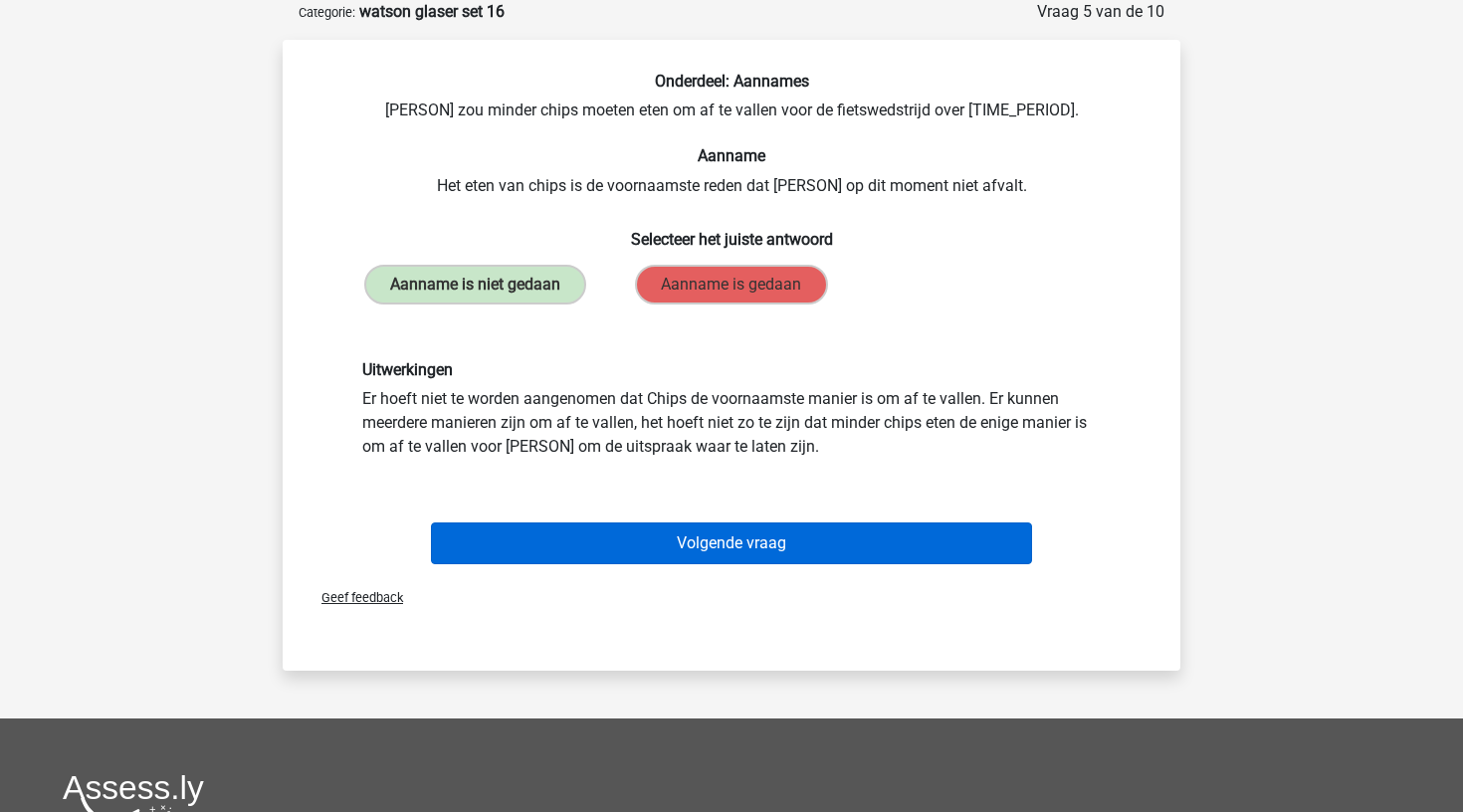 click on "Volgende vraag" at bounding box center (732, 543) 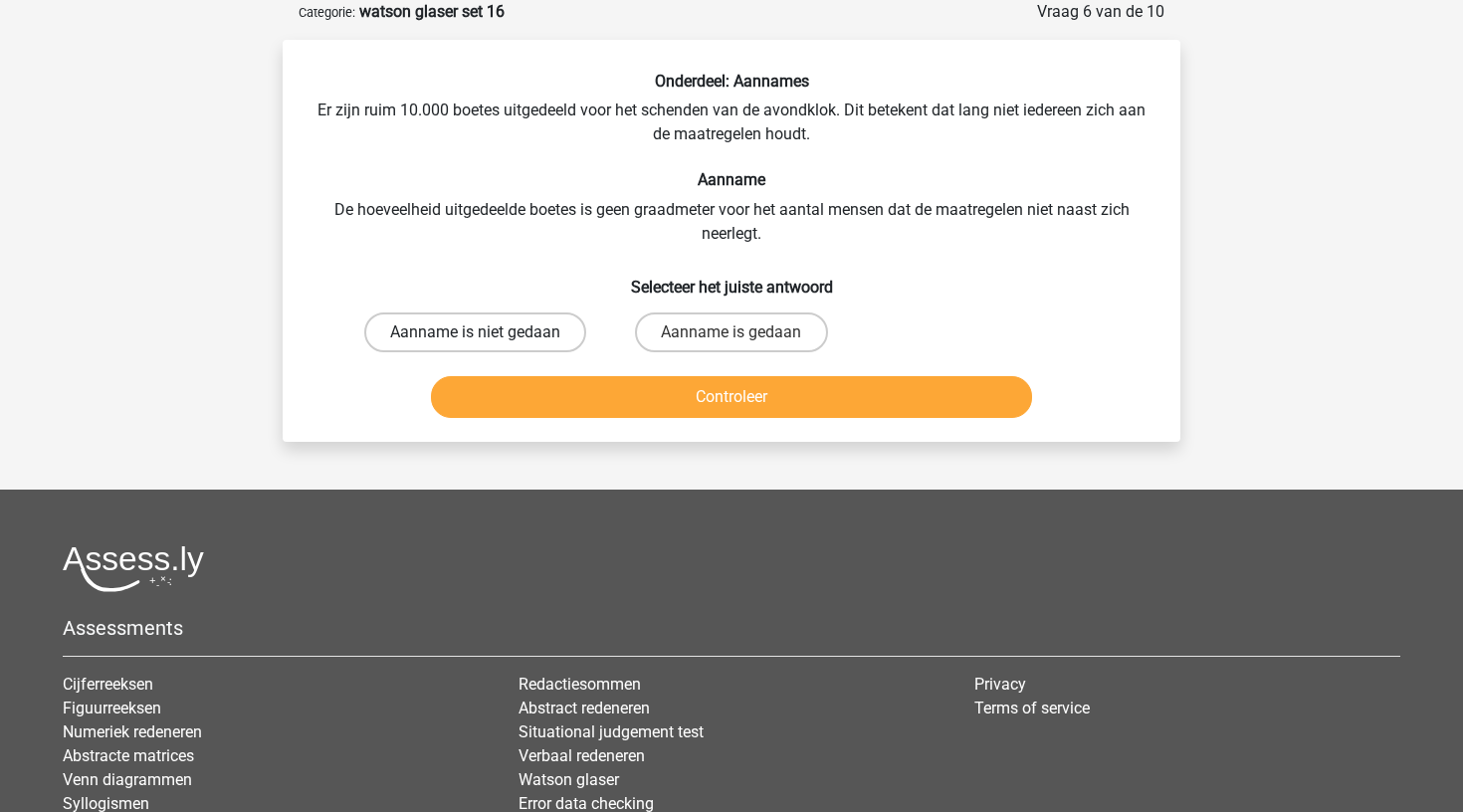click on "Aanname is niet gedaan" at bounding box center (475, 332) 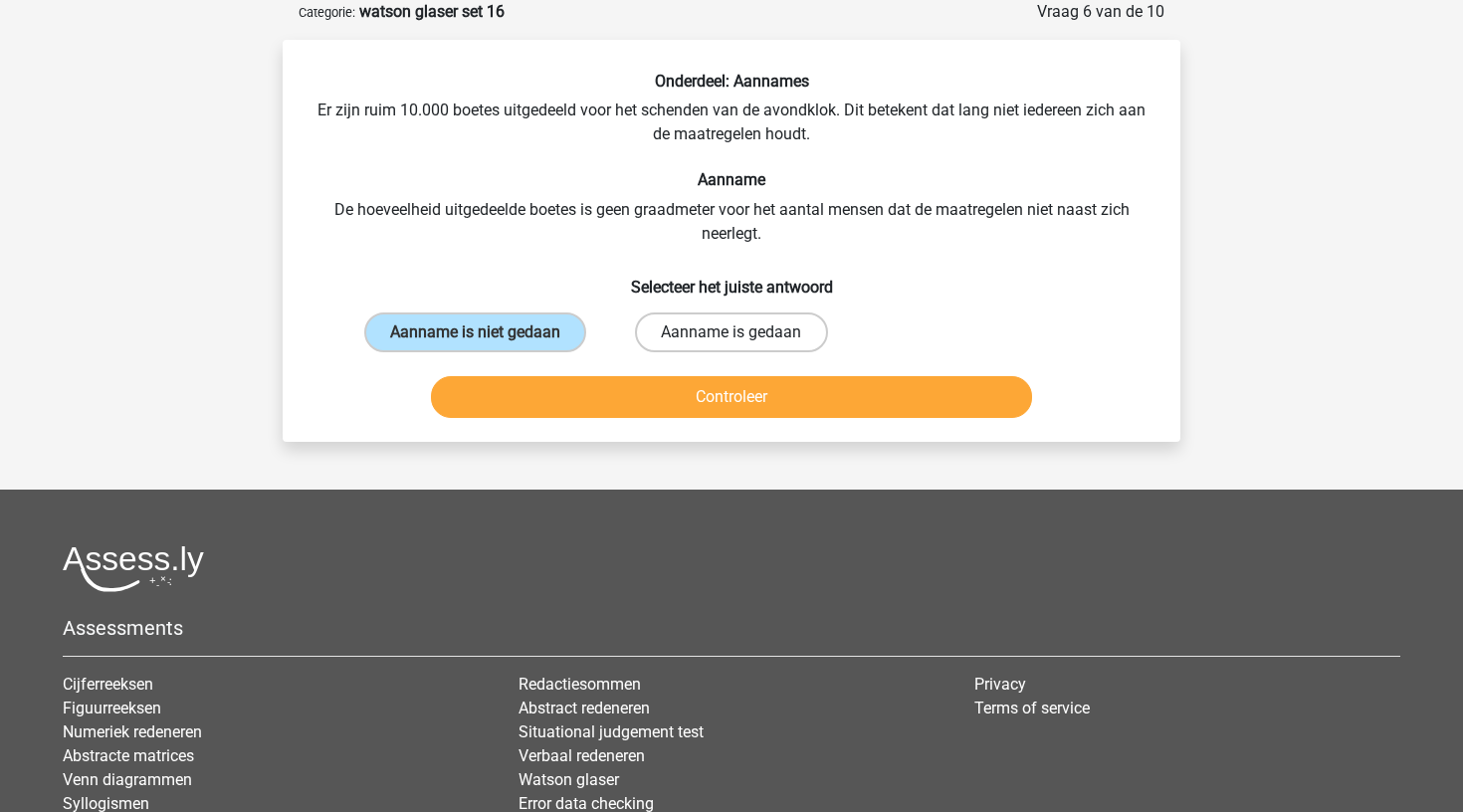 click on "Aanname is gedaan" at bounding box center (731, 332) 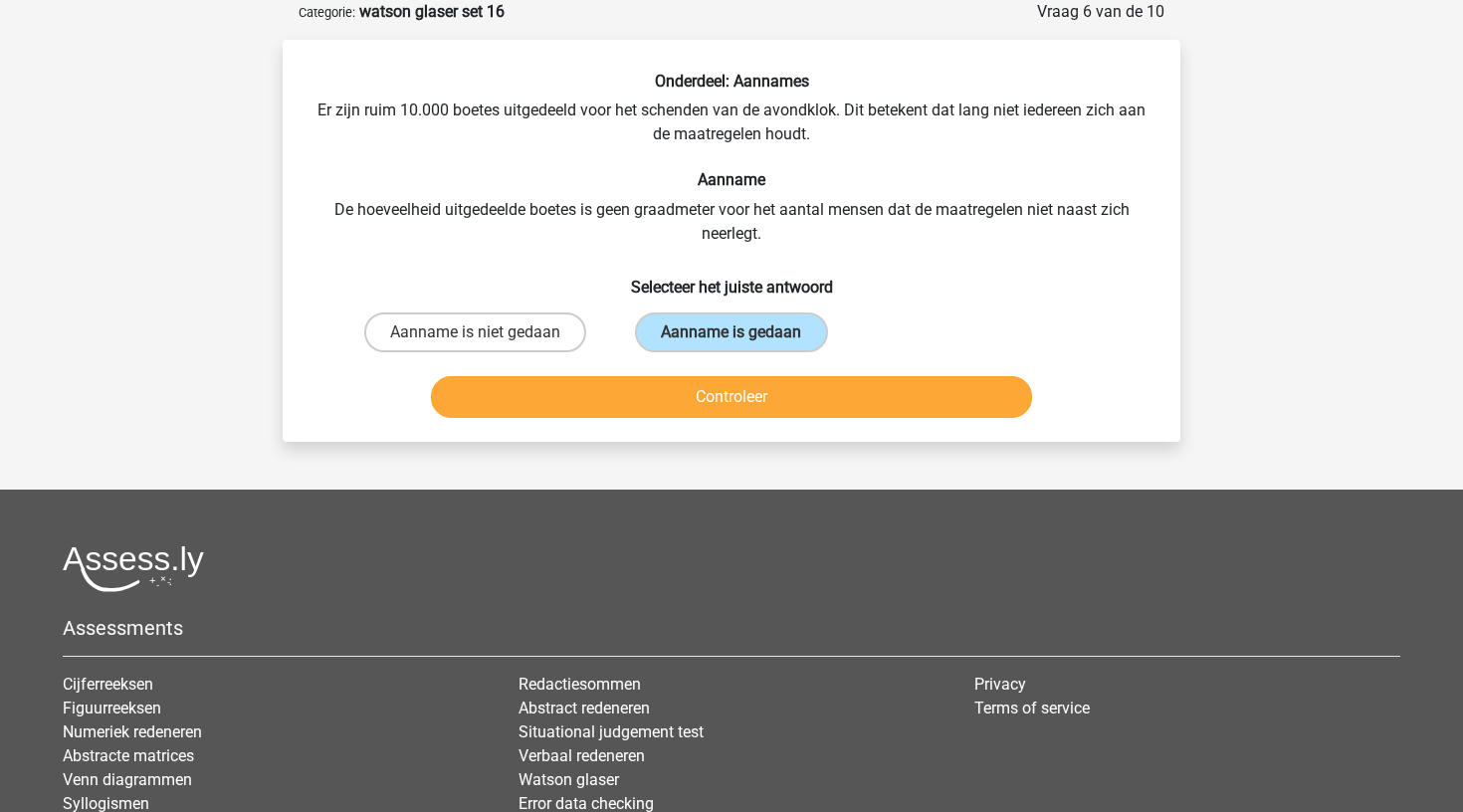 click on "Controleer" at bounding box center (732, 397) 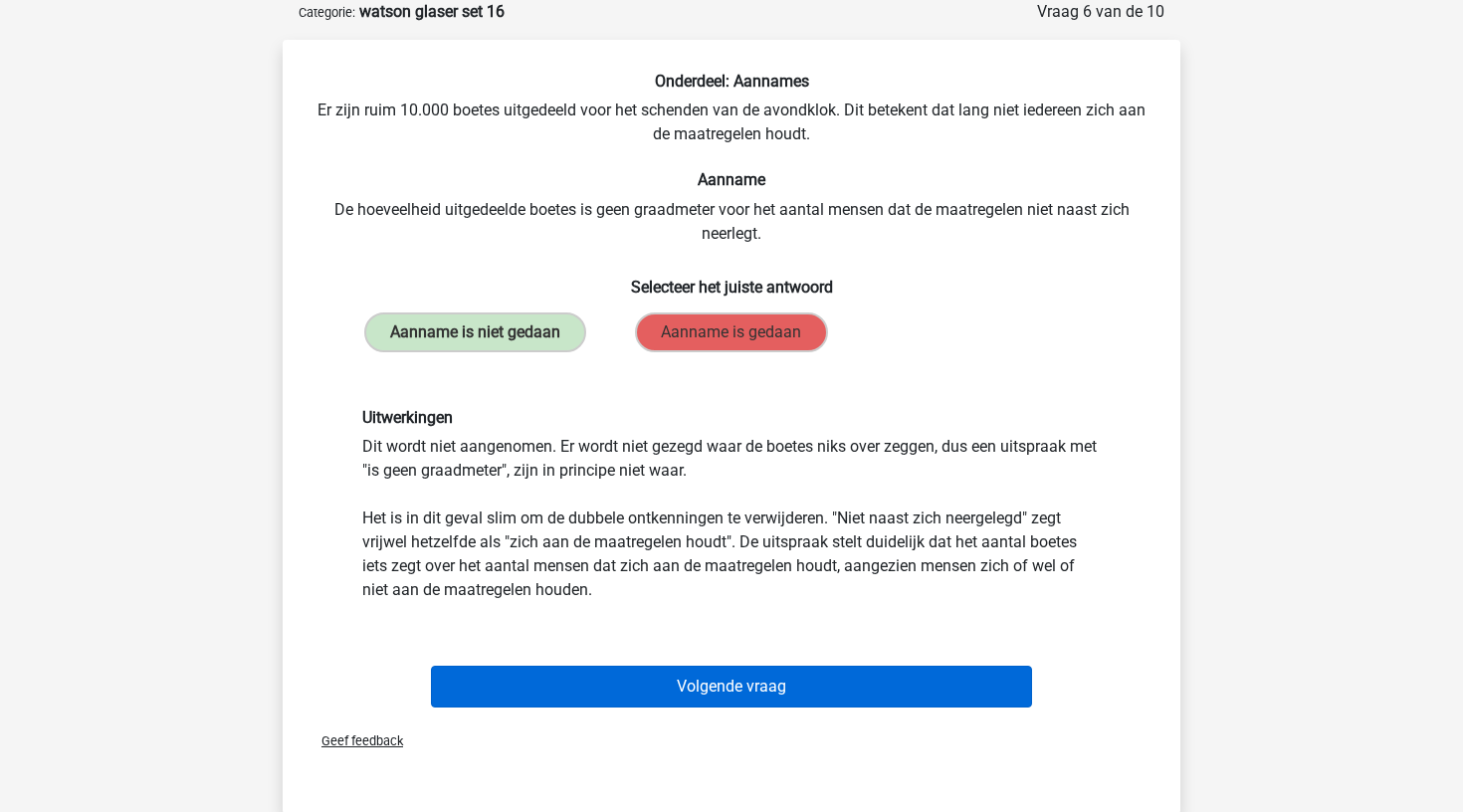 click on "Volgende vraag" at bounding box center [732, 687] 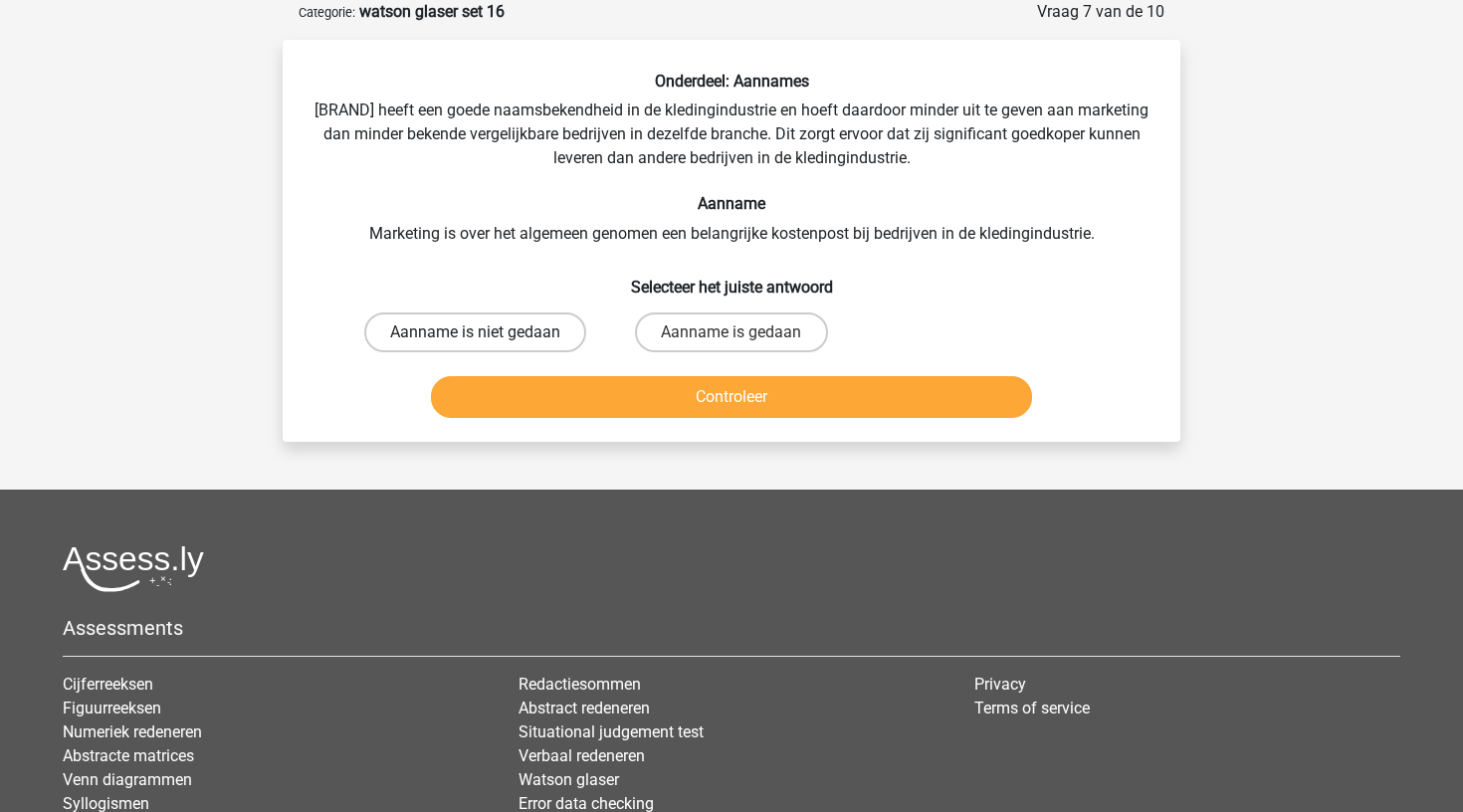 click on "Aanname is niet gedaan" at bounding box center [475, 332] 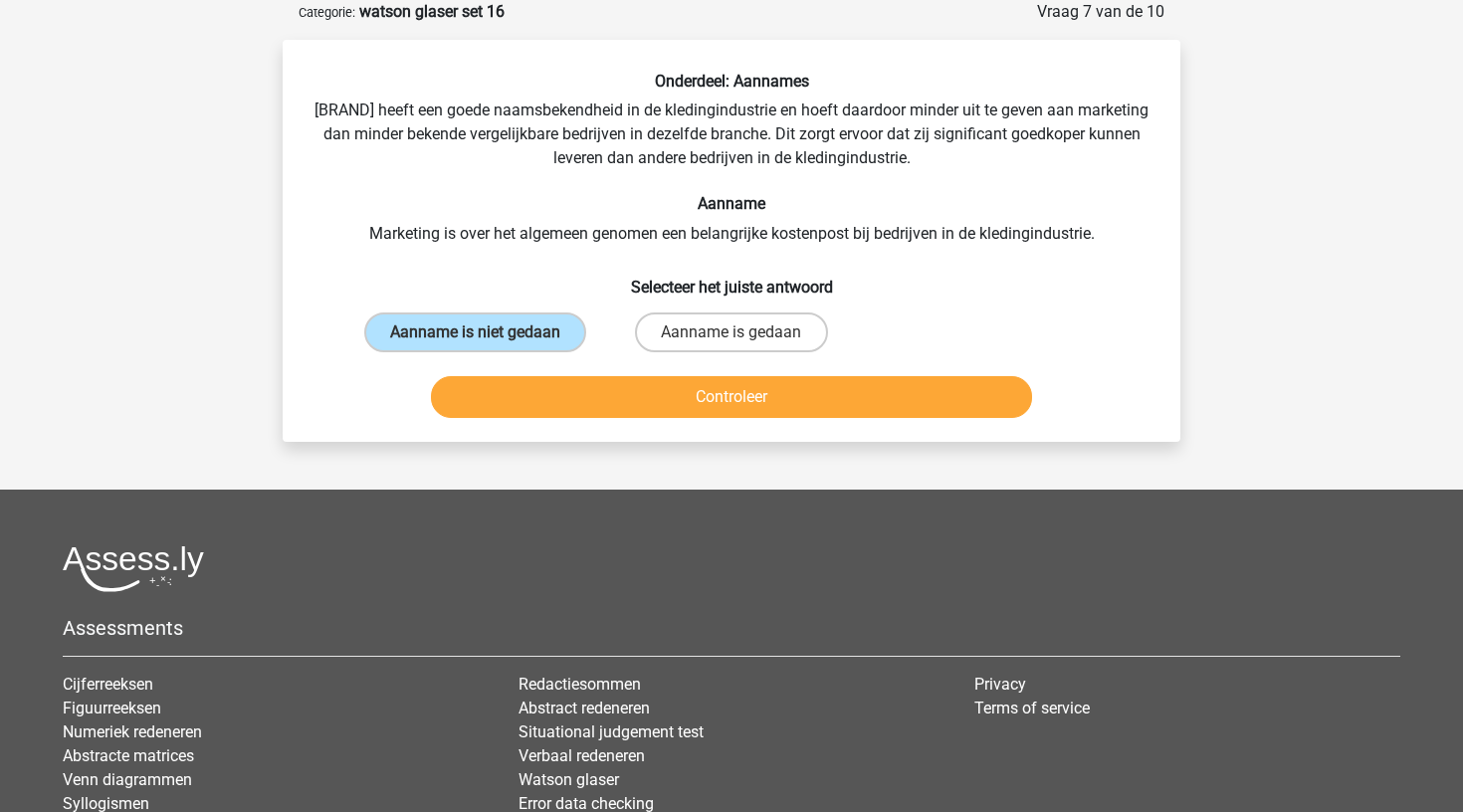 click on "Controleer" at bounding box center (732, 397) 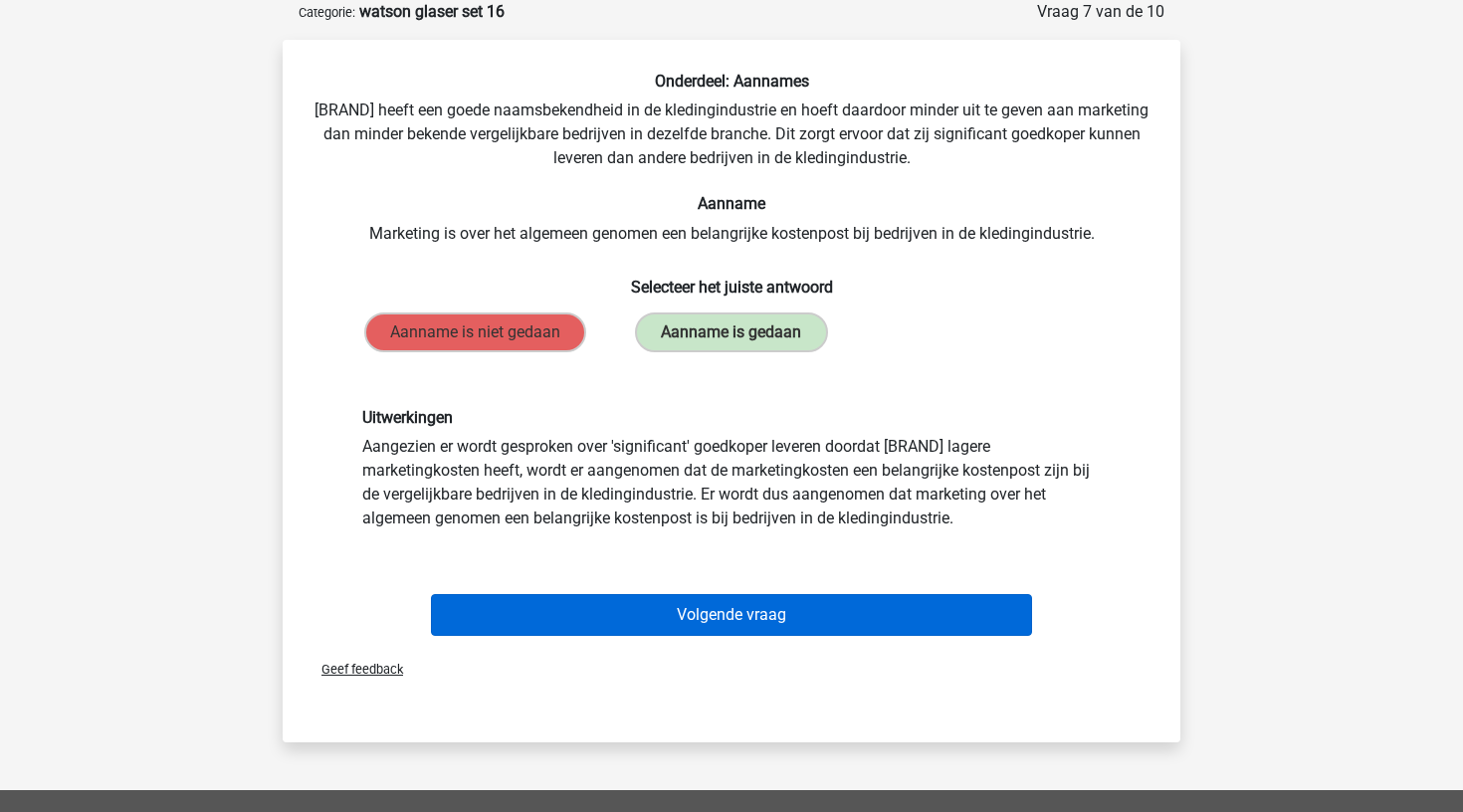 click on "Volgende vraag" at bounding box center (732, 615) 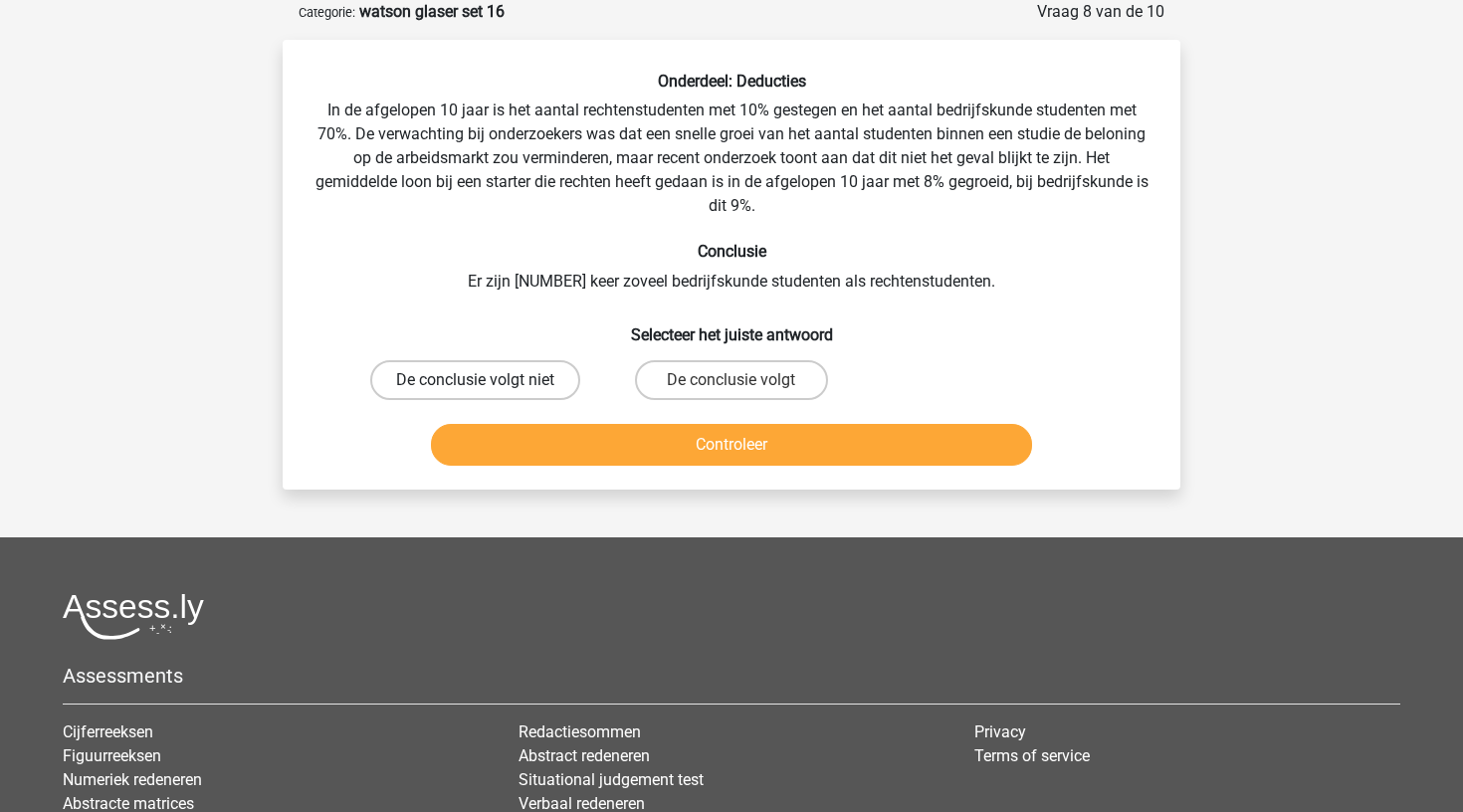 click on "De conclusie volgt niet" at bounding box center [475, 380] 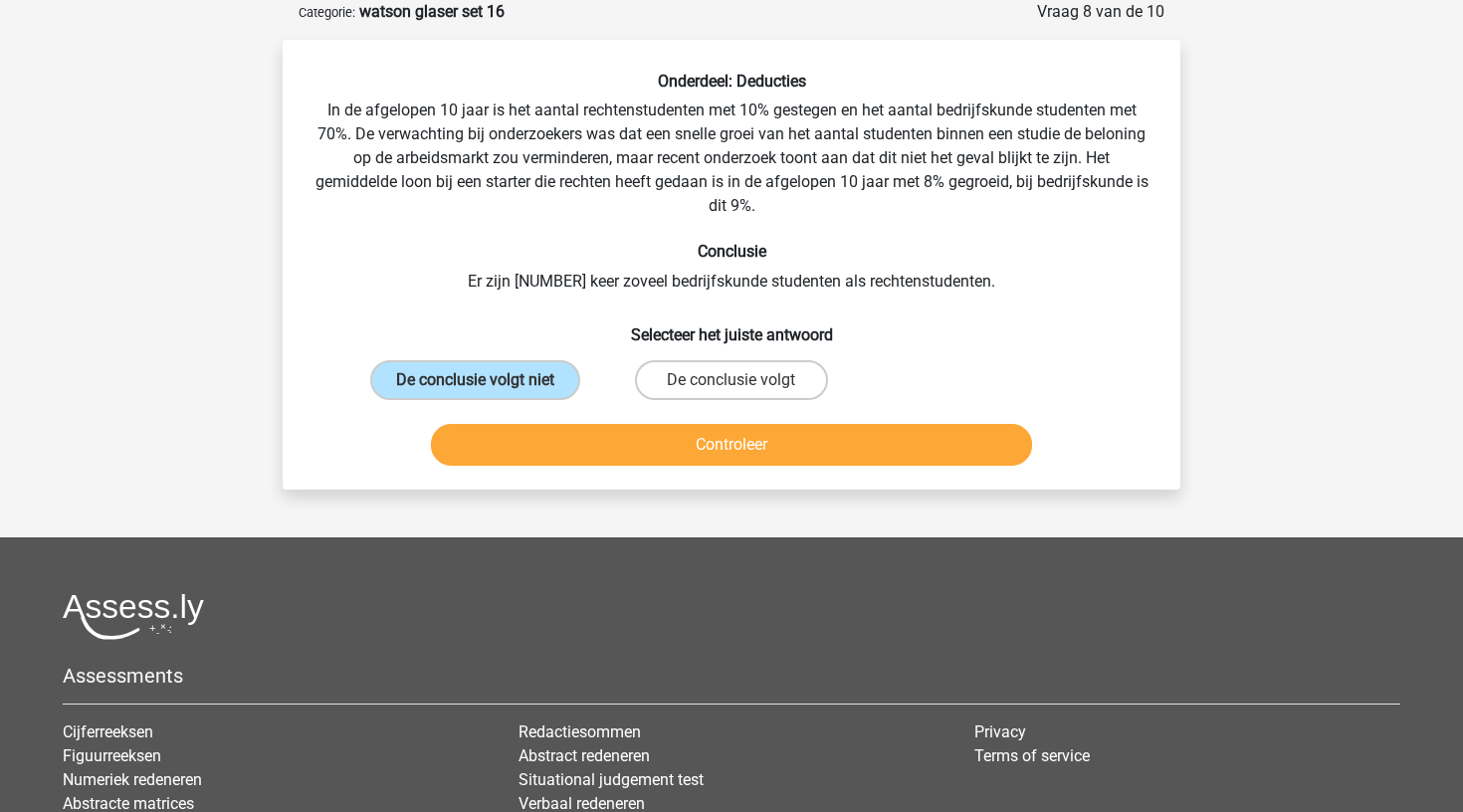 click on "Controleer" at bounding box center [732, 445] 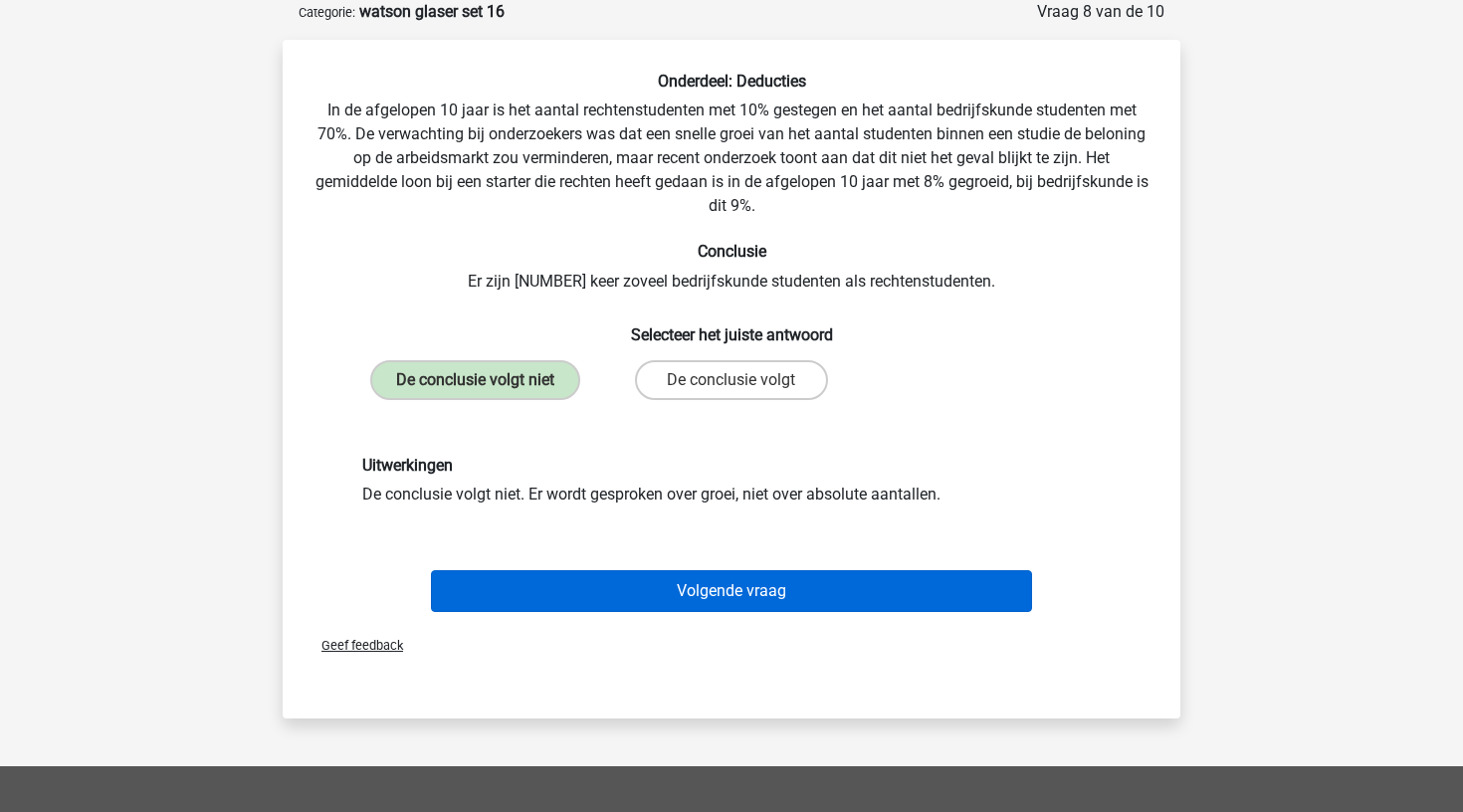 click on "Volgende vraag" at bounding box center [732, 591] 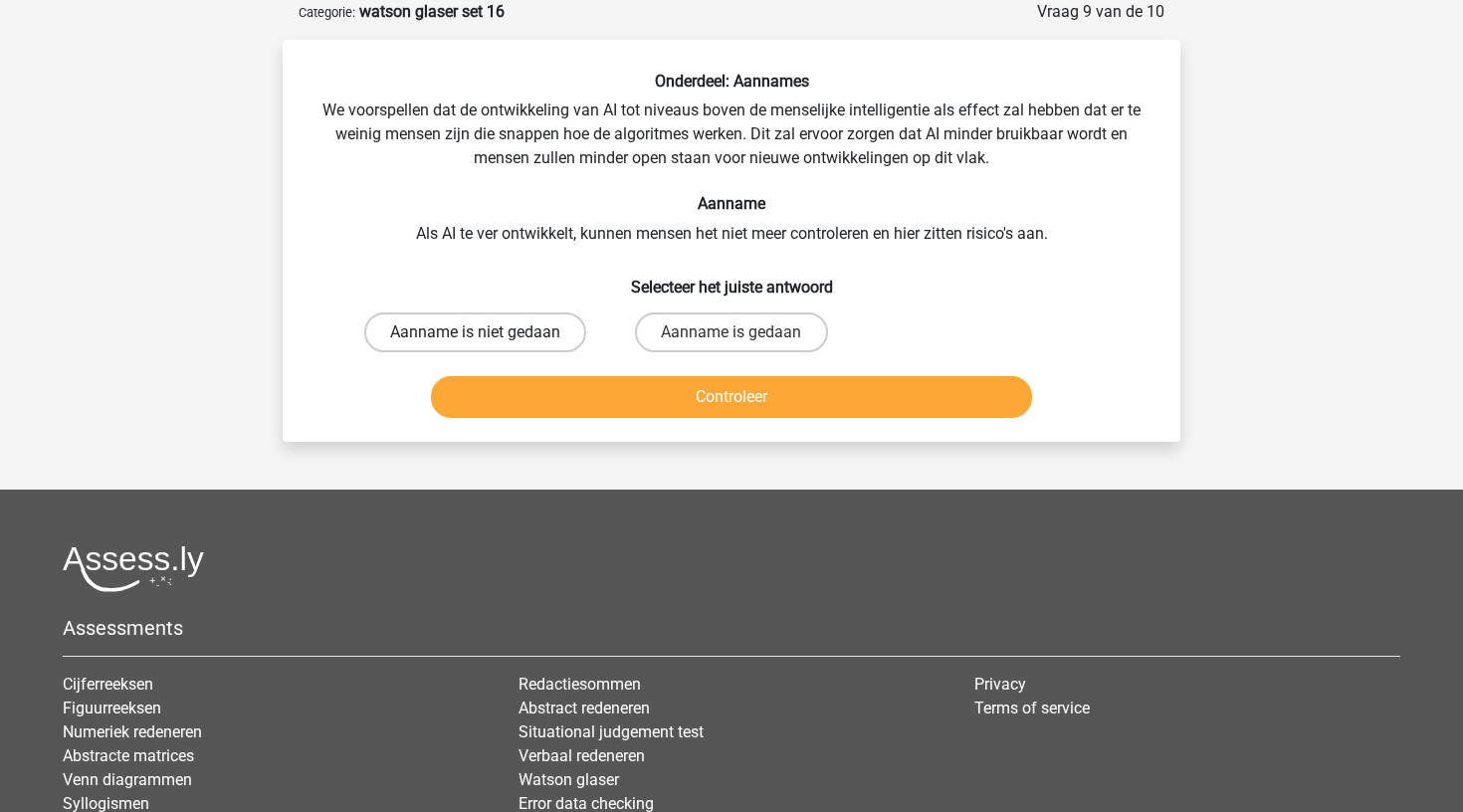 click on "Aanname is niet gedaan" at bounding box center [475, 332] 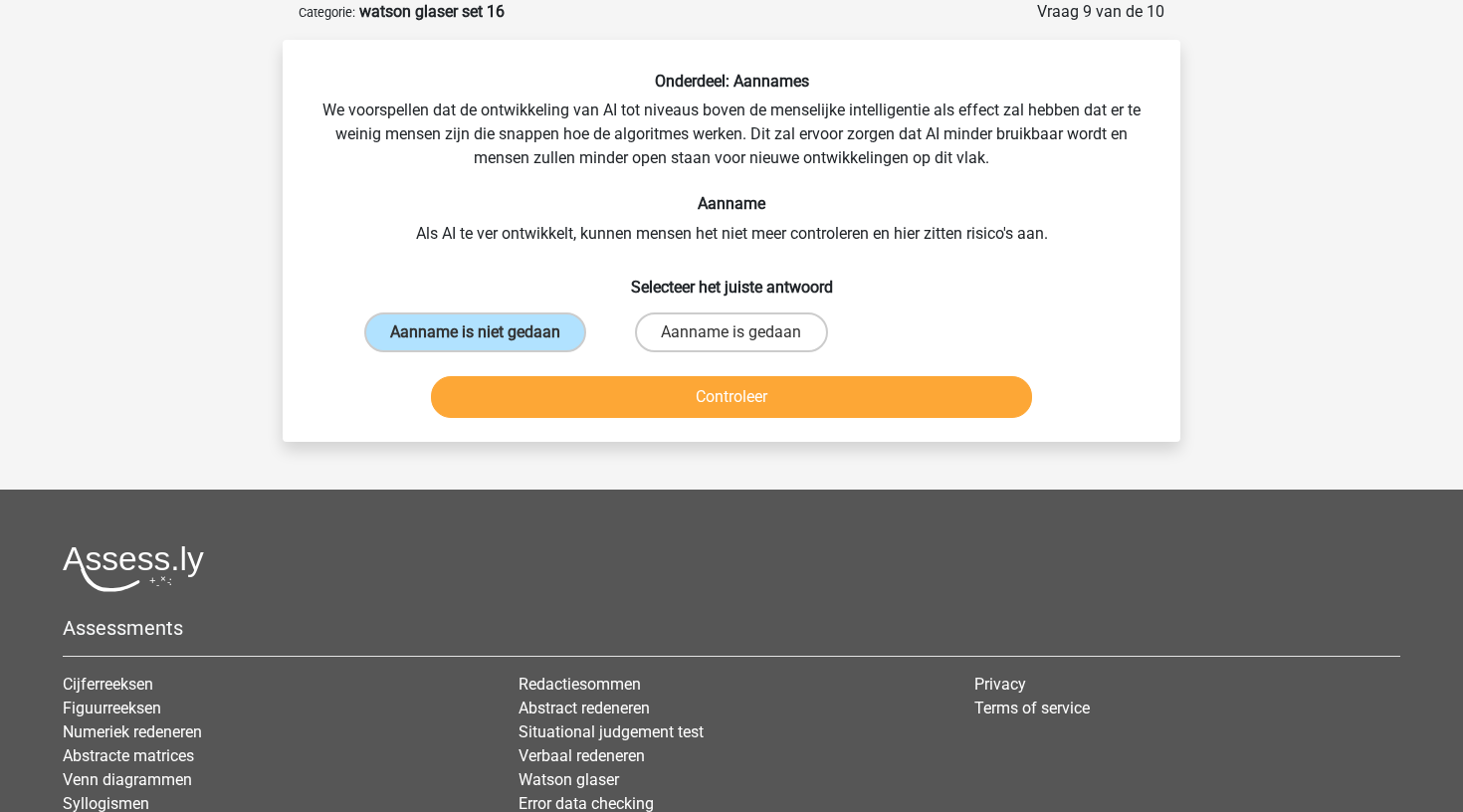 click on "Controleer" at bounding box center [732, 397] 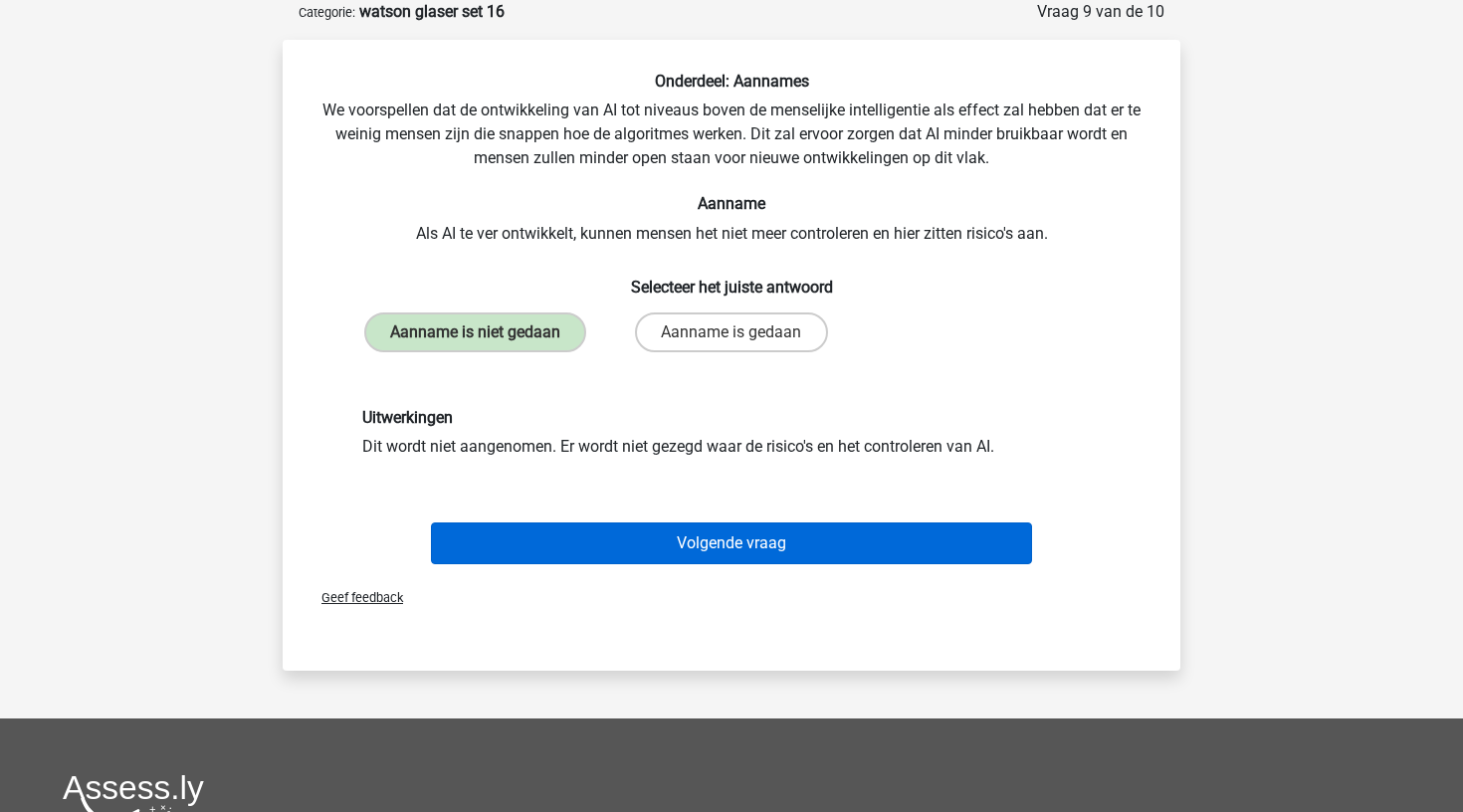 click on "Volgende vraag" at bounding box center (732, 543) 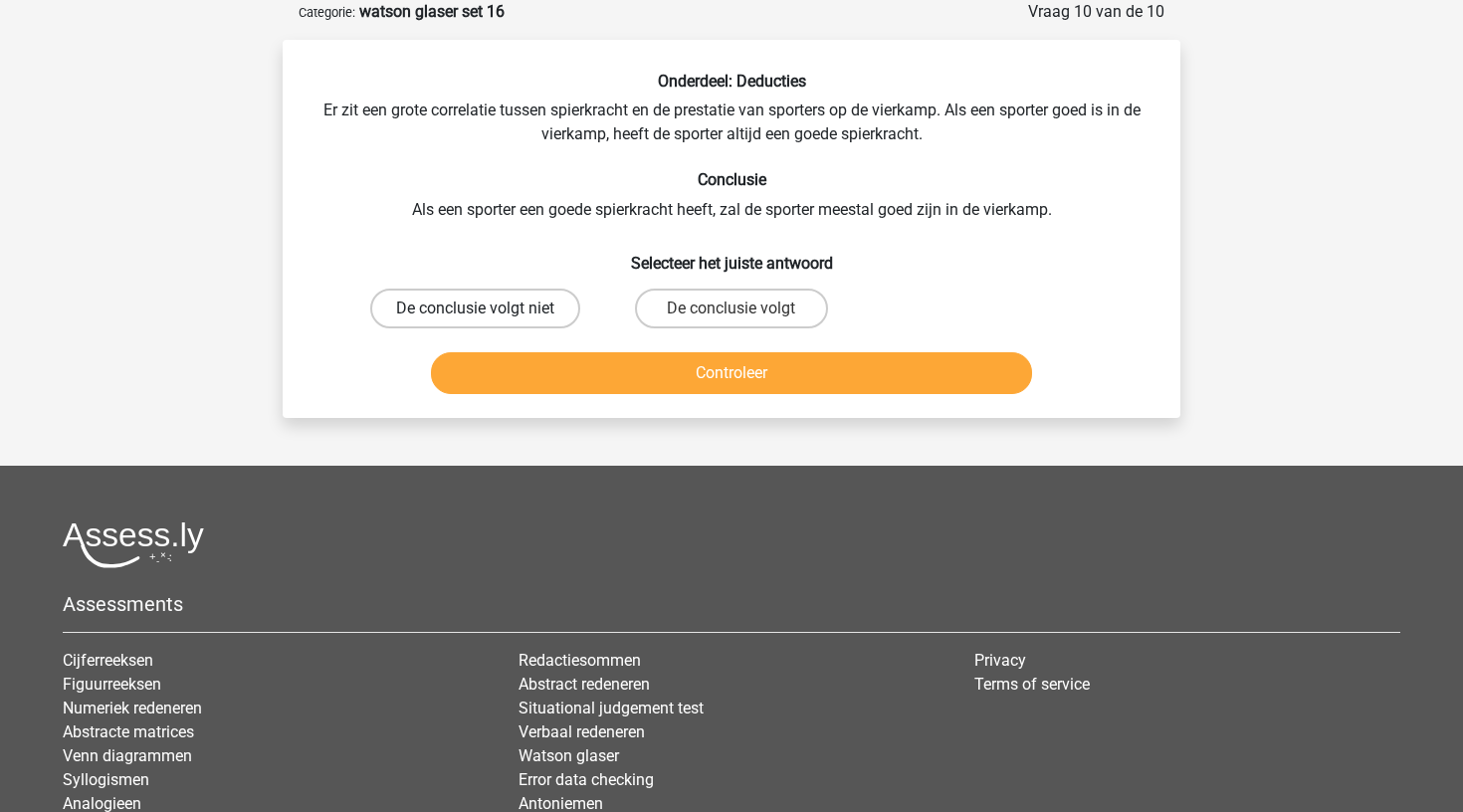 click on "De conclusie volgt niet" at bounding box center (475, 308) 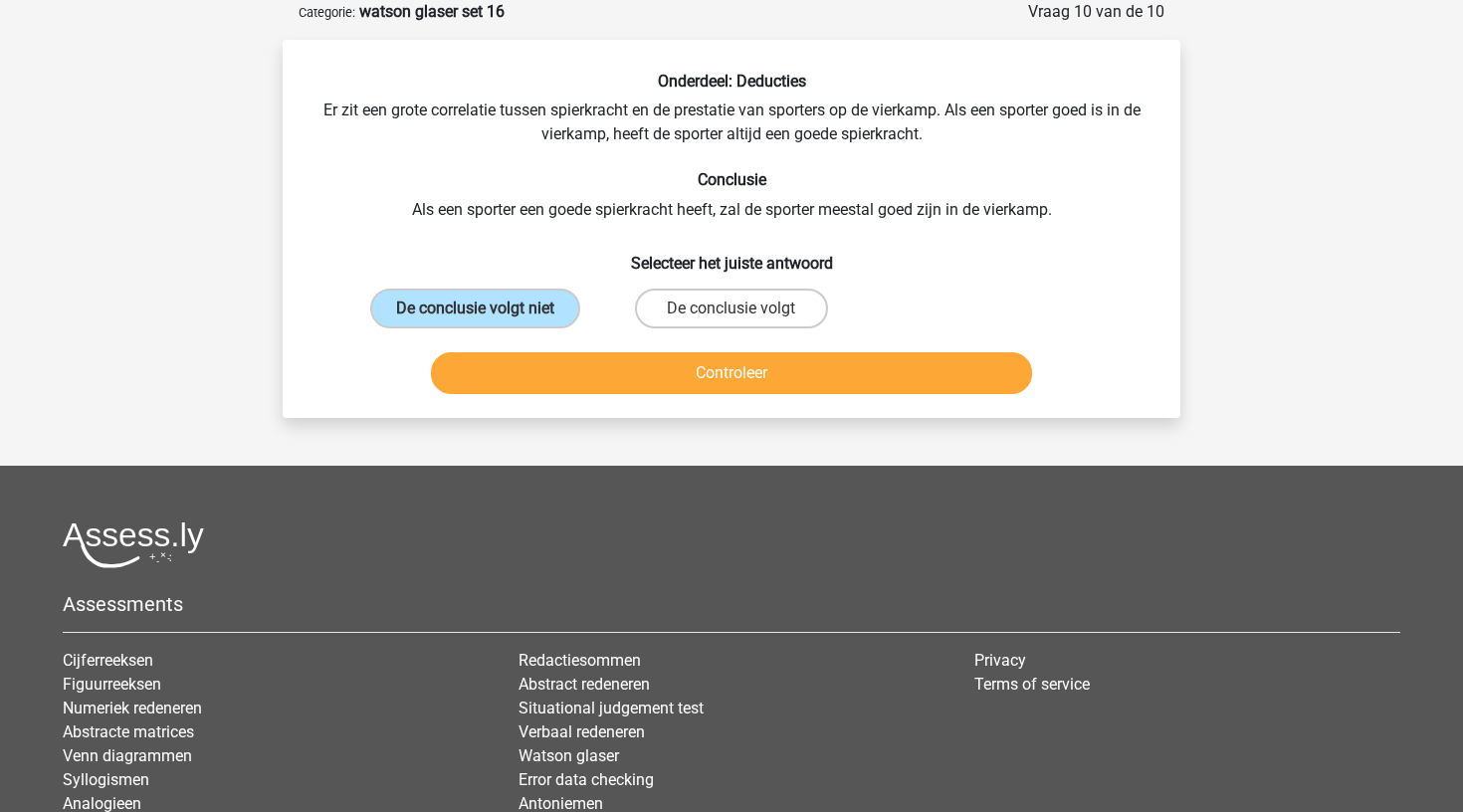 click on "Controleer" at bounding box center [732, 373] 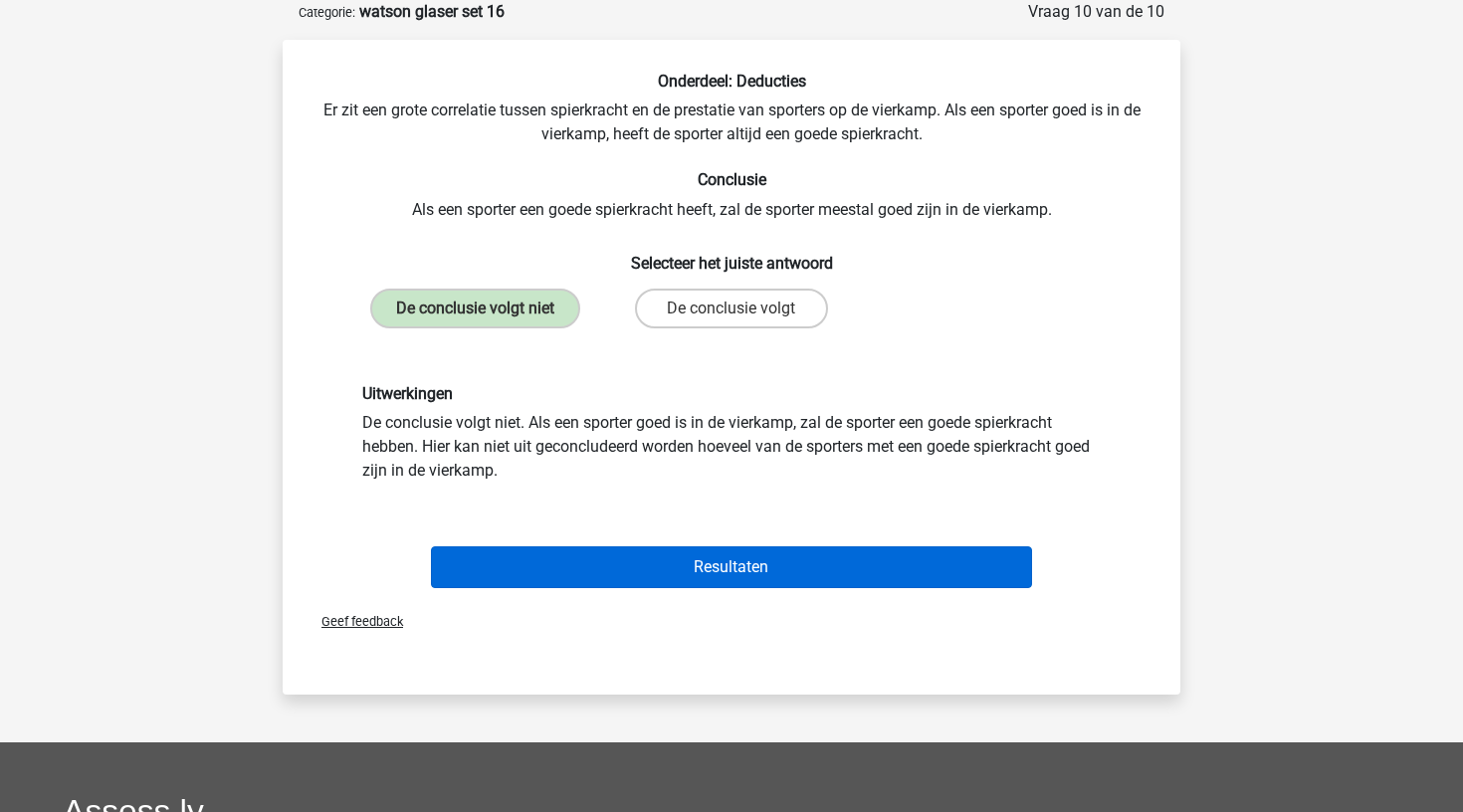 click on "Resultaten" at bounding box center [732, 567] 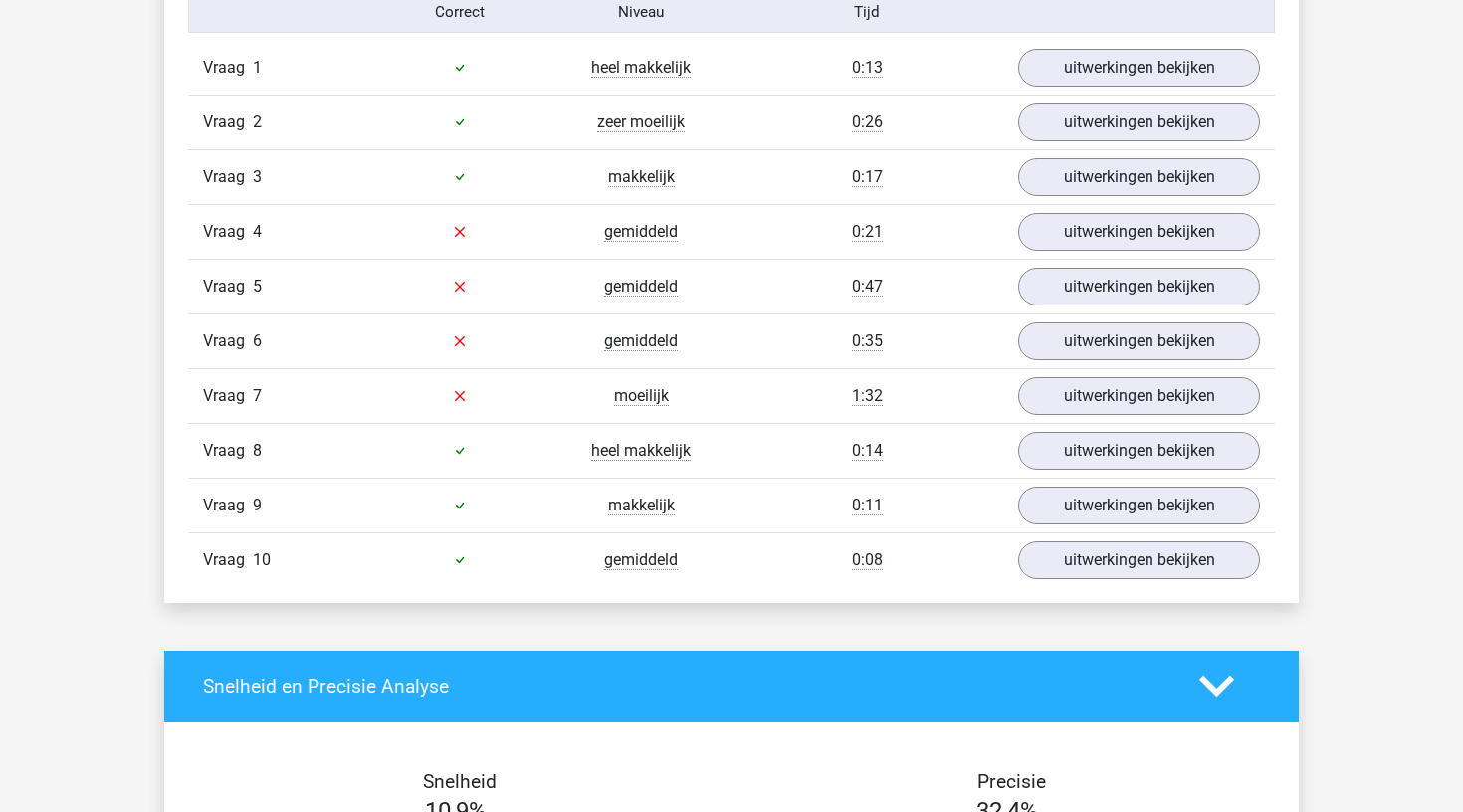 scroll, scrollTop: 1174, scrollLeft: 0, axis: vertical 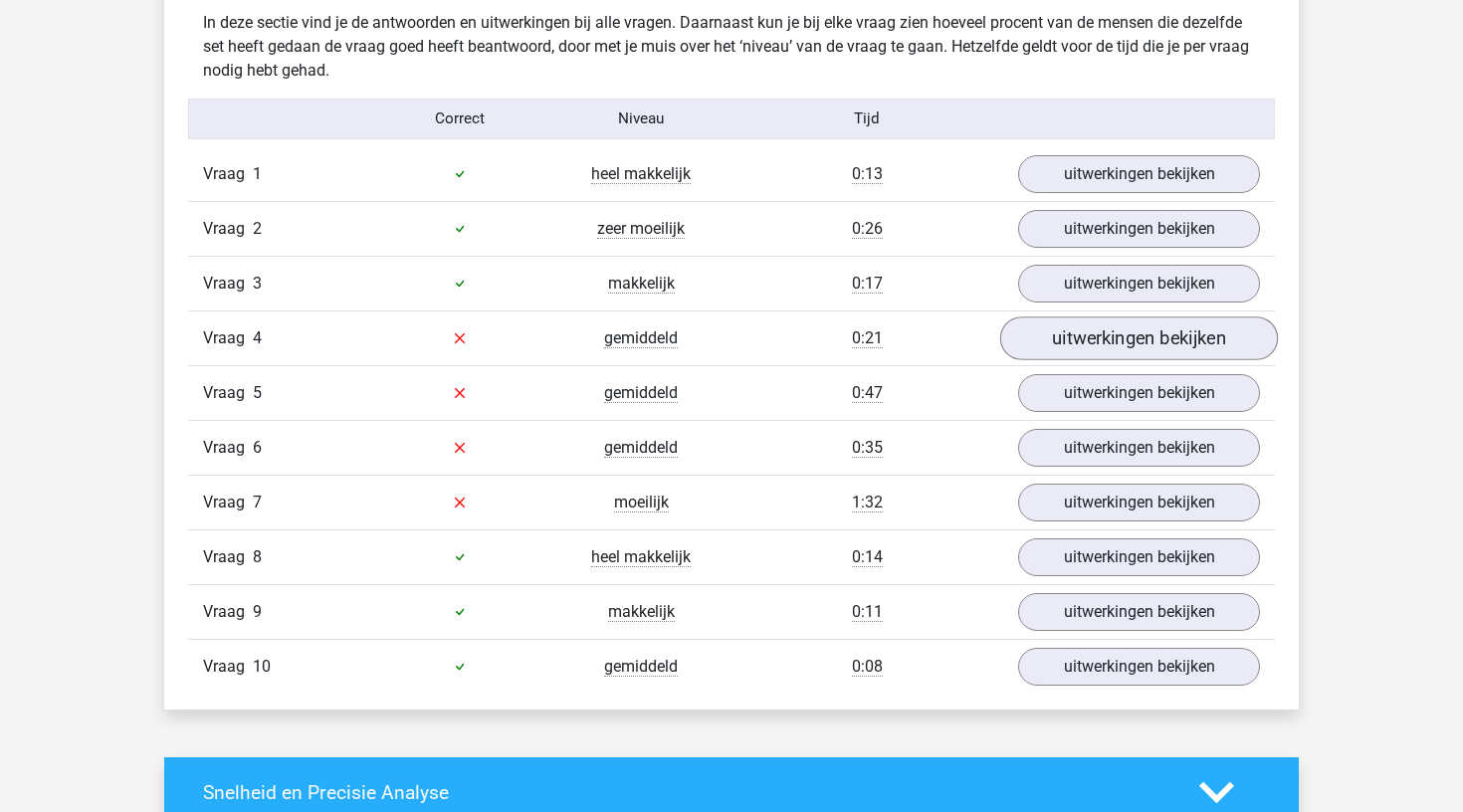 click on "uitwerkingen bekijken" at bounding box center (1139, 338) 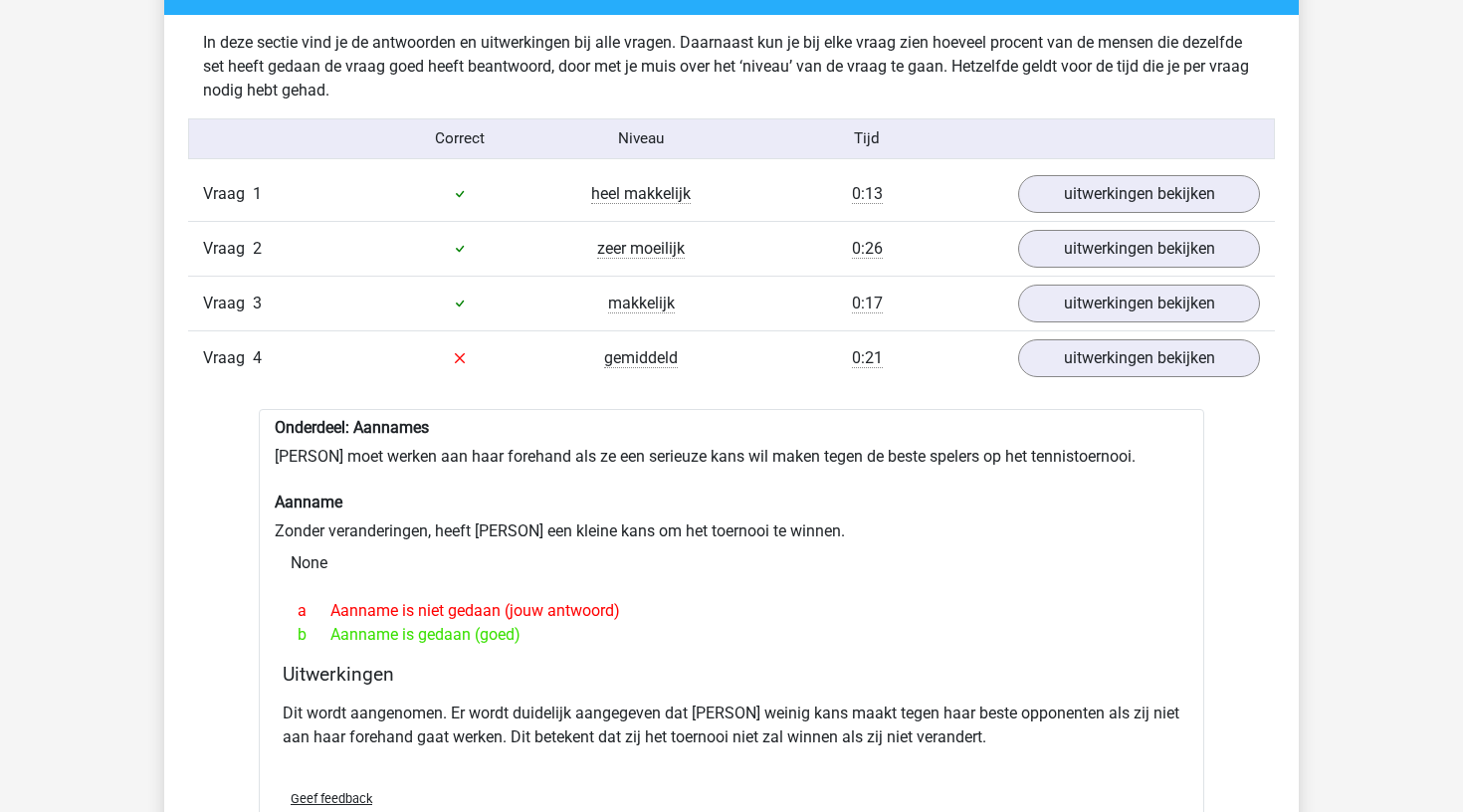 scroll, scrollTop: 1170, scrollLeft: 0, axis: vertical 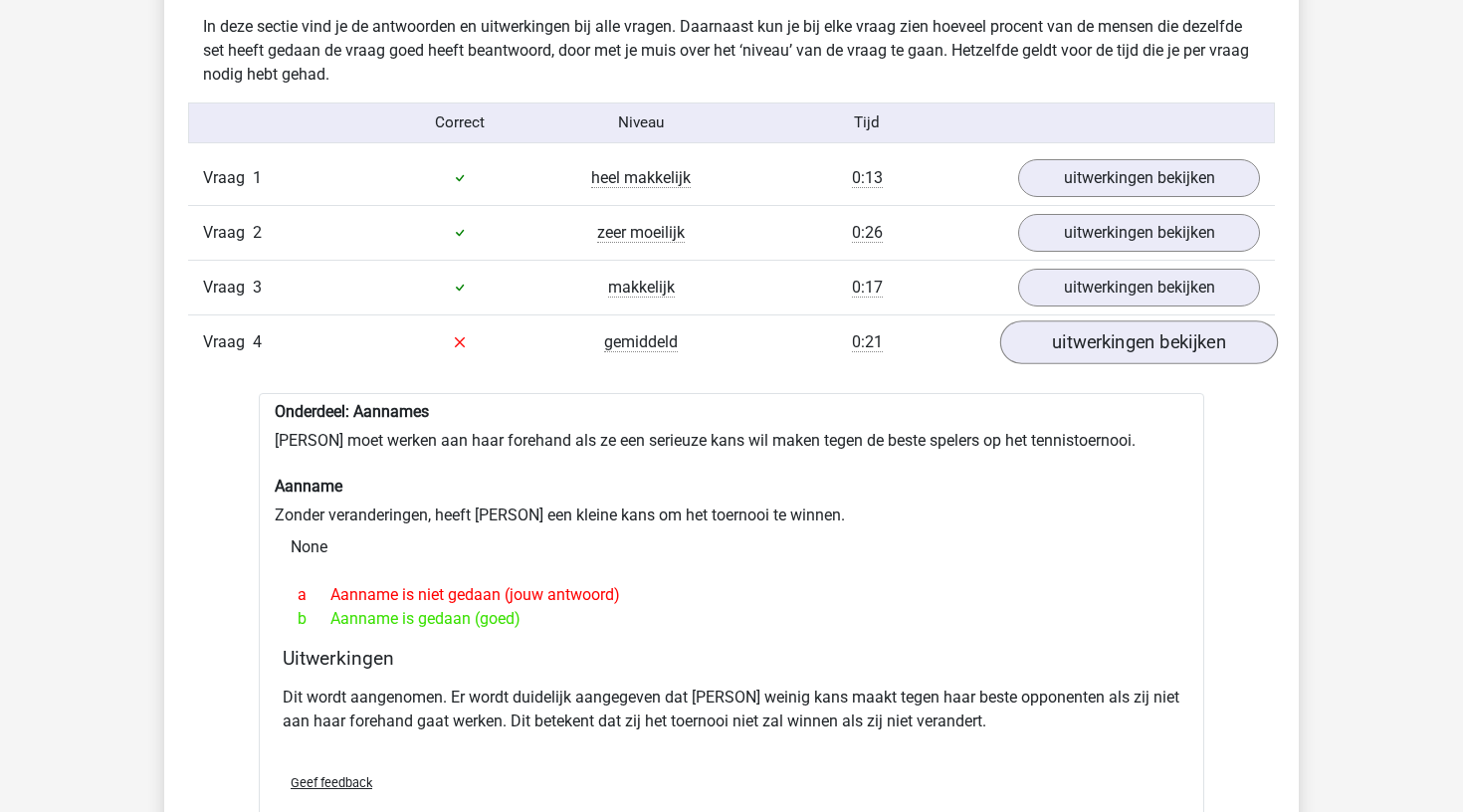 click on "uitwerkingen bekijken" at bounding box center (1139, 342) 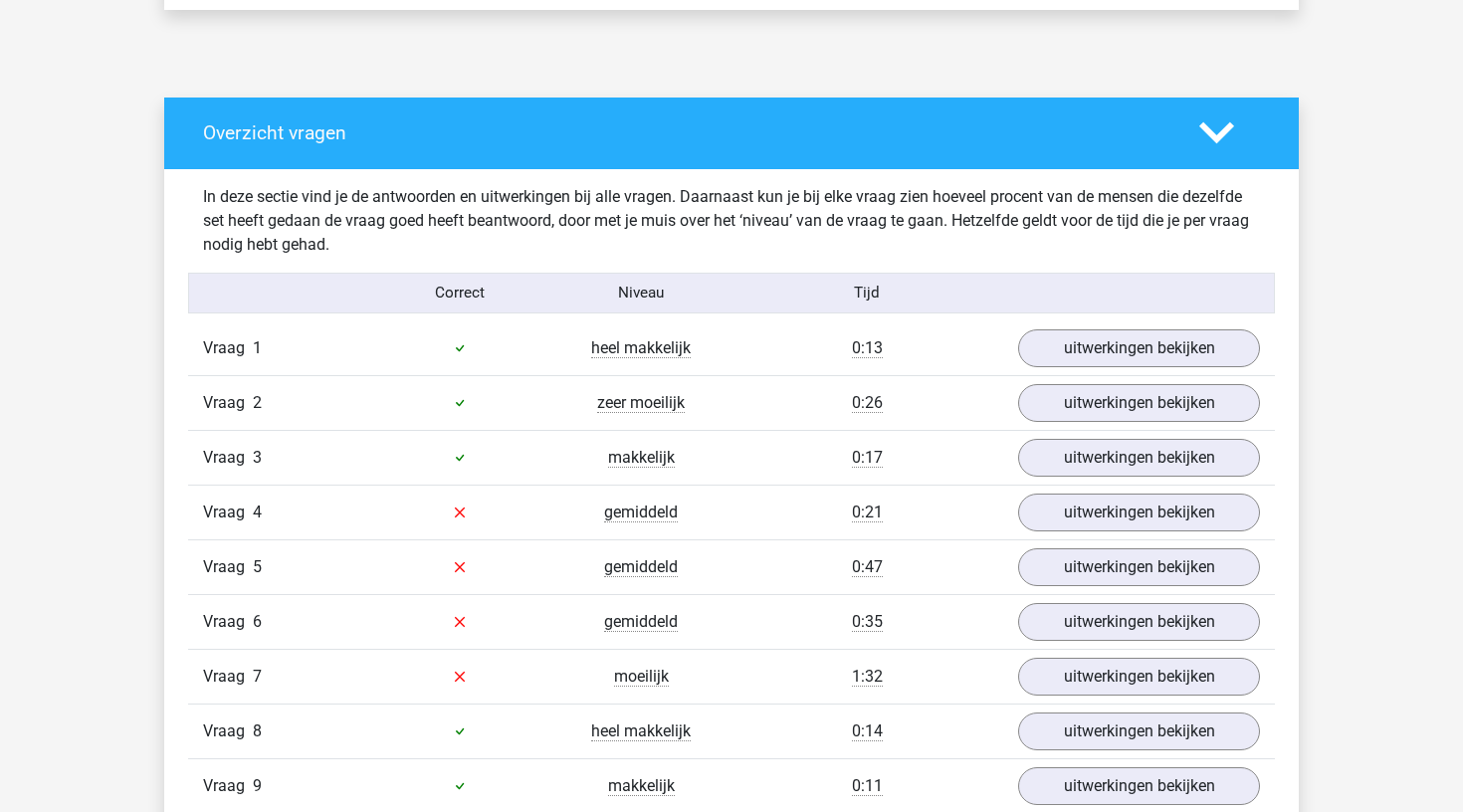scroll, scrollTop: 997, scrollLeft: 0, axis: vertical 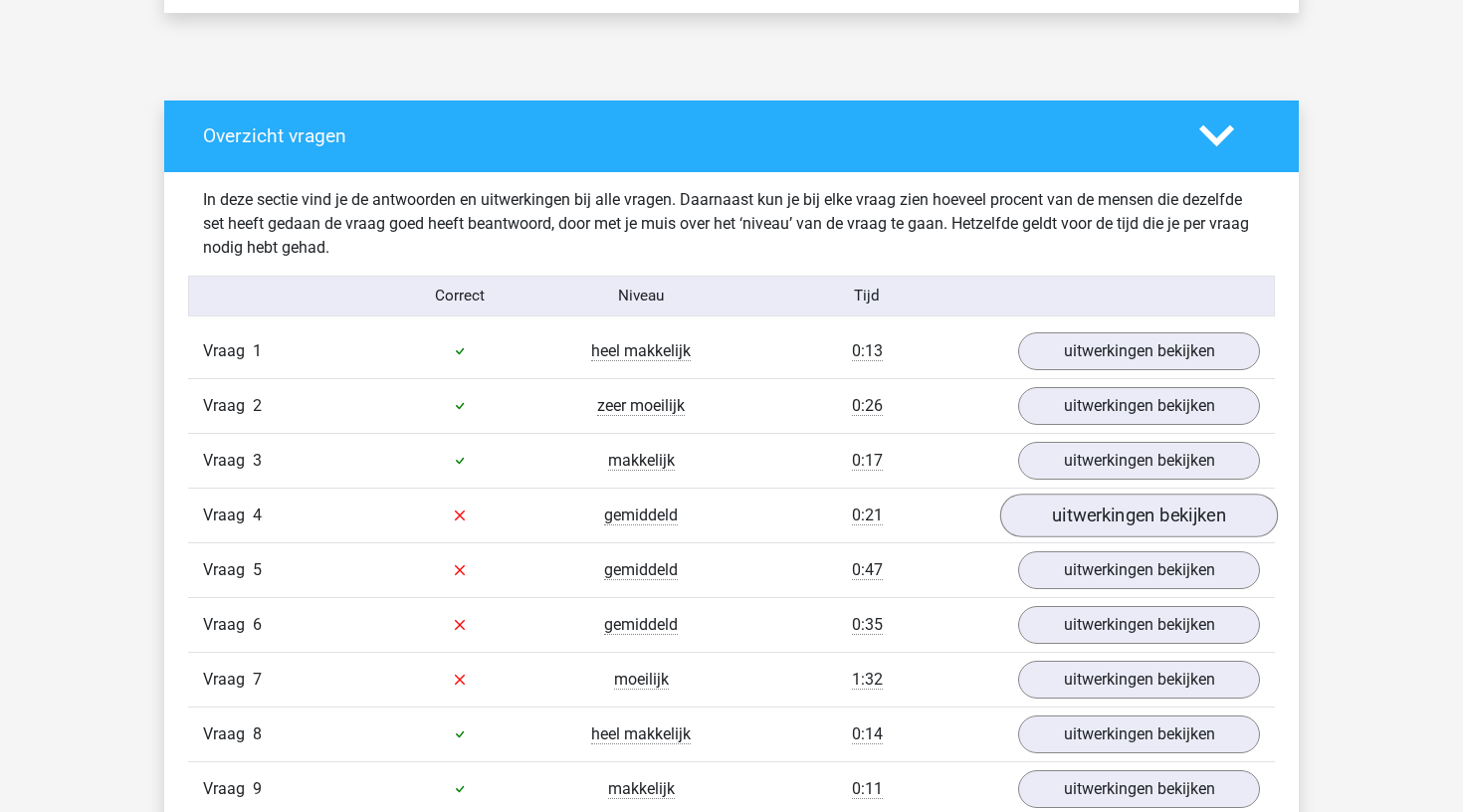 click on "uitwerkingen bekijken" at bounding box center [1139, 515] 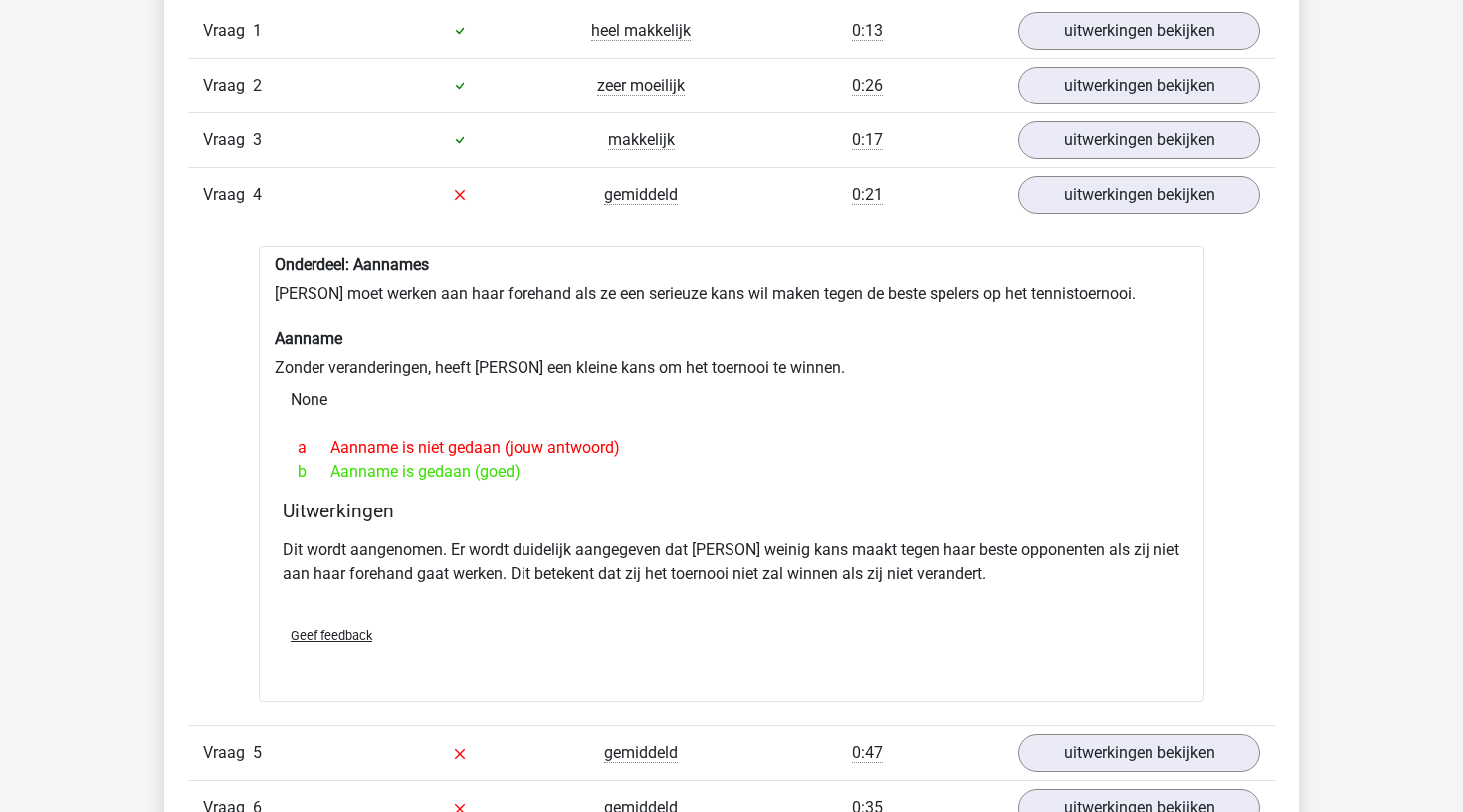 scroll, scrollTop: 1322, scrollLeft: 0, axis: vertical 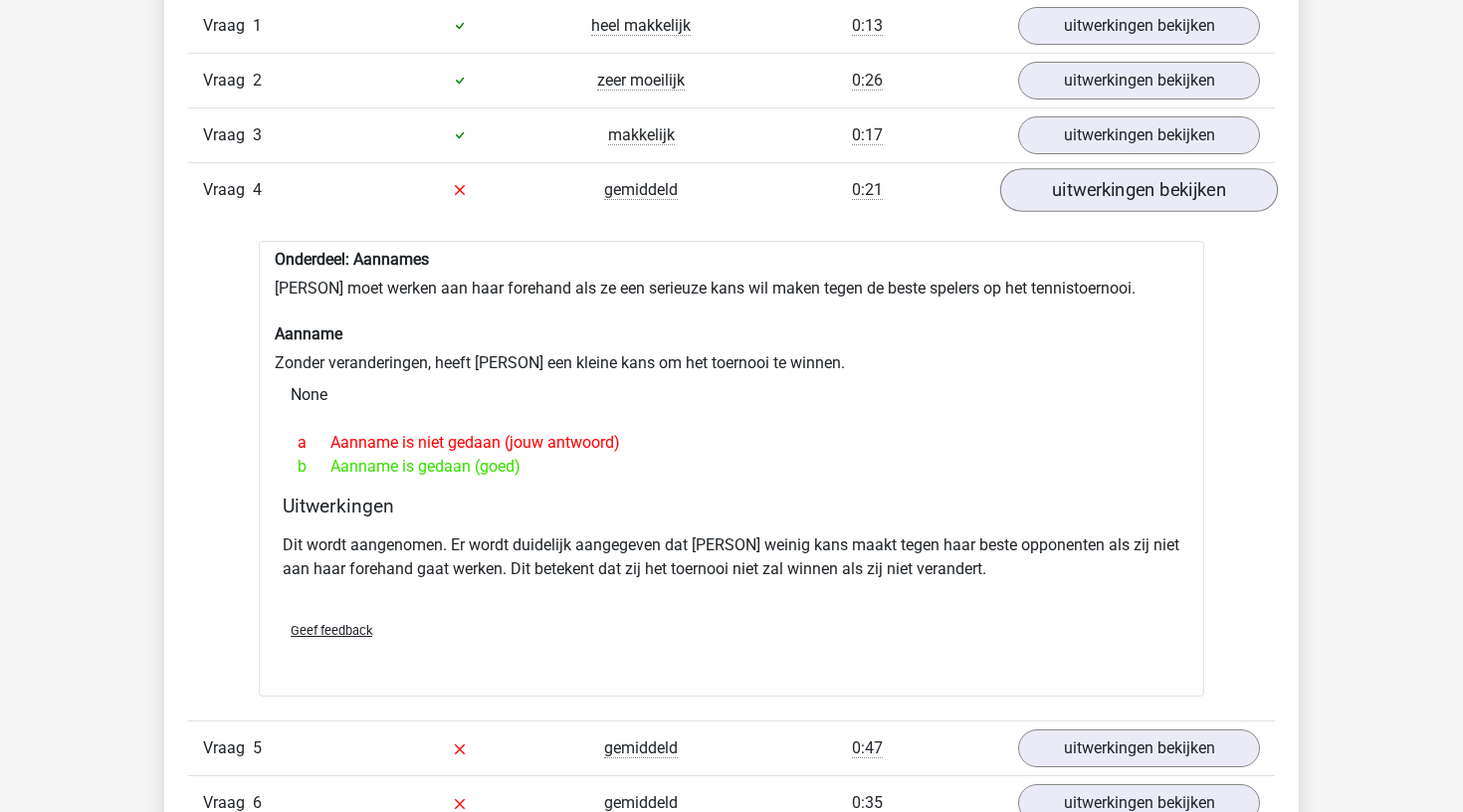 click on "uitwerkingen bekijken" at bounding box center [1139, 190] 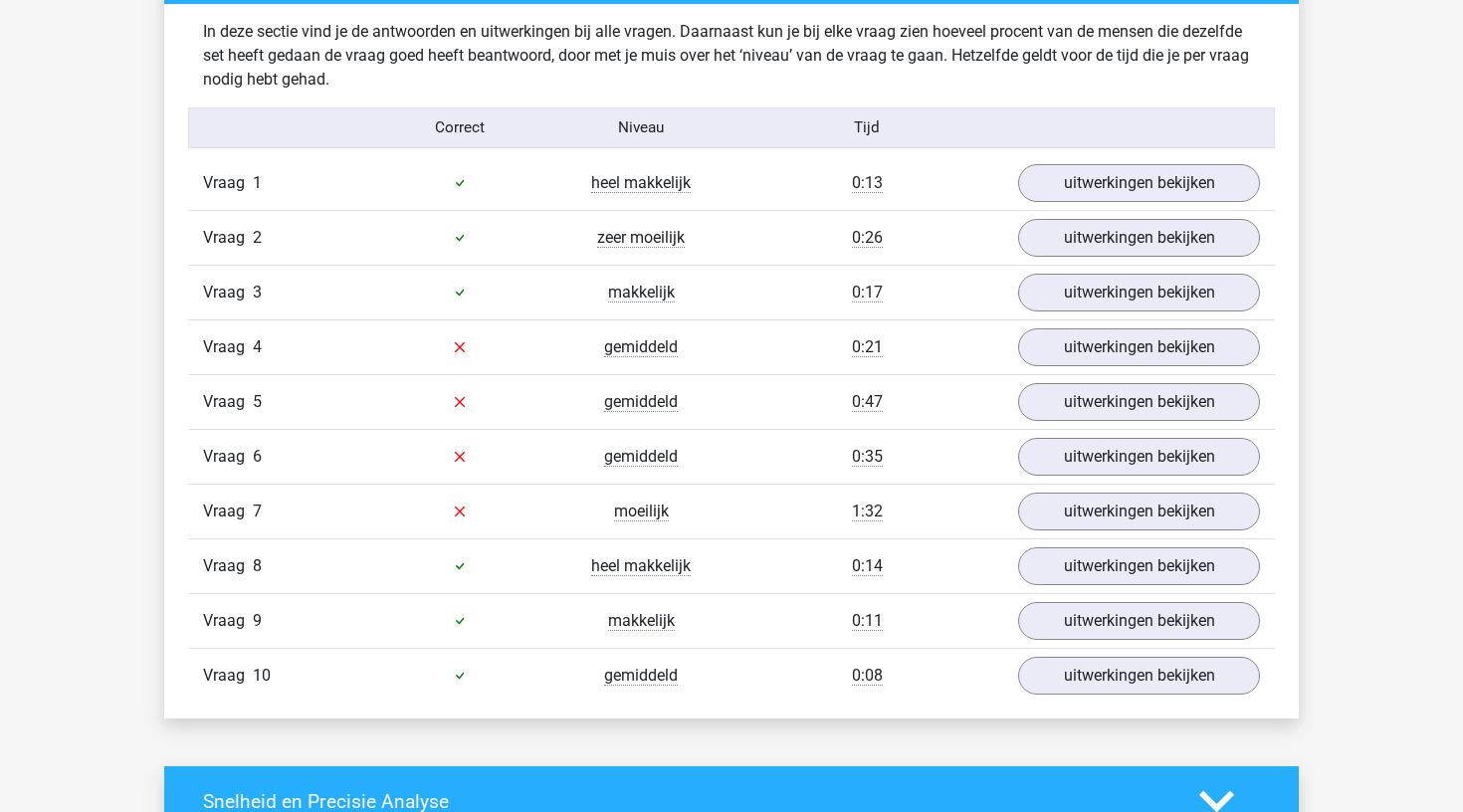 scroll, scrollTop: 1133, scrollLeft: 0, axis: vertical 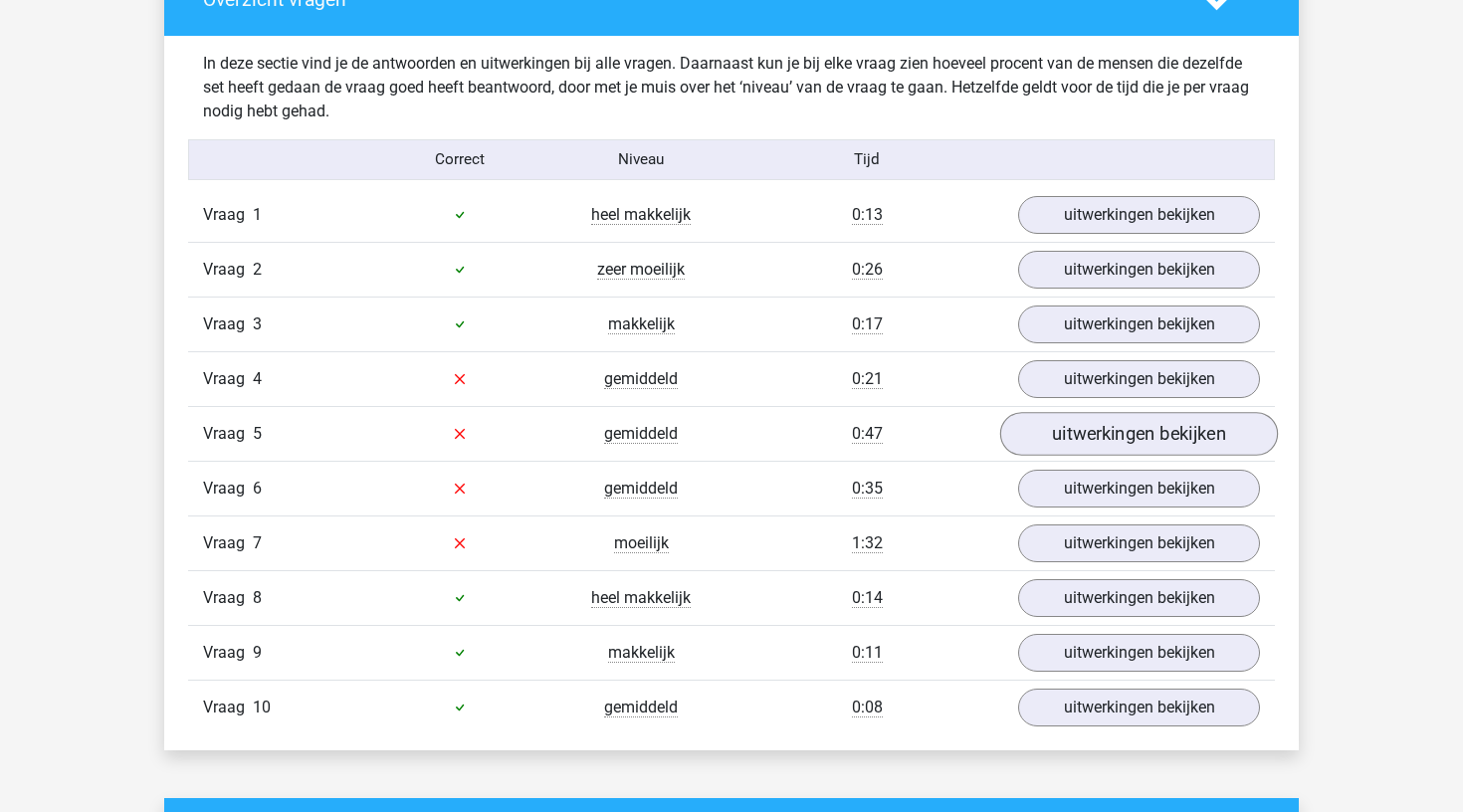 click on "uitwerkingen bekijken" at bounding box center [1139, 434] 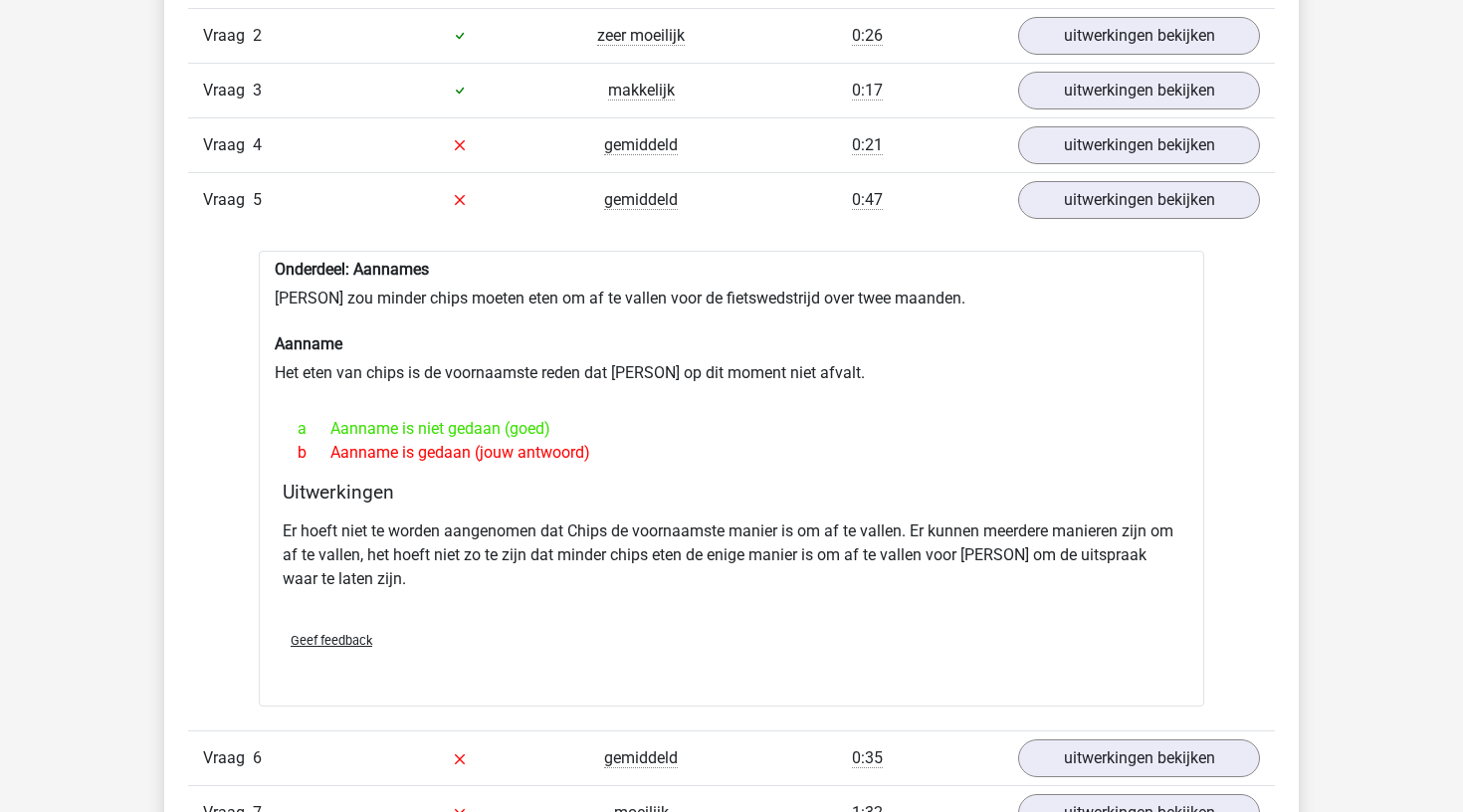 scroll, scrollTop: 1373, scrollLeft: 0, axis: vertical 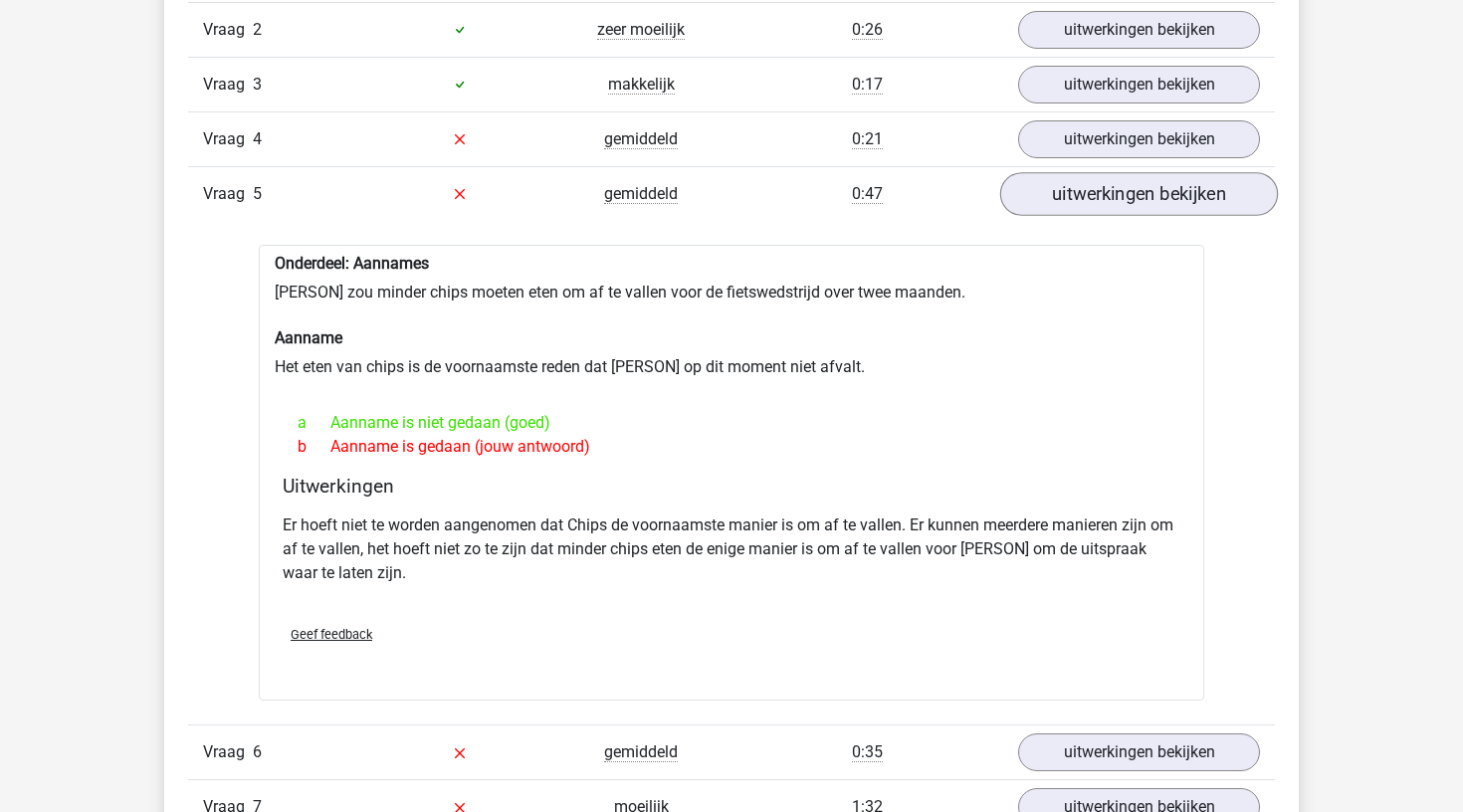 click on "uitwerkingen bekijken" at bounding box center (1139, 194) 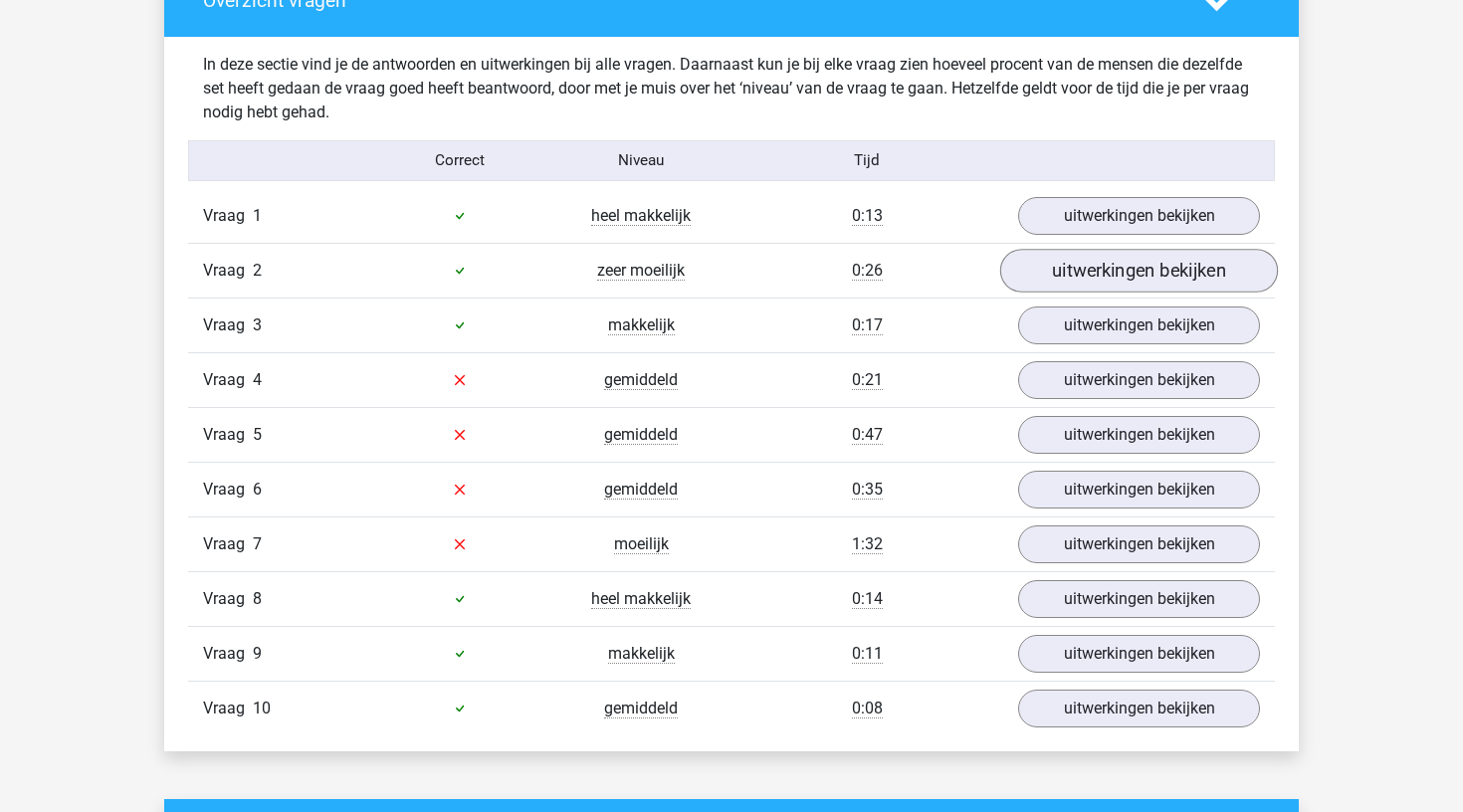 scroll, scrollTop: 1126, scrollLeft: 0, axis: vertical 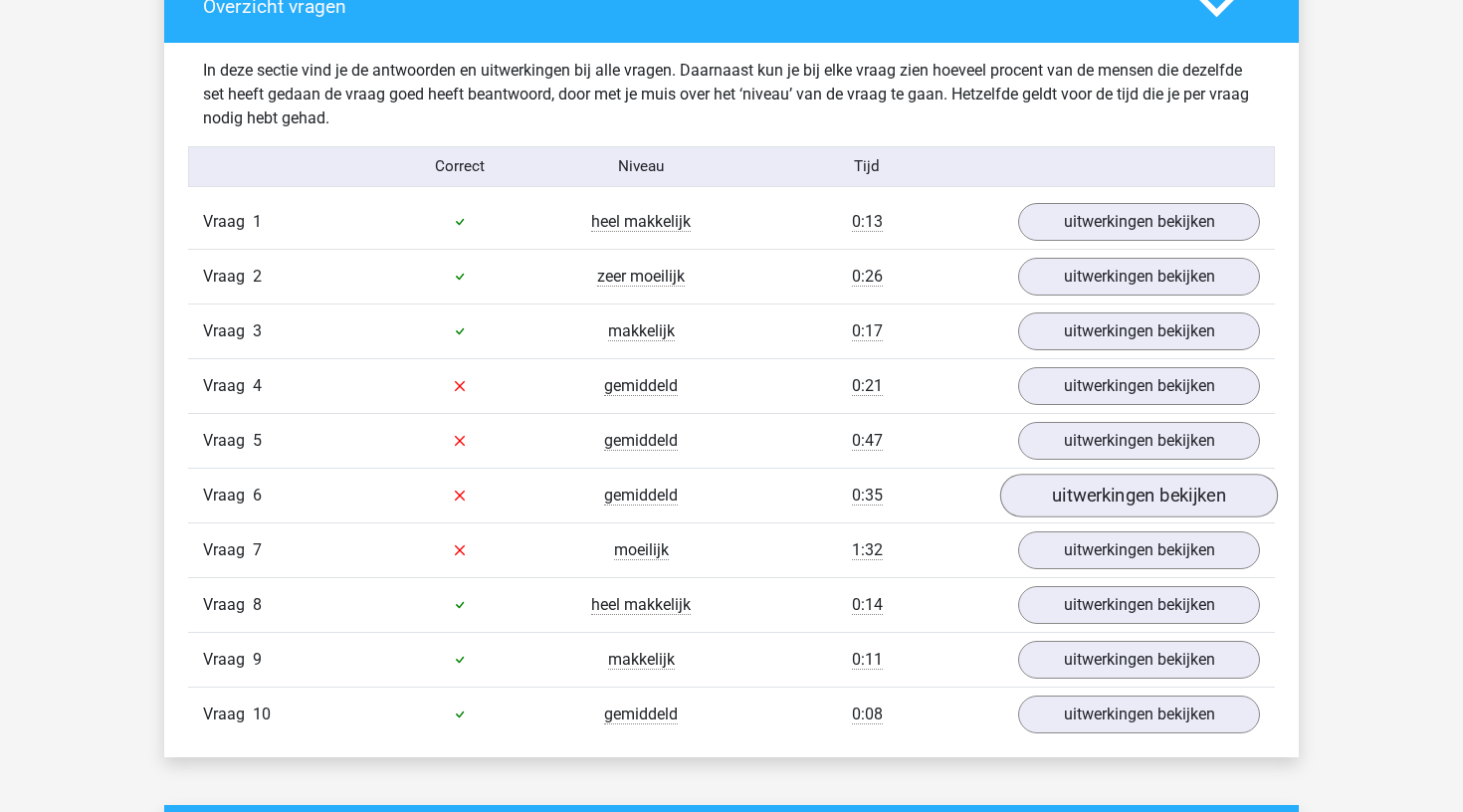 click on "uitwerkingen bekijken" at bounding box center [1139, 496] 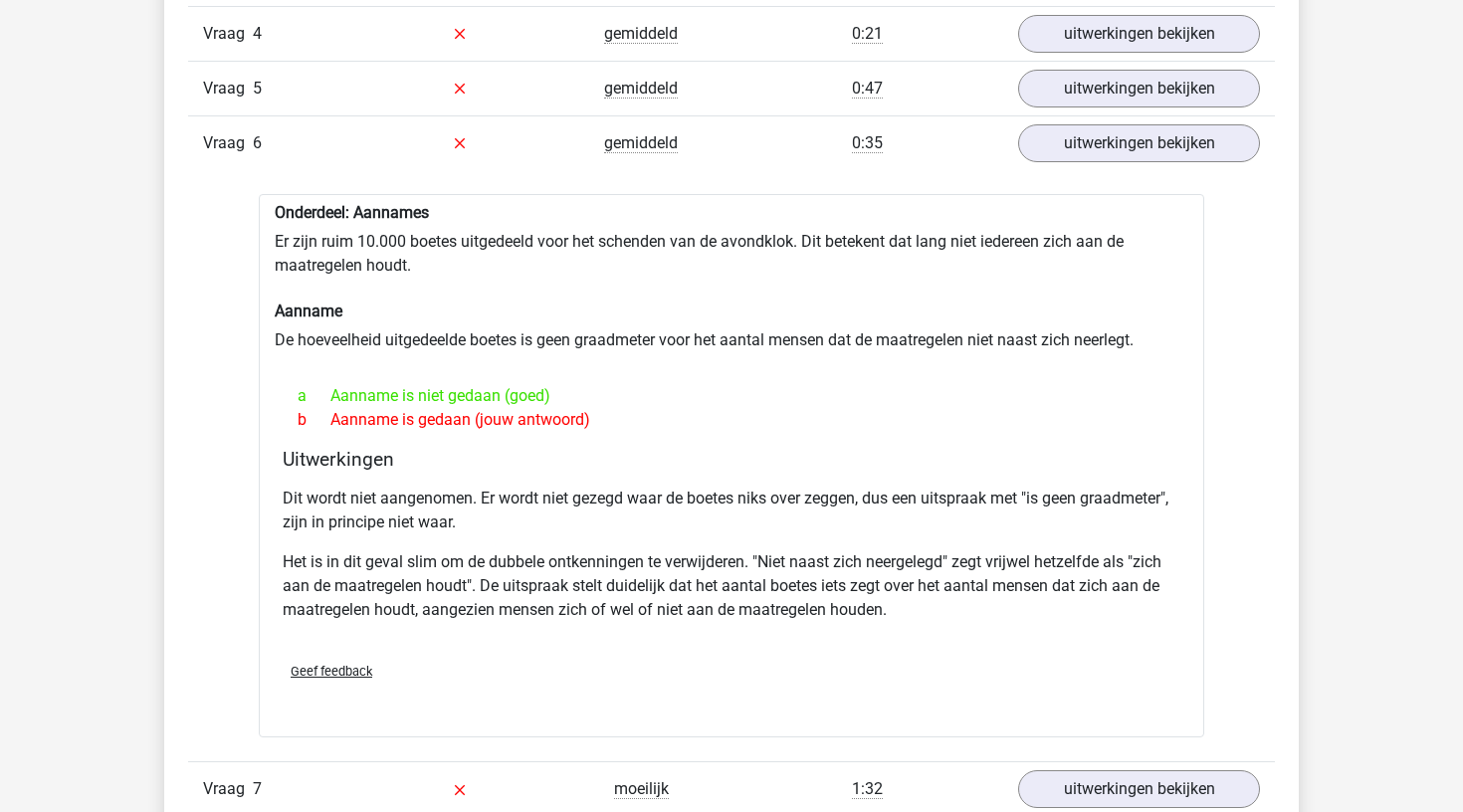 scroll, scrollTop: 1483, scrollLeft: 0, axis: vertical 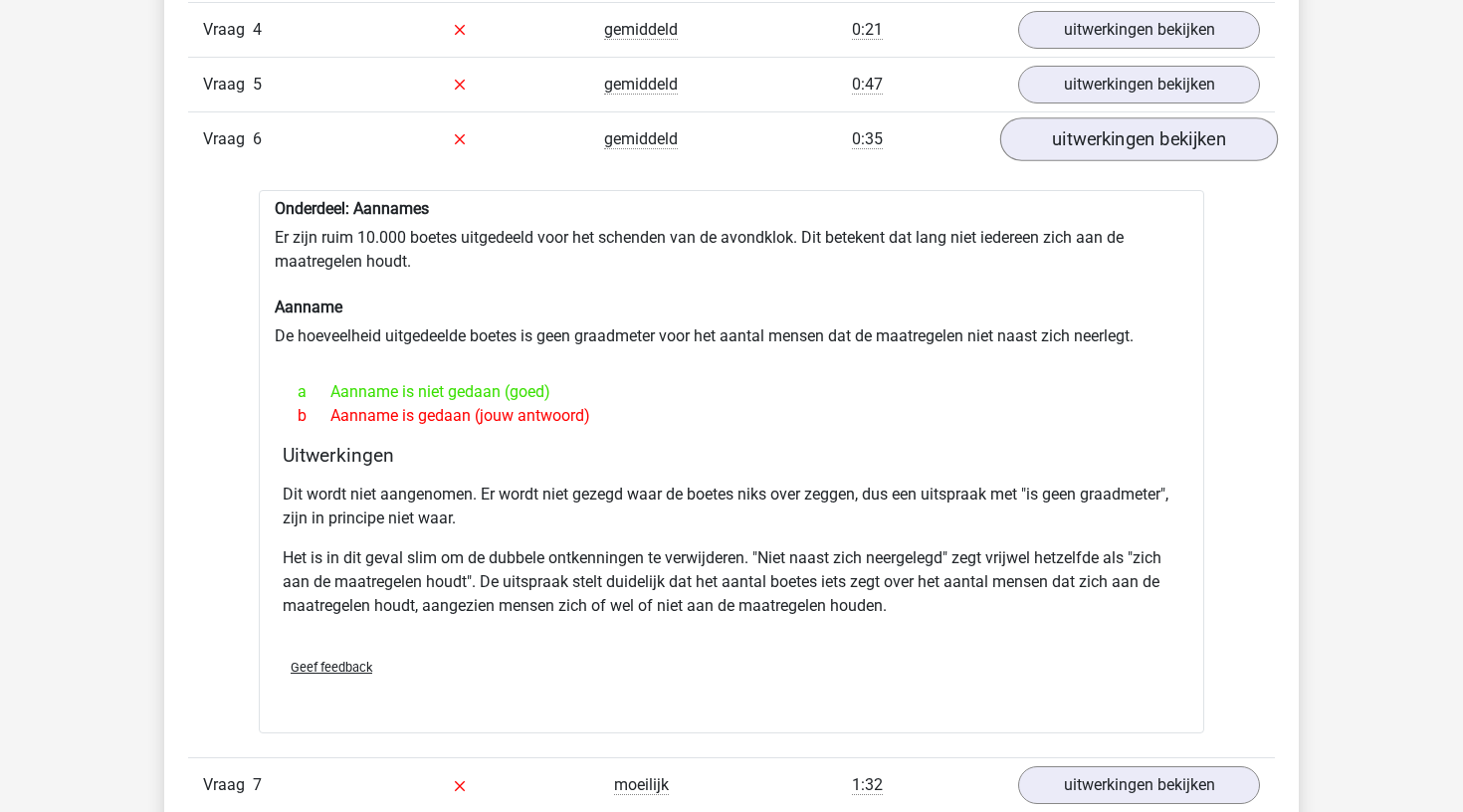 click on "uitwerkingen bekijken" at bounding box center (1139, 139) 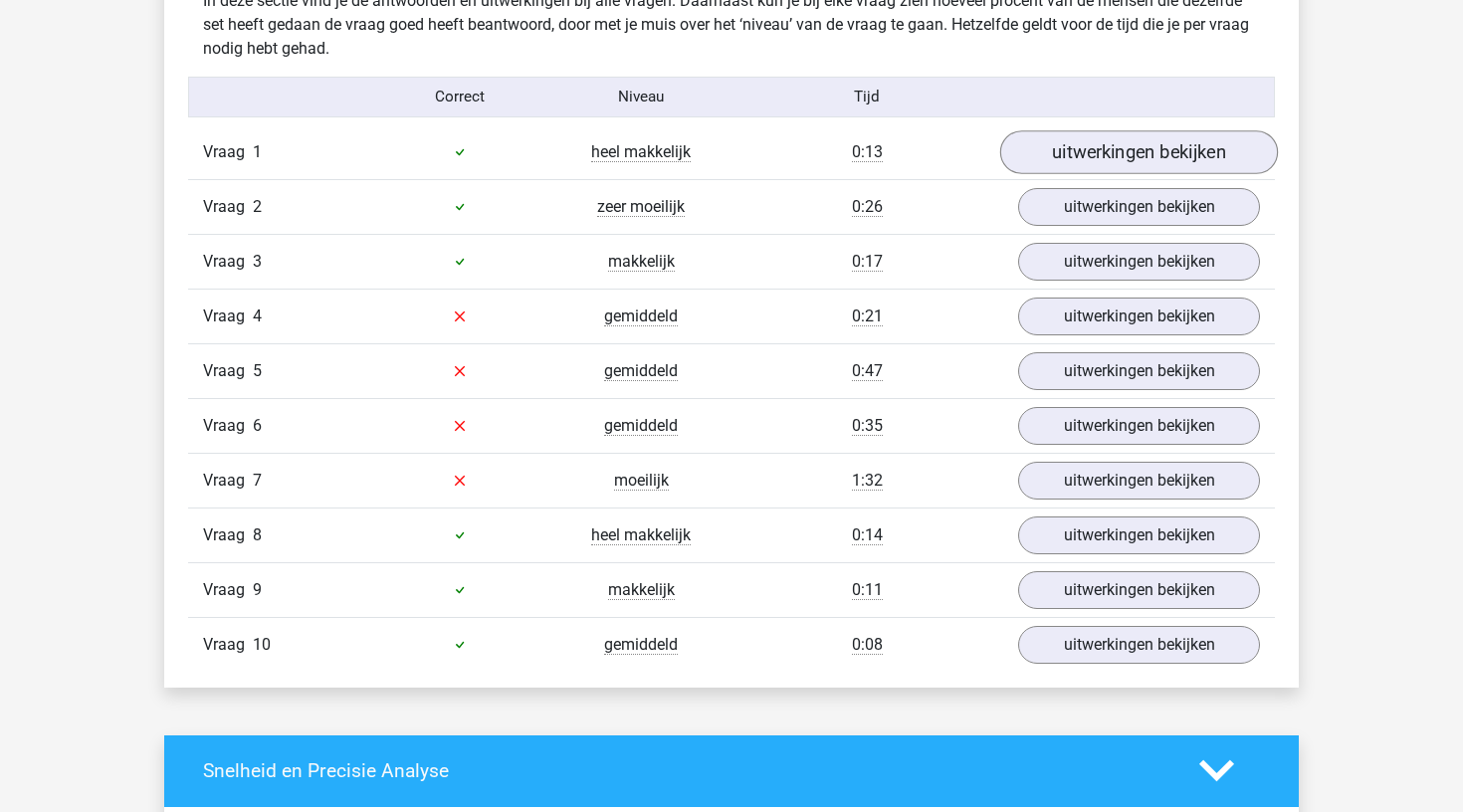 scroll, scrollTop: 1151, scrollLeft: 0, axis: vertical 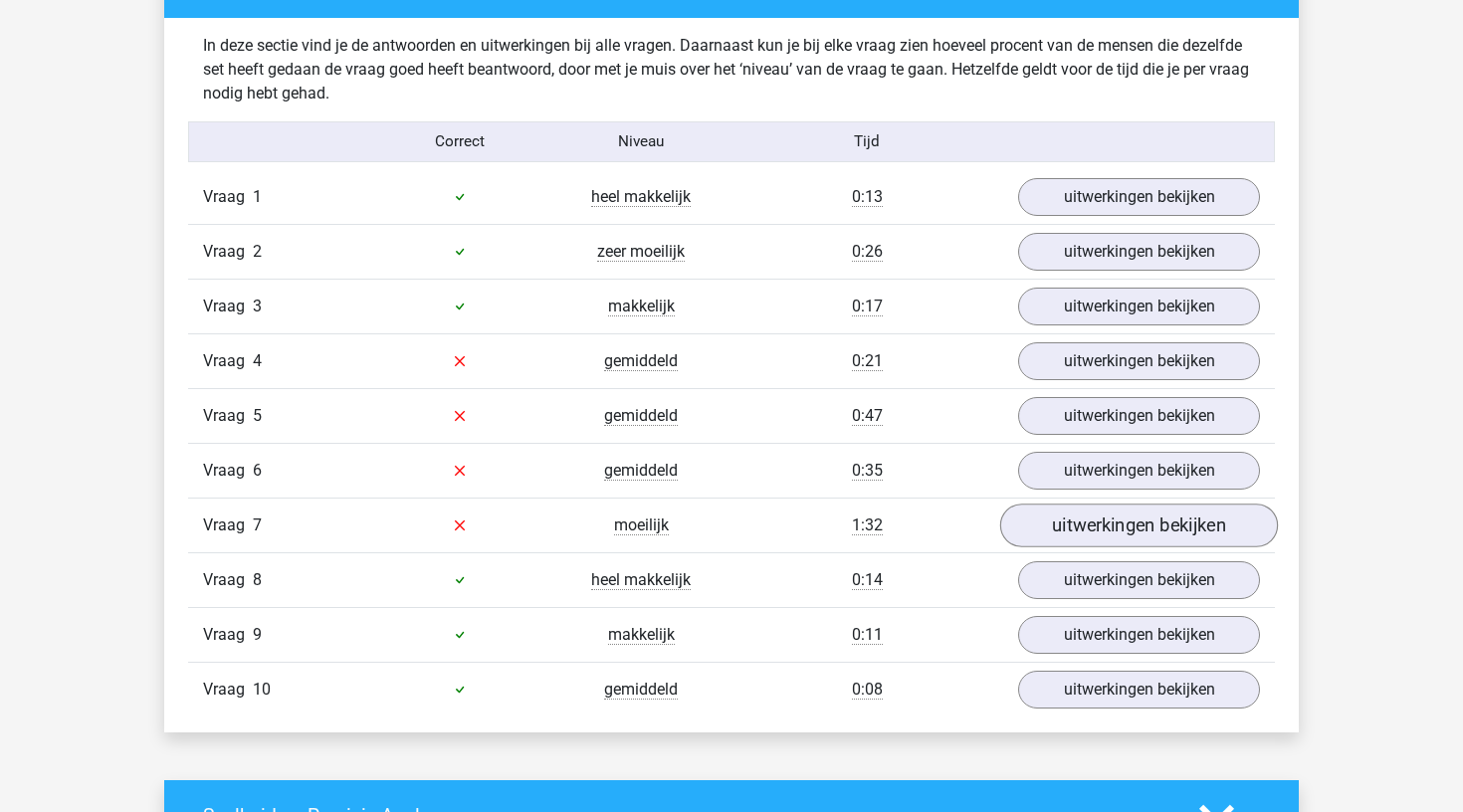 click on "uitwerkingen bekijken" at bounding box center [1139, 525] 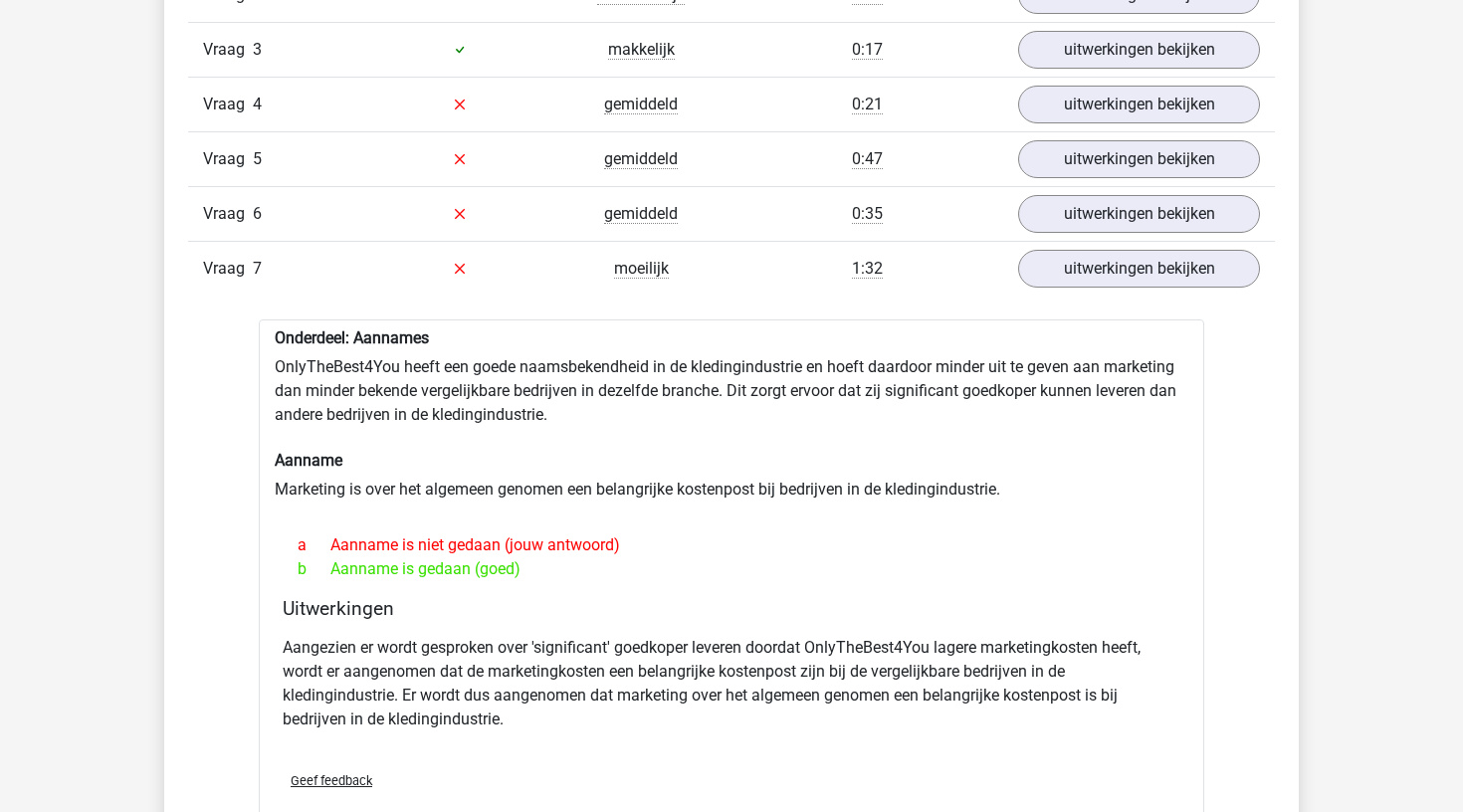 scroll, scrollTop: 1404, scrollLeft: 0, axis: vertical 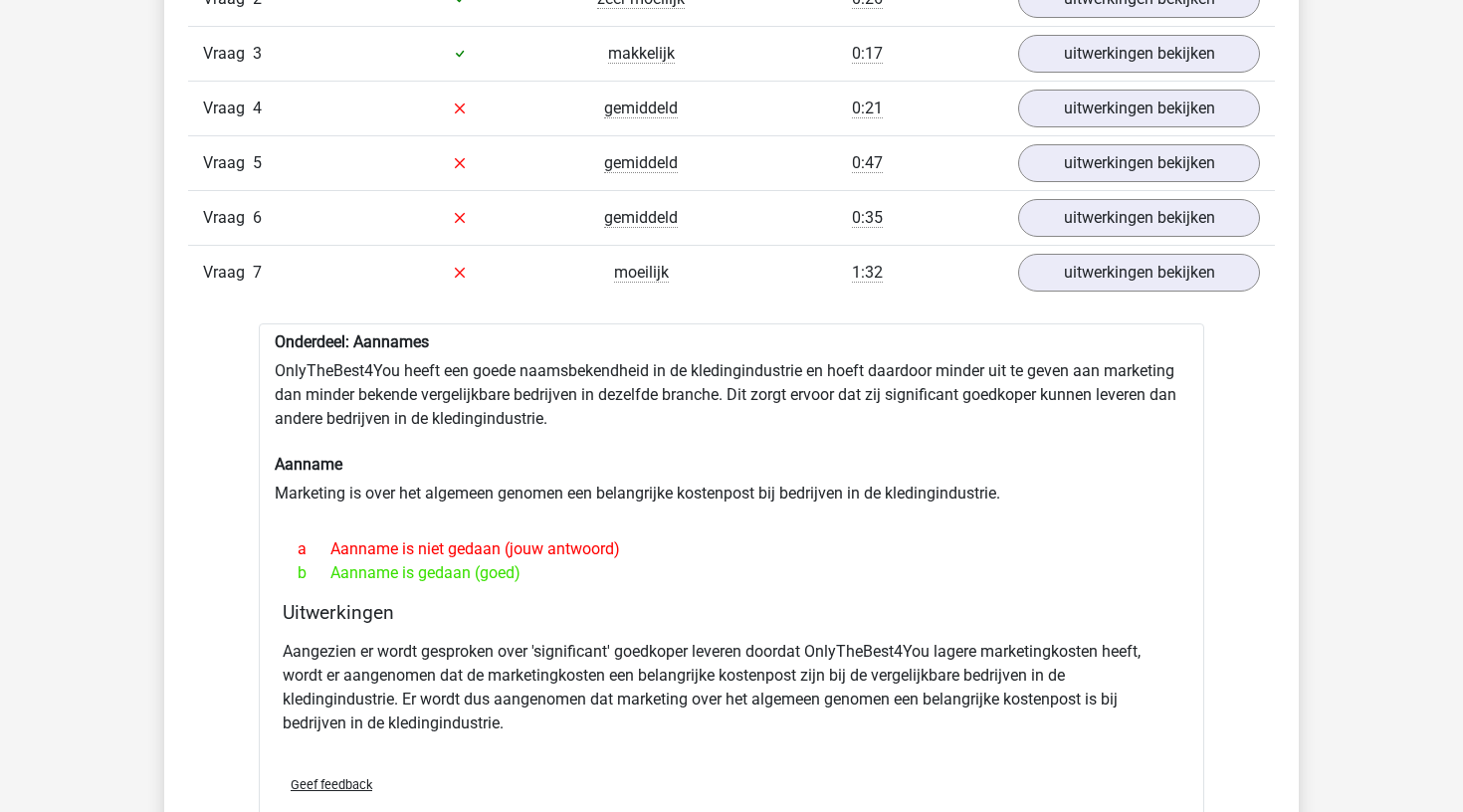 click on "Onderdeel: Aannames OnlyTheBest4You heeft een goede naamsbekendheid in de kledingindustrie en hoeft daardoor minder uit te geven aan marketing dan minder bekende vergelijkbare bedrijven in dezelfde branche. Dit zorgt ervoor dat zij significant goedkoper kunnen leveren dan andere bedrijven in de kledingindustrie. Aanname Marketing is over het algemeen genomen een belangrijke kostenpost bij bedrijven in de kledingindustrie.
a
Aanname is niet gedaan
(jouw antwoord)
b
Aanname is gedaan
(goed)
Uitwerkingen
Verstuur" at bounding box center (732, 587) 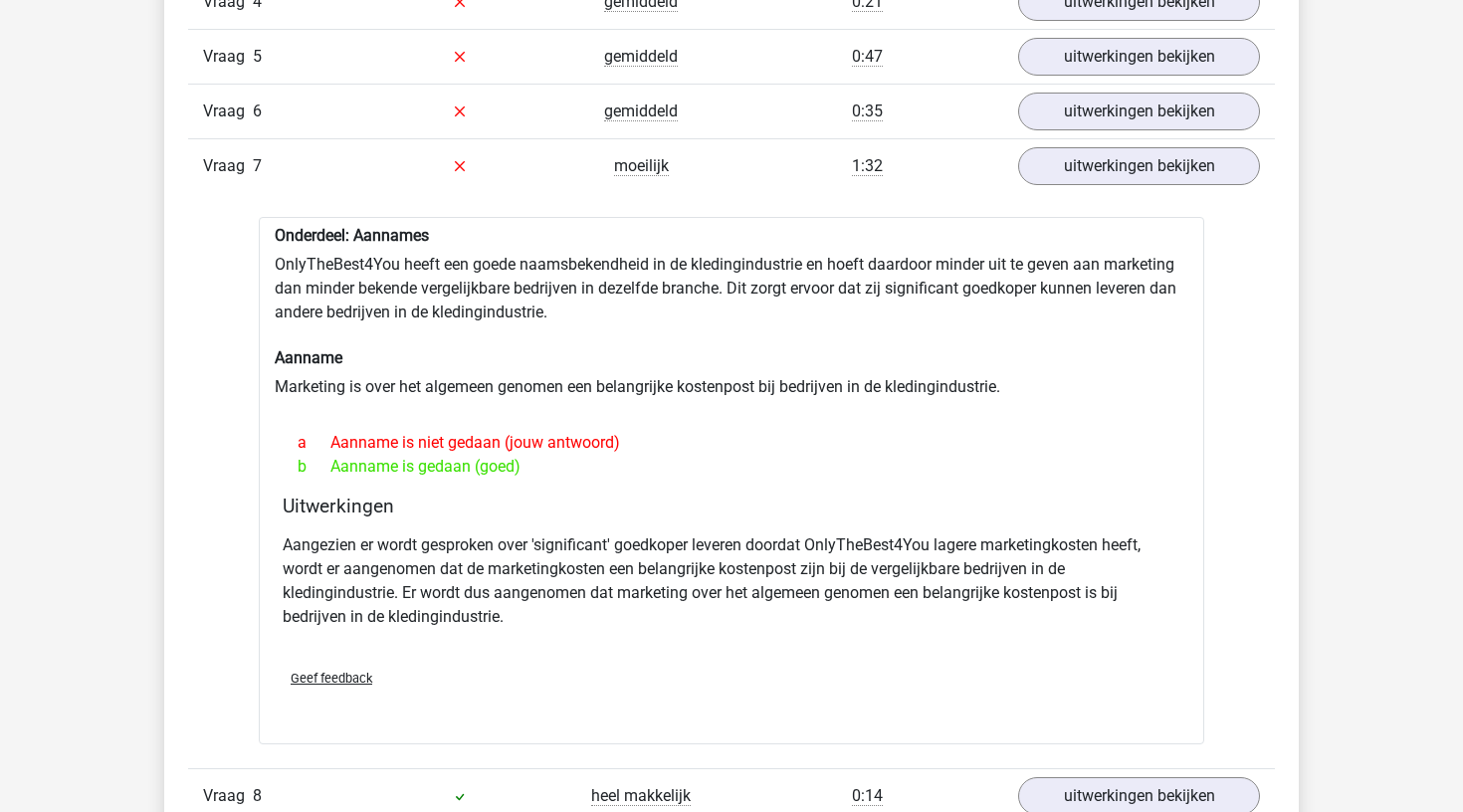 scroll, scrollTop: 1523, scrollLeft: 0, axis: vertical 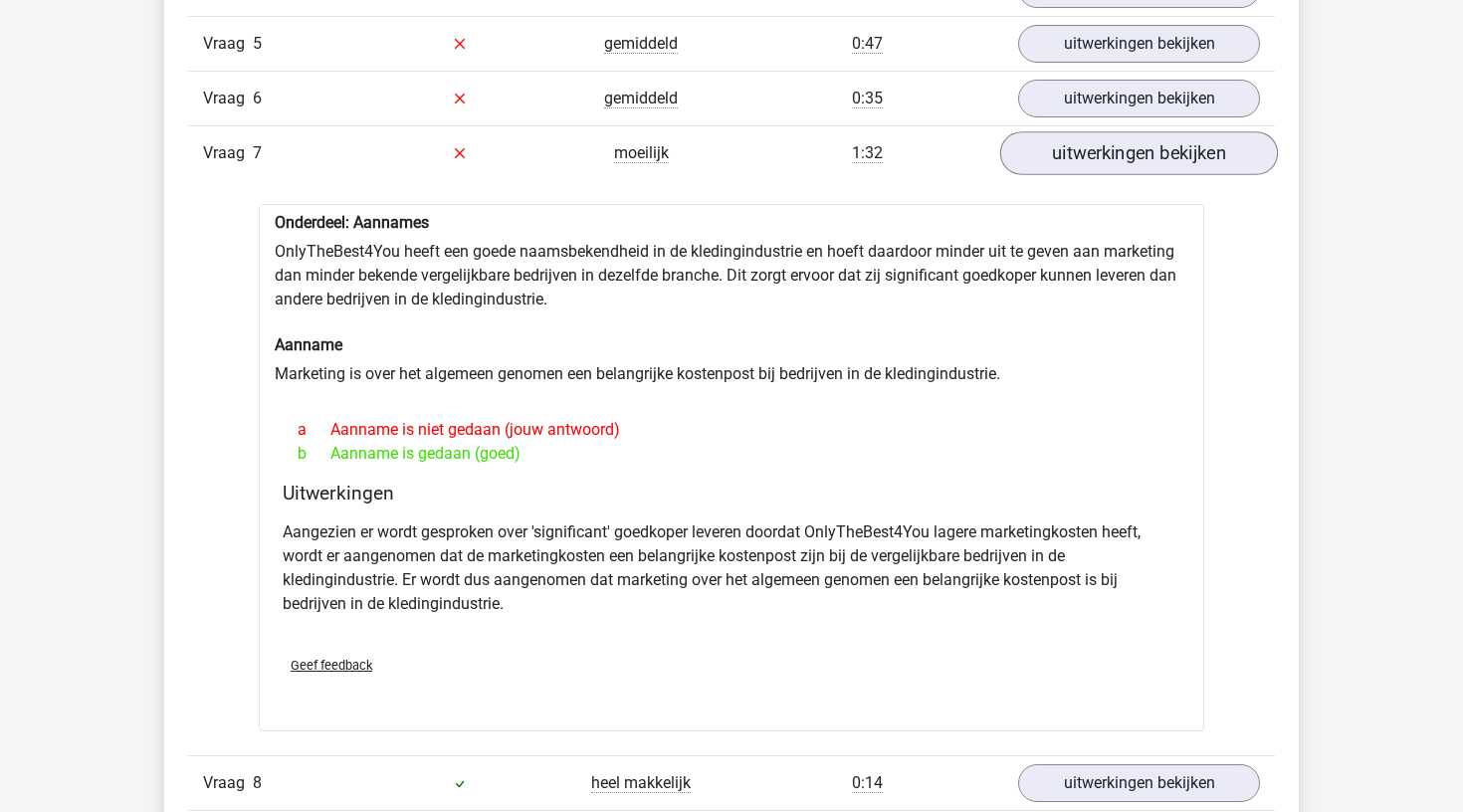 click on "uitwerkingen bekijken" at bounding box center [1139, 153] 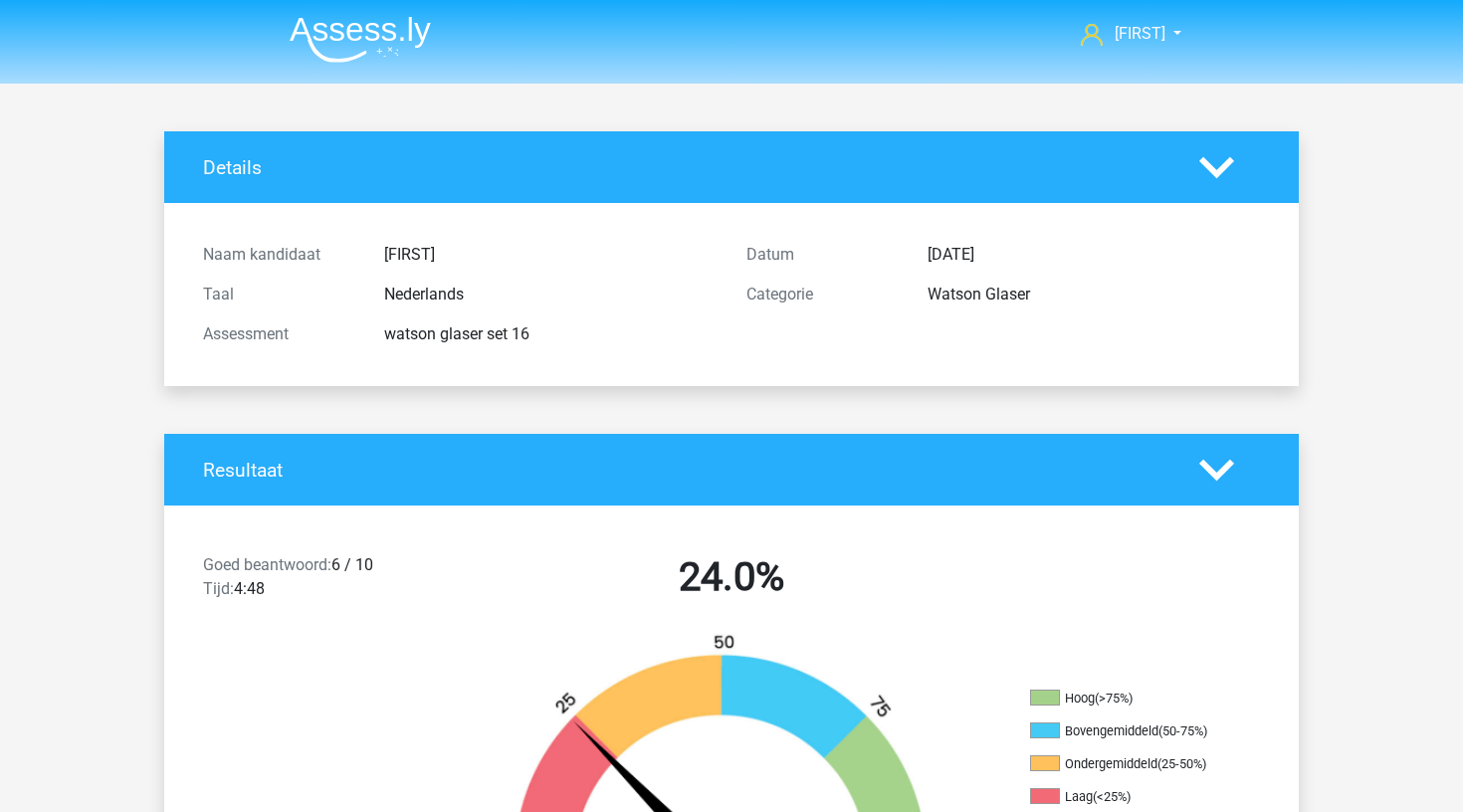 scroll, scrollTop: 0, scrollLeft: 0, axis: both 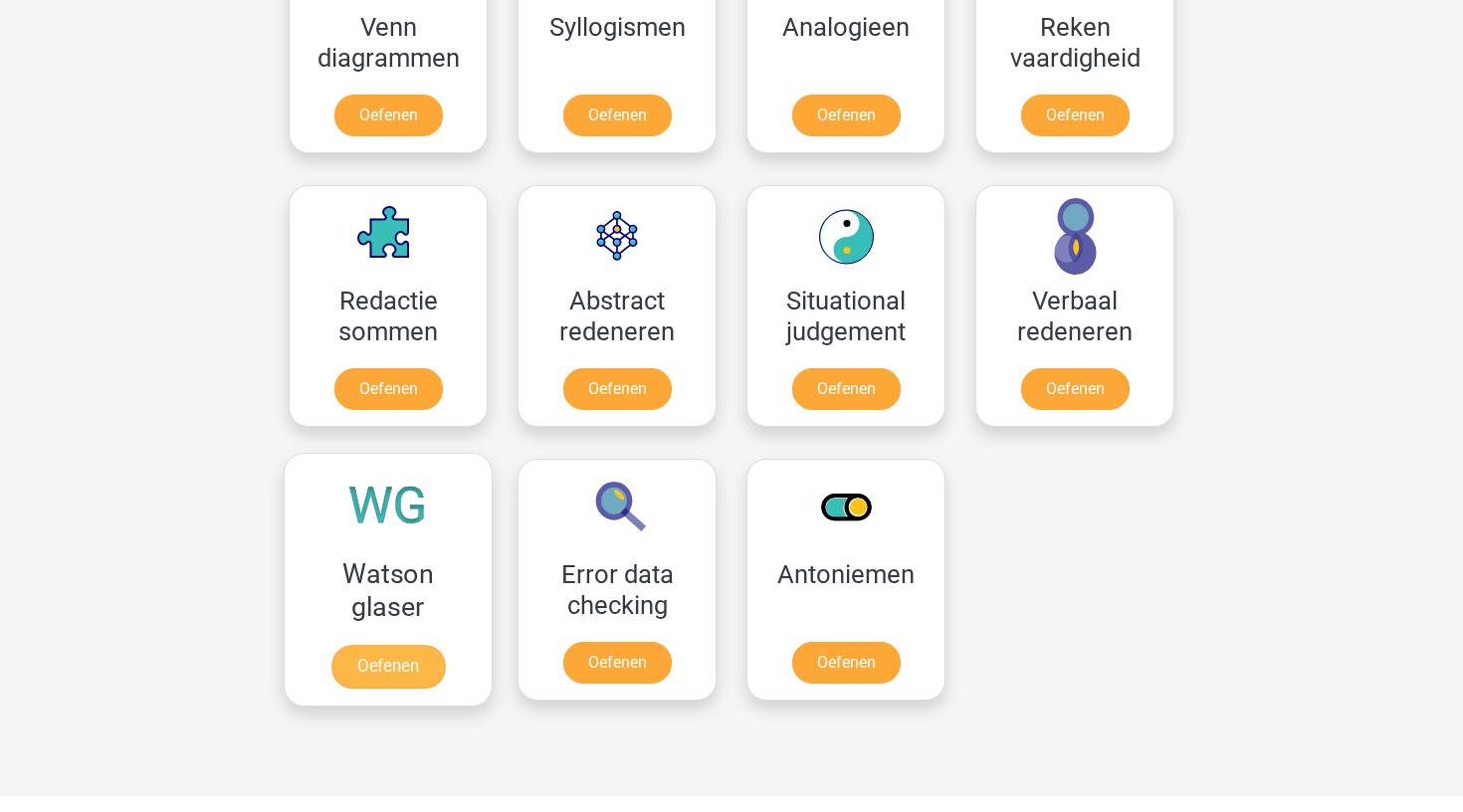 click on "Oefenen" at bounding box center (388, 667) 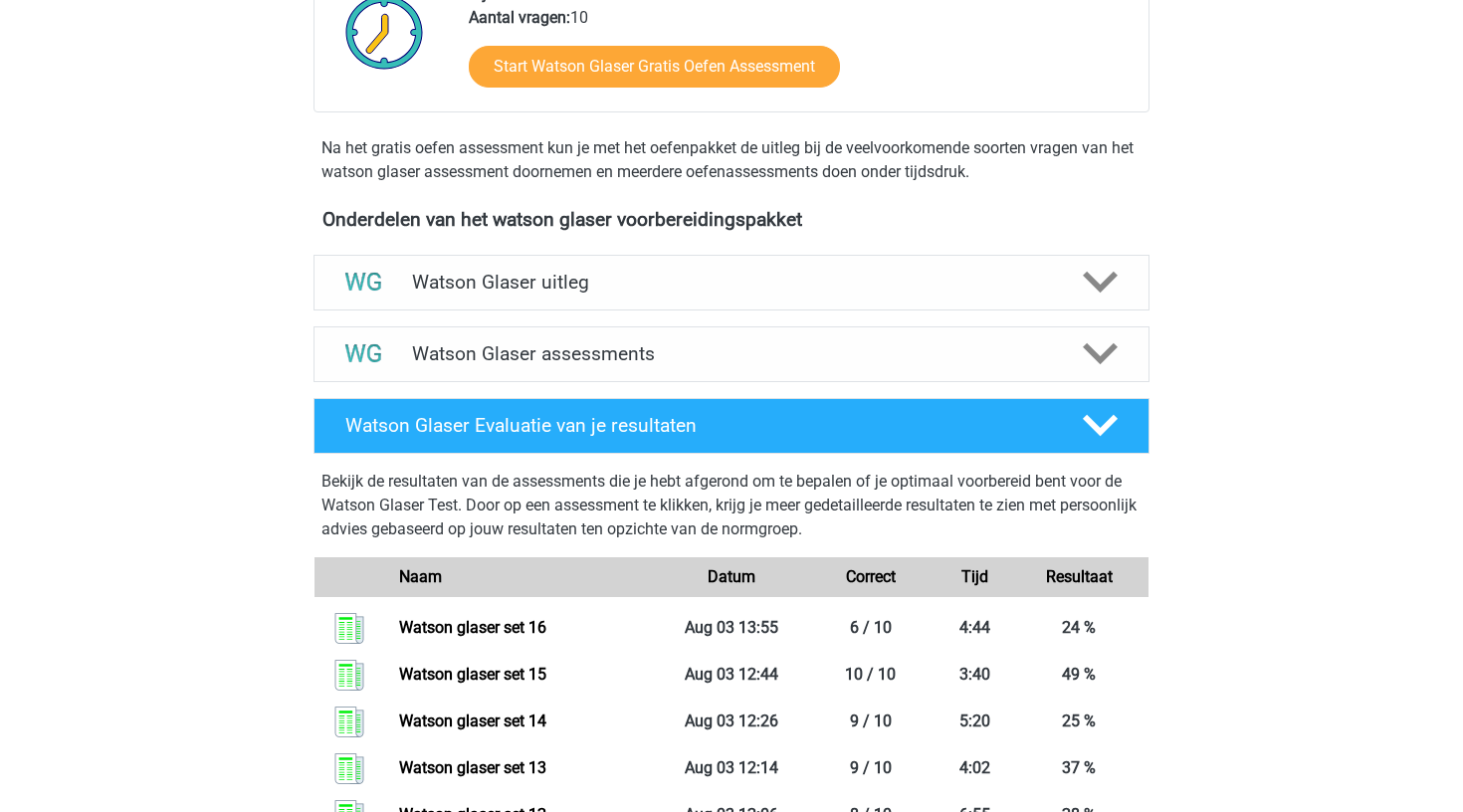 scroll, scrollTop: 568, scrollLeft: 0, axis: vertical 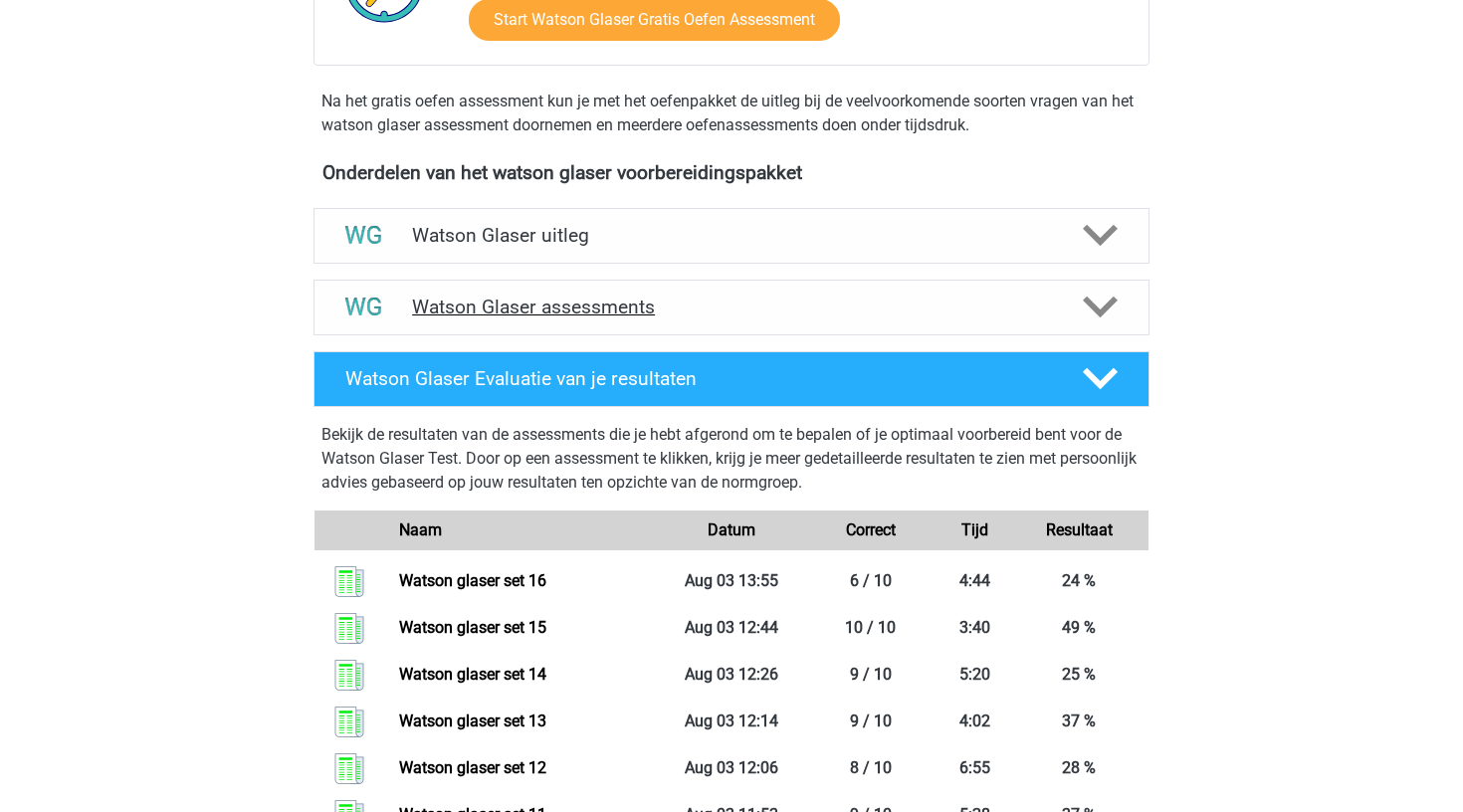 click on "Watson Glaser assessments" at bounding box center [732, 307] 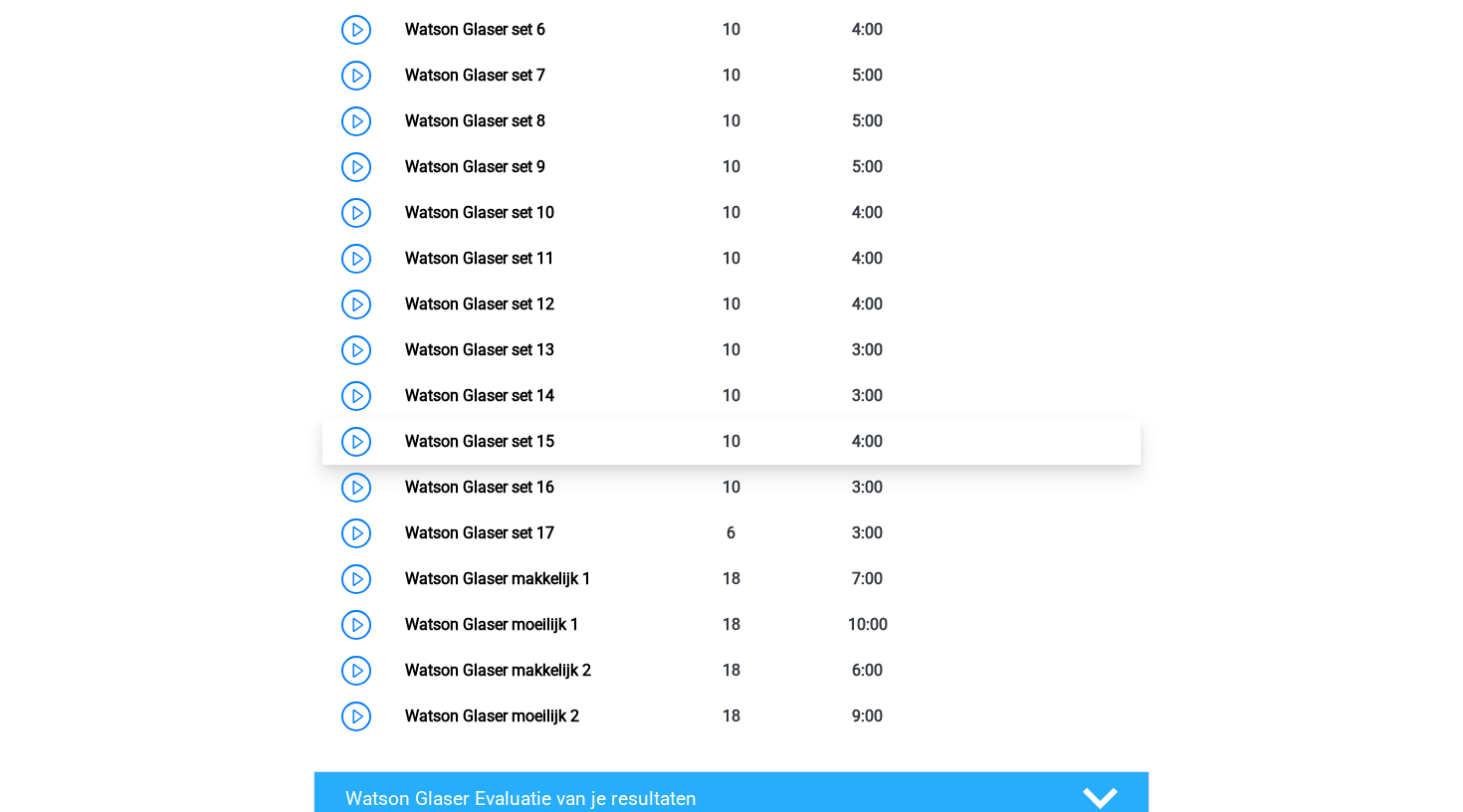 scroll, scrollTop: 1262, scrollLeft: 0, axis: vertical 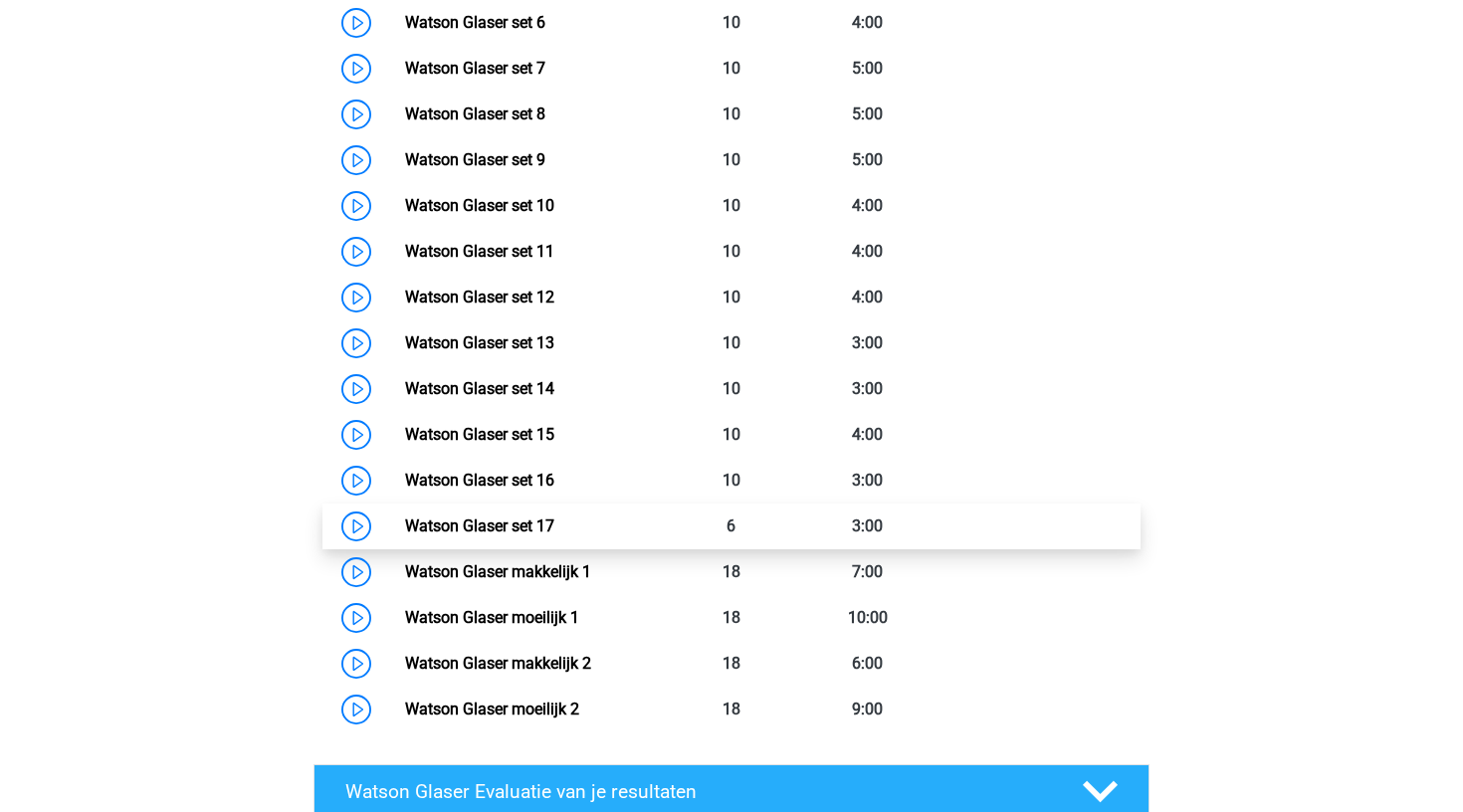 click on "Watson Glaser
set 17" at bounding box center (480, 525) 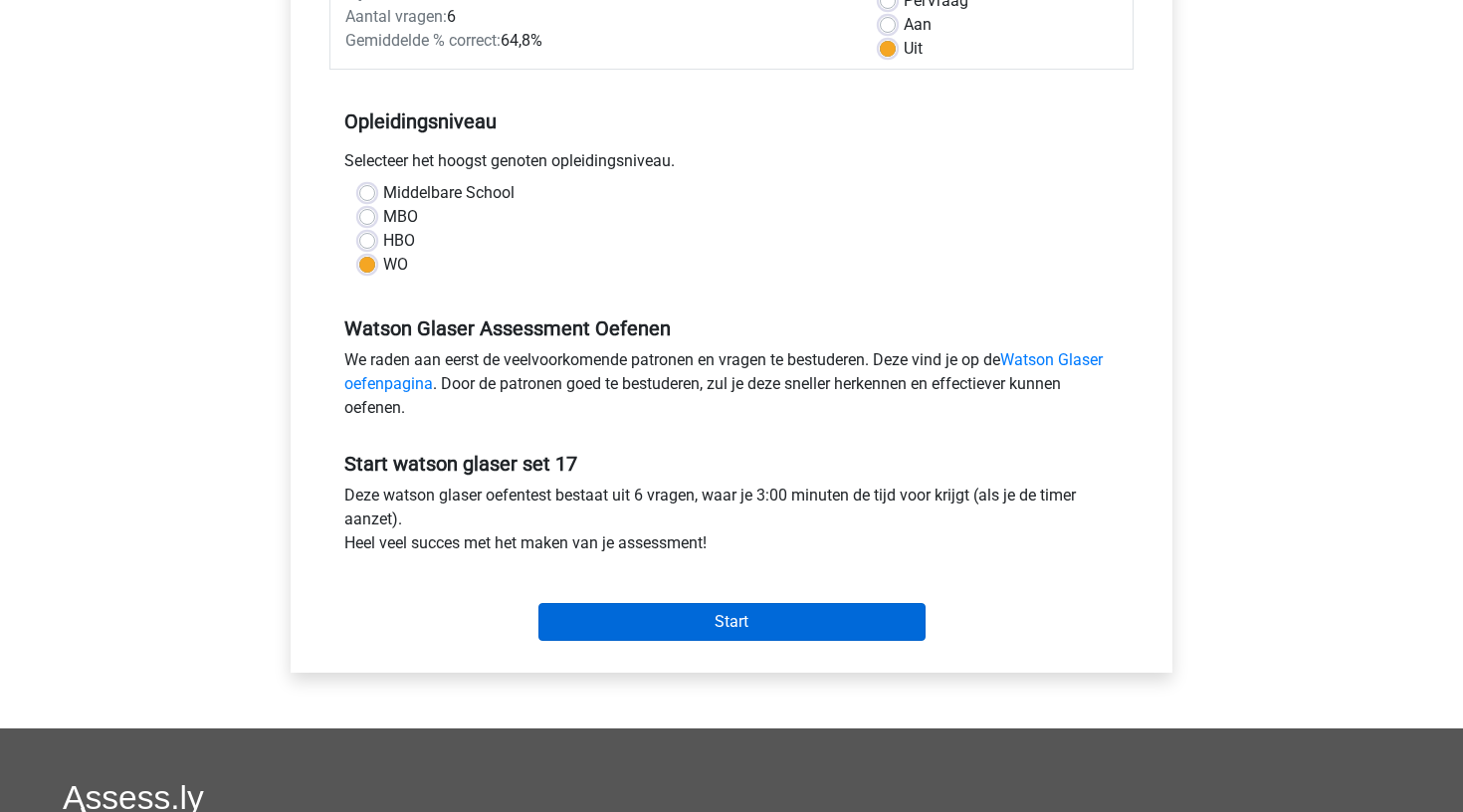 scroll, scrollTop: 209, scrollLeft: 0, axis: vertical 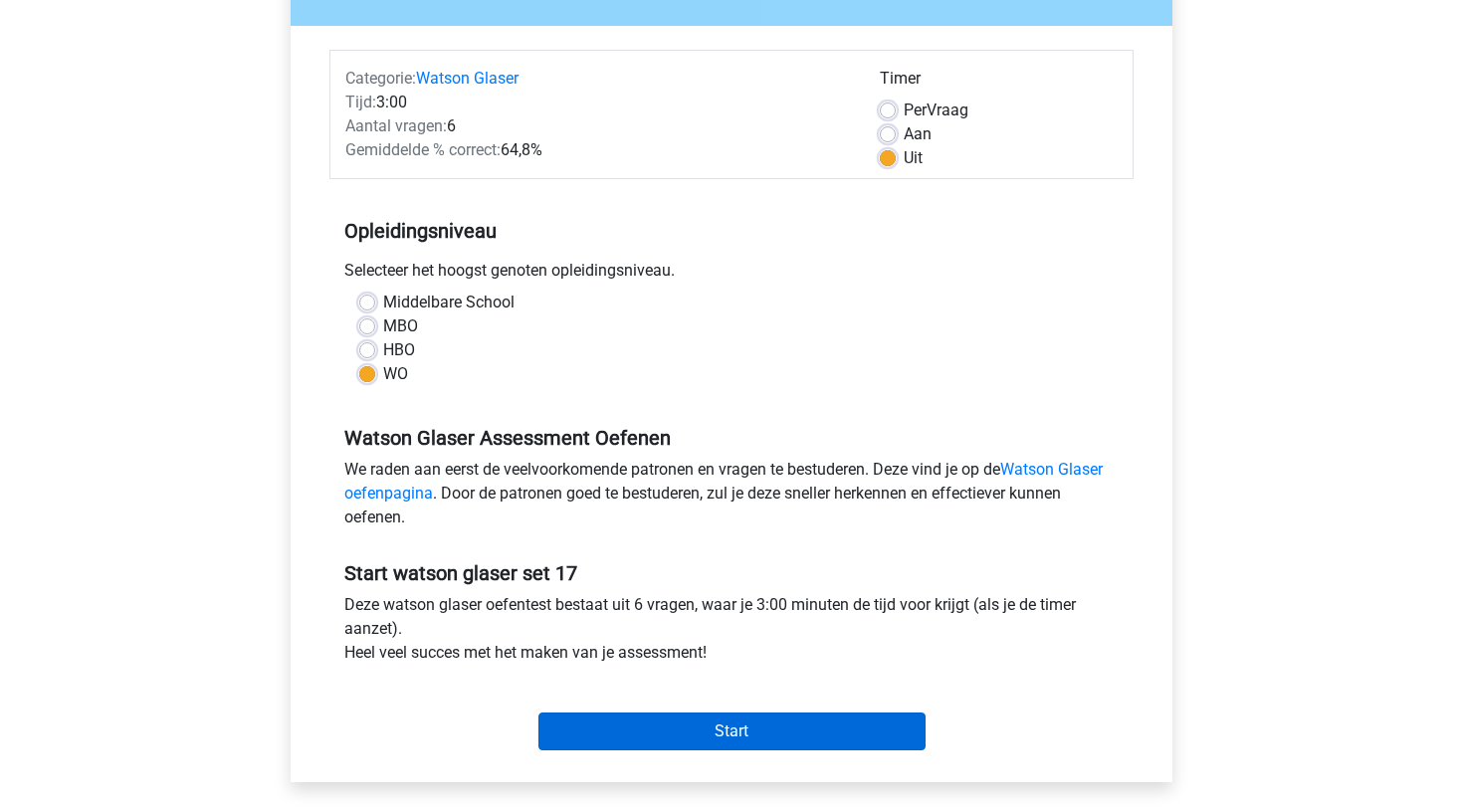click on "Start" at bounding box center (732, 731) 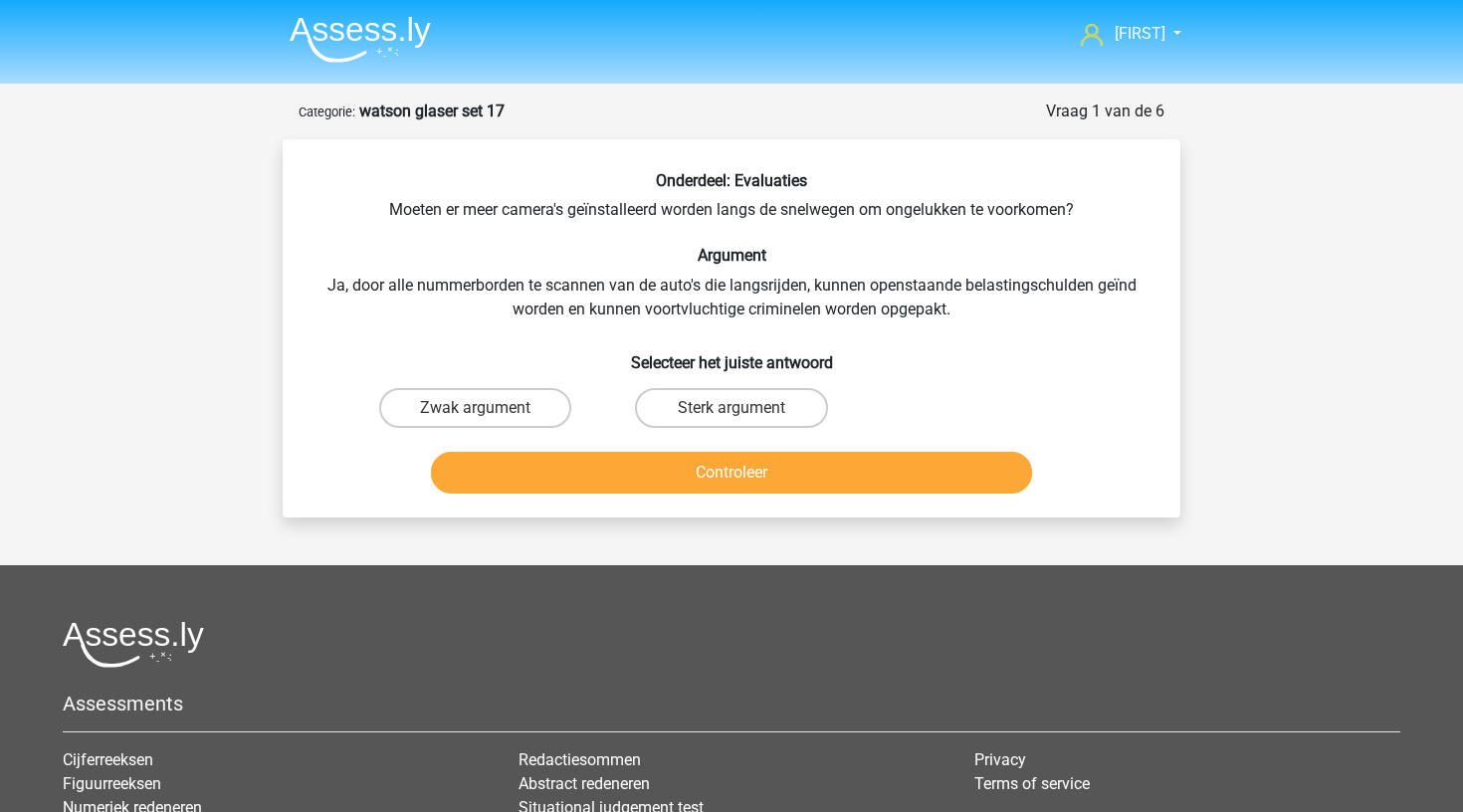 scroll, scrollTop: 0, scrollLeft: 0, axis: both 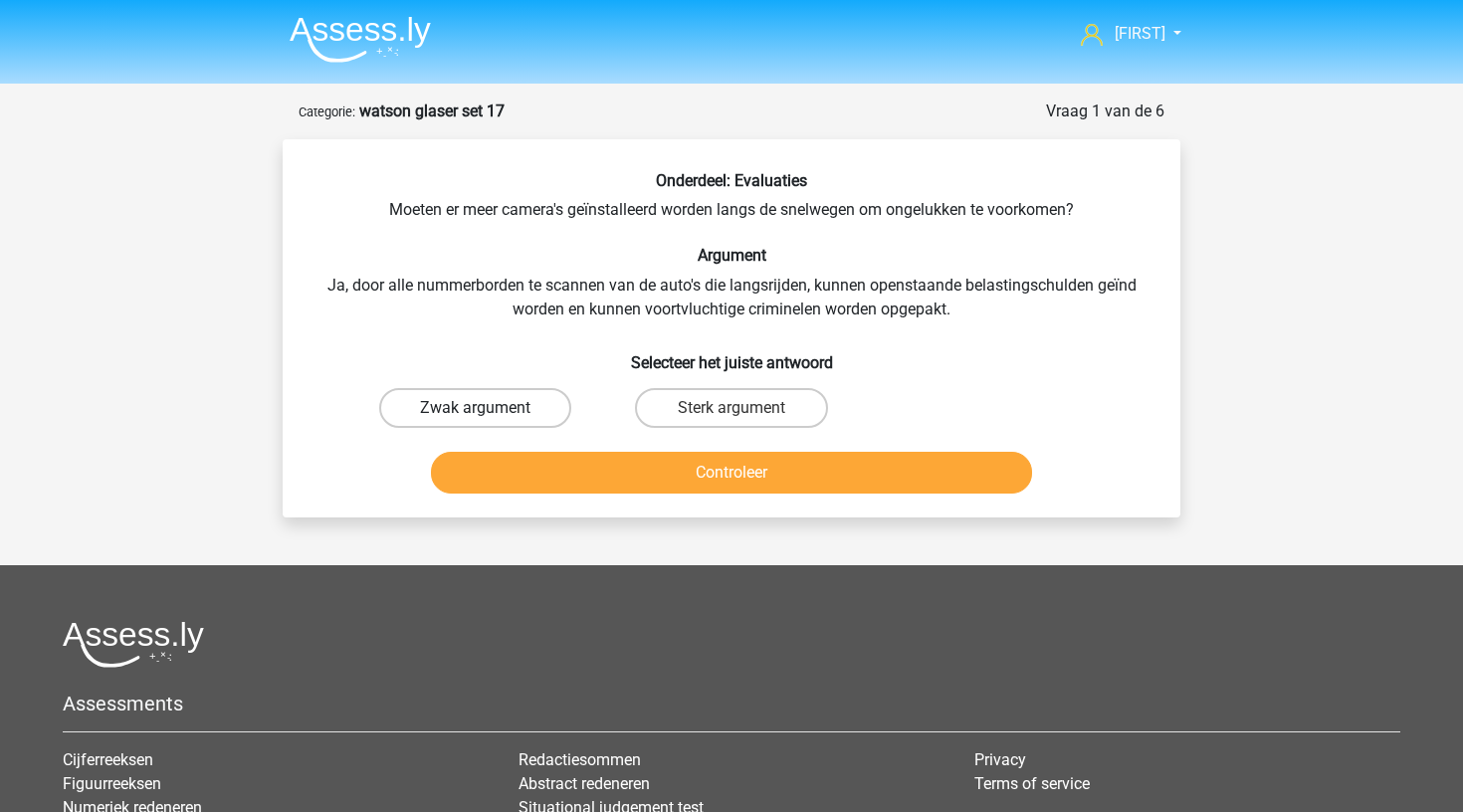 click on "Zwak argument" at bounding box center (475, 408) 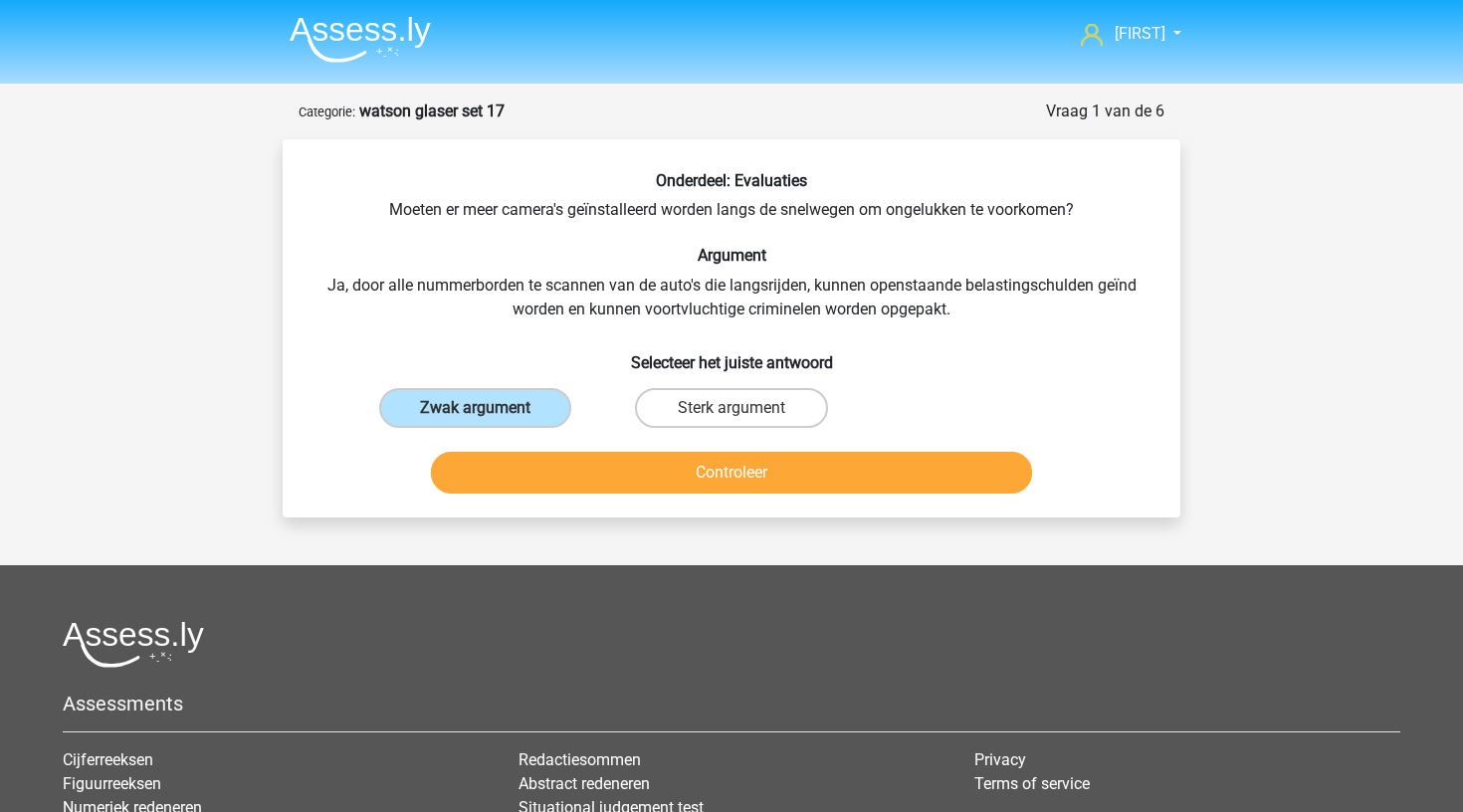 click on "Controleer" at bounding box center (732, 473) 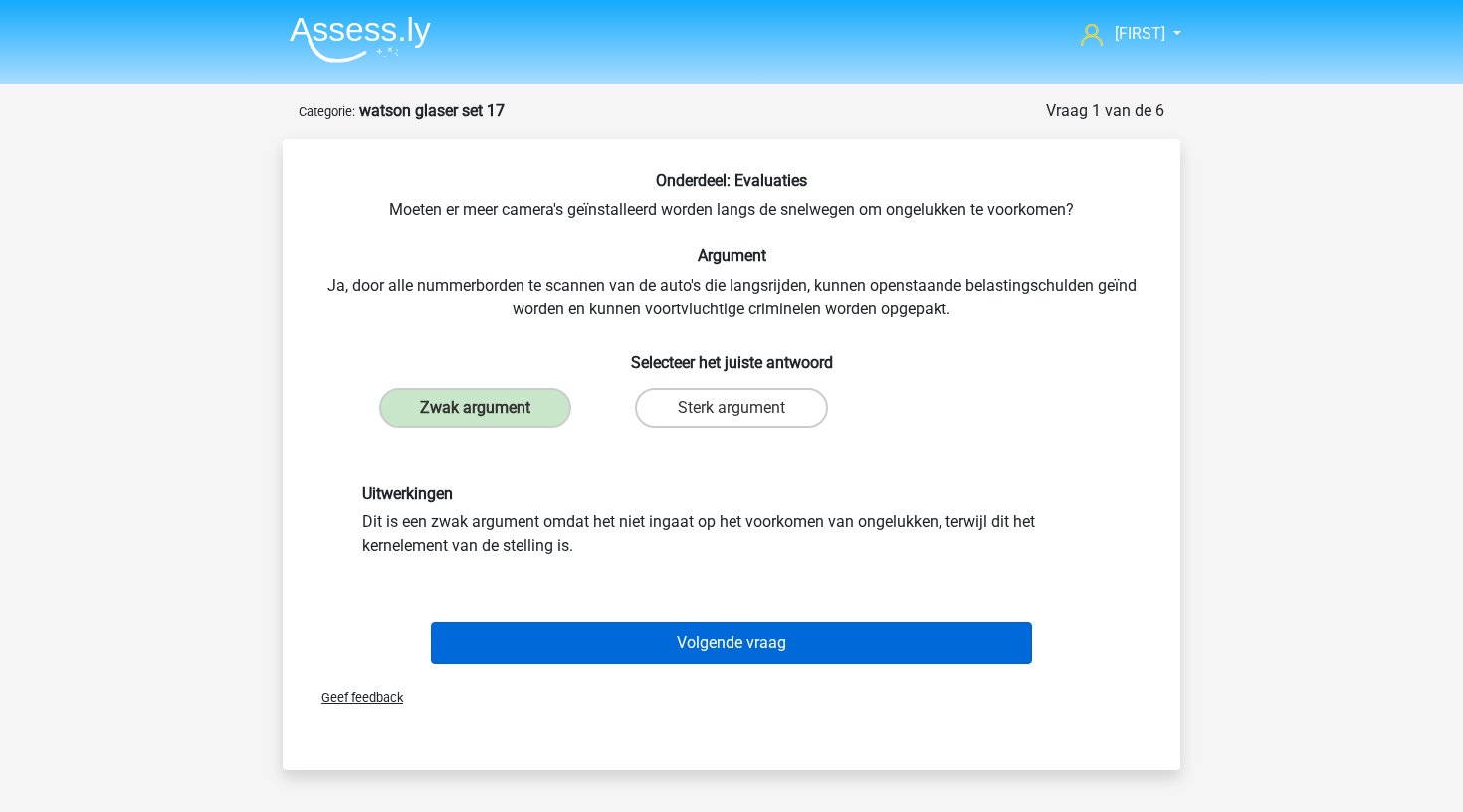click on "Volgende vraag" at bounding box center [732, 643] 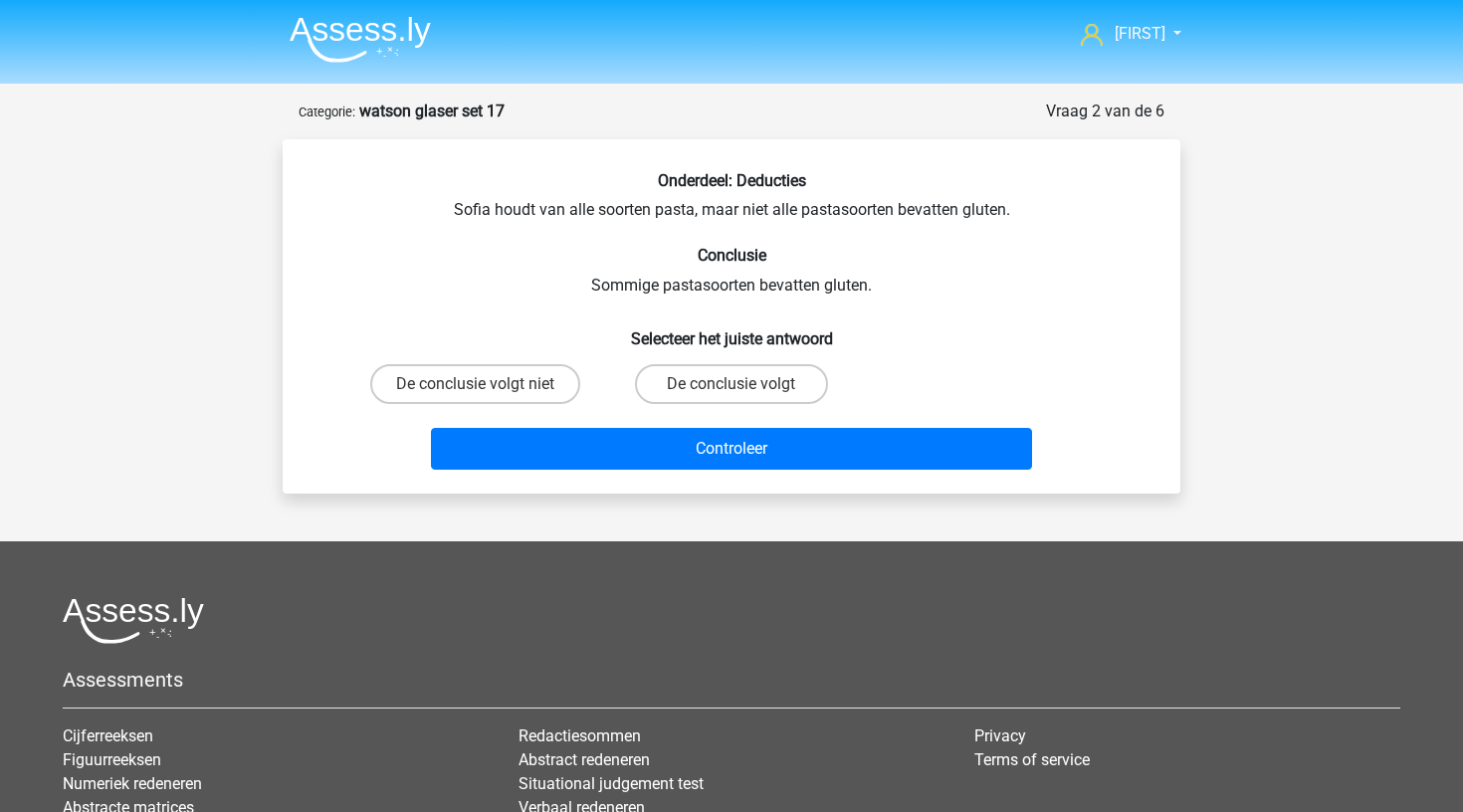 scroll, scrollTop: 100, scrollLeft: 0, axis: vertical 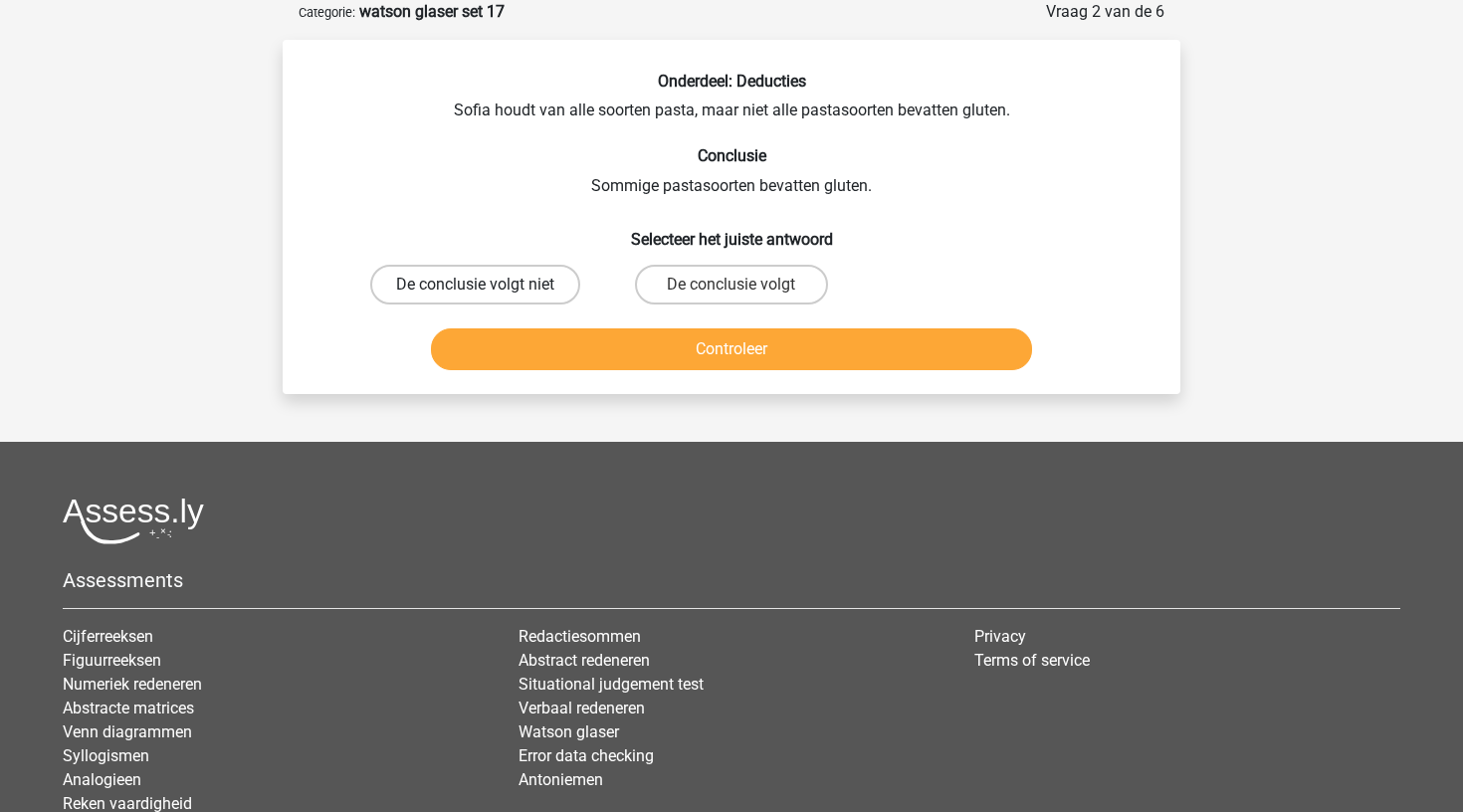 click on "De conclusie volgt niet" at bounding box center [475, 285] 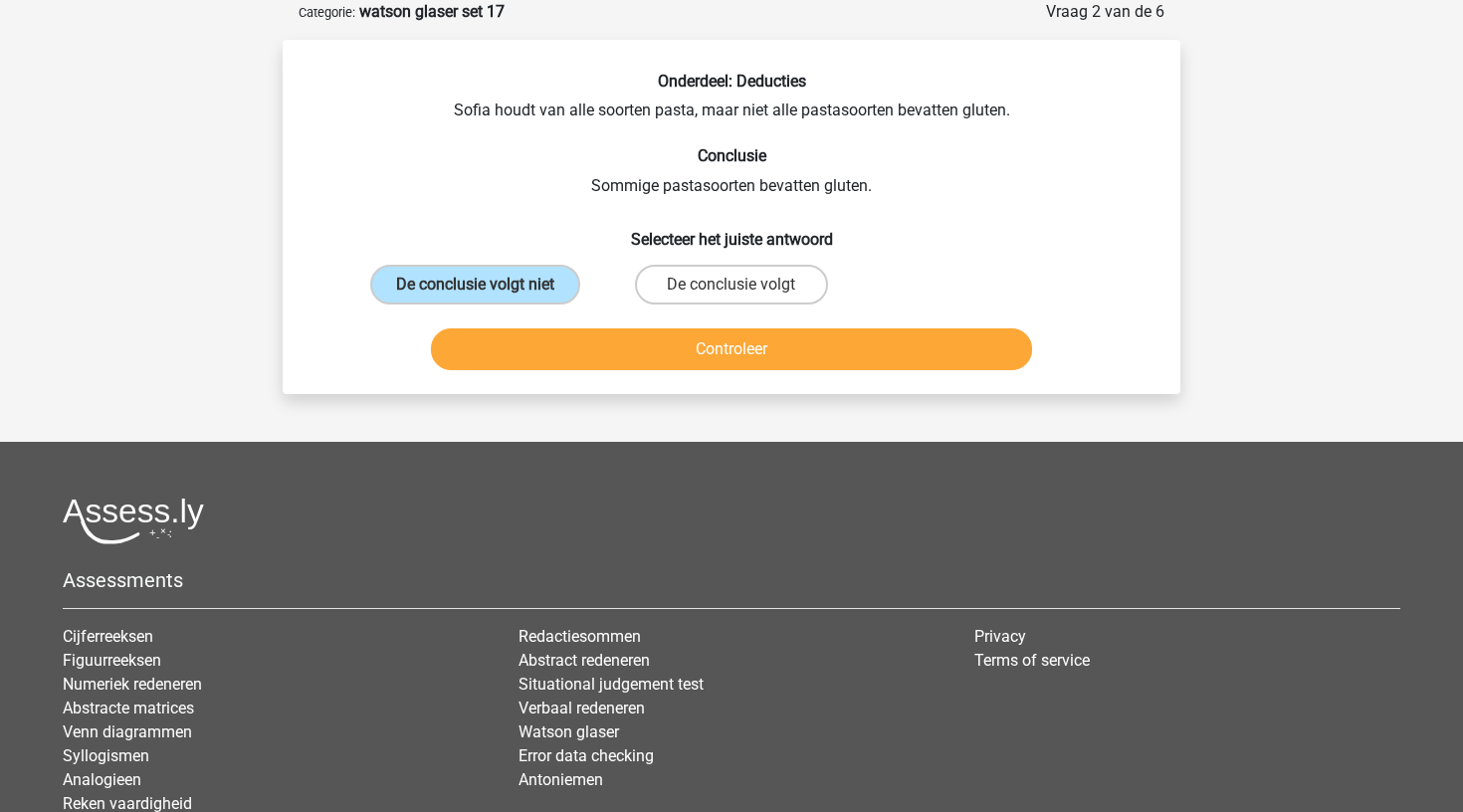 click on "Controleer" at bounding box center [732, 349] 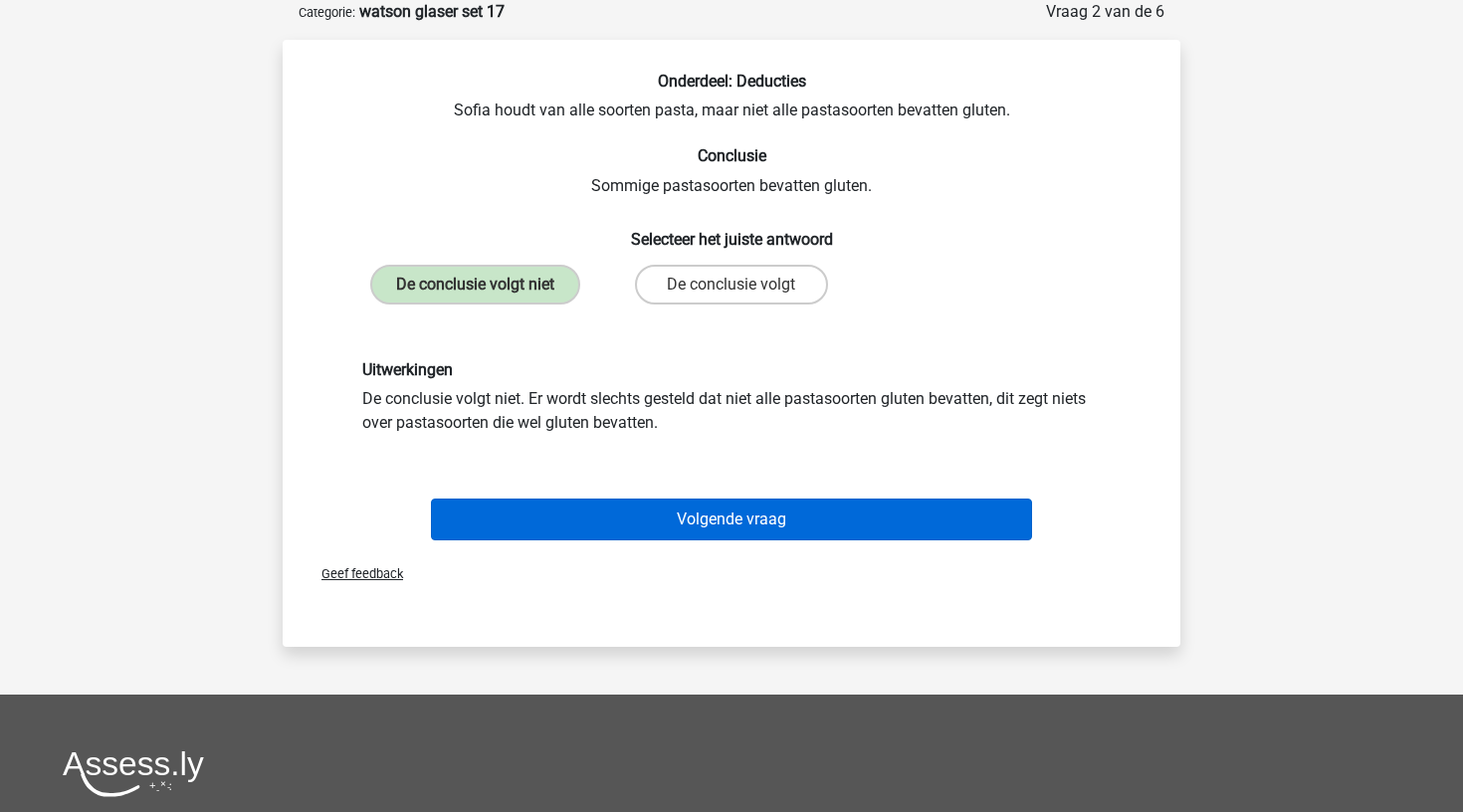 click on "Volgende vraag" at bounding box center (732, 519) 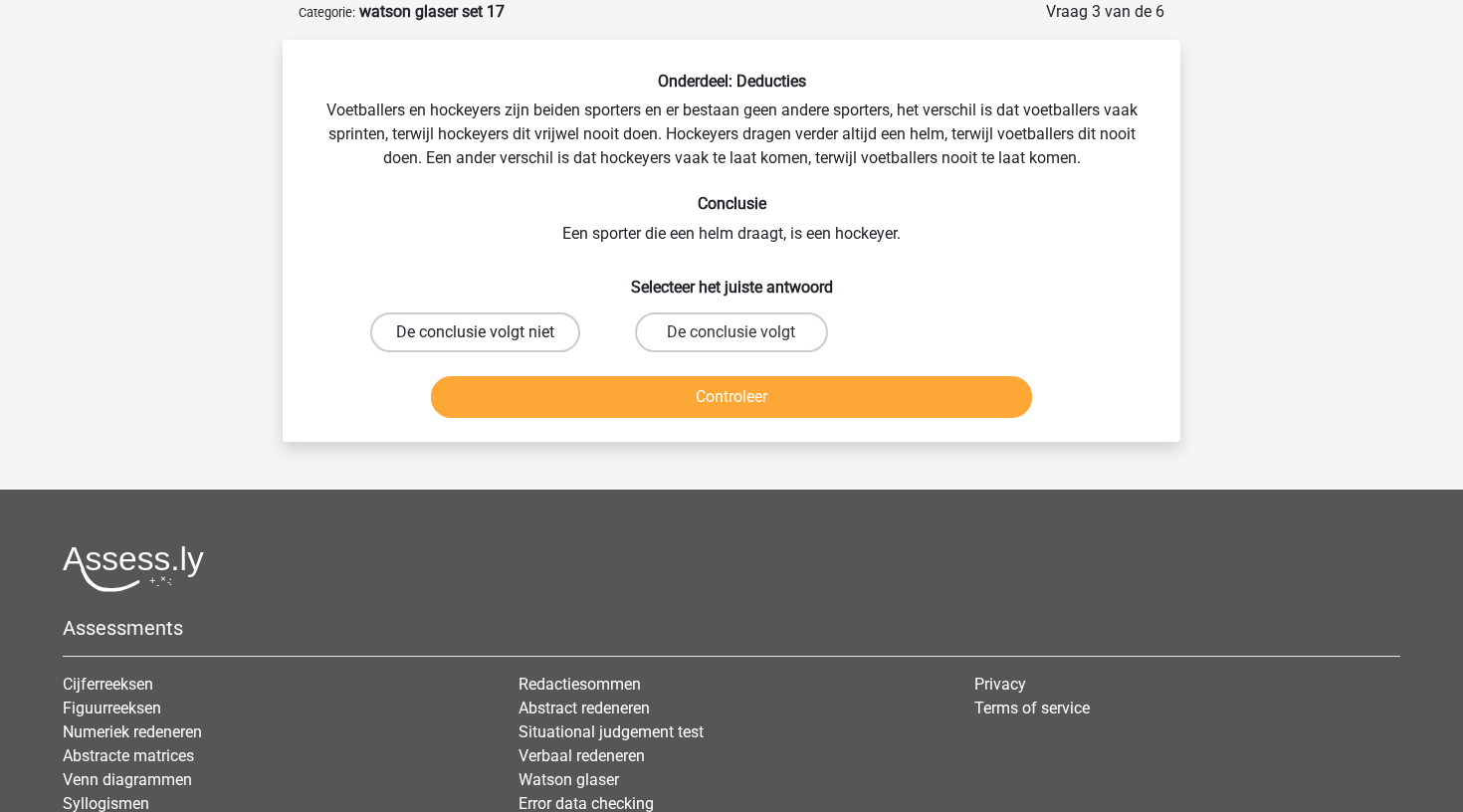 click on "De conclusie volgt niet" at bounding box center [475, 332] 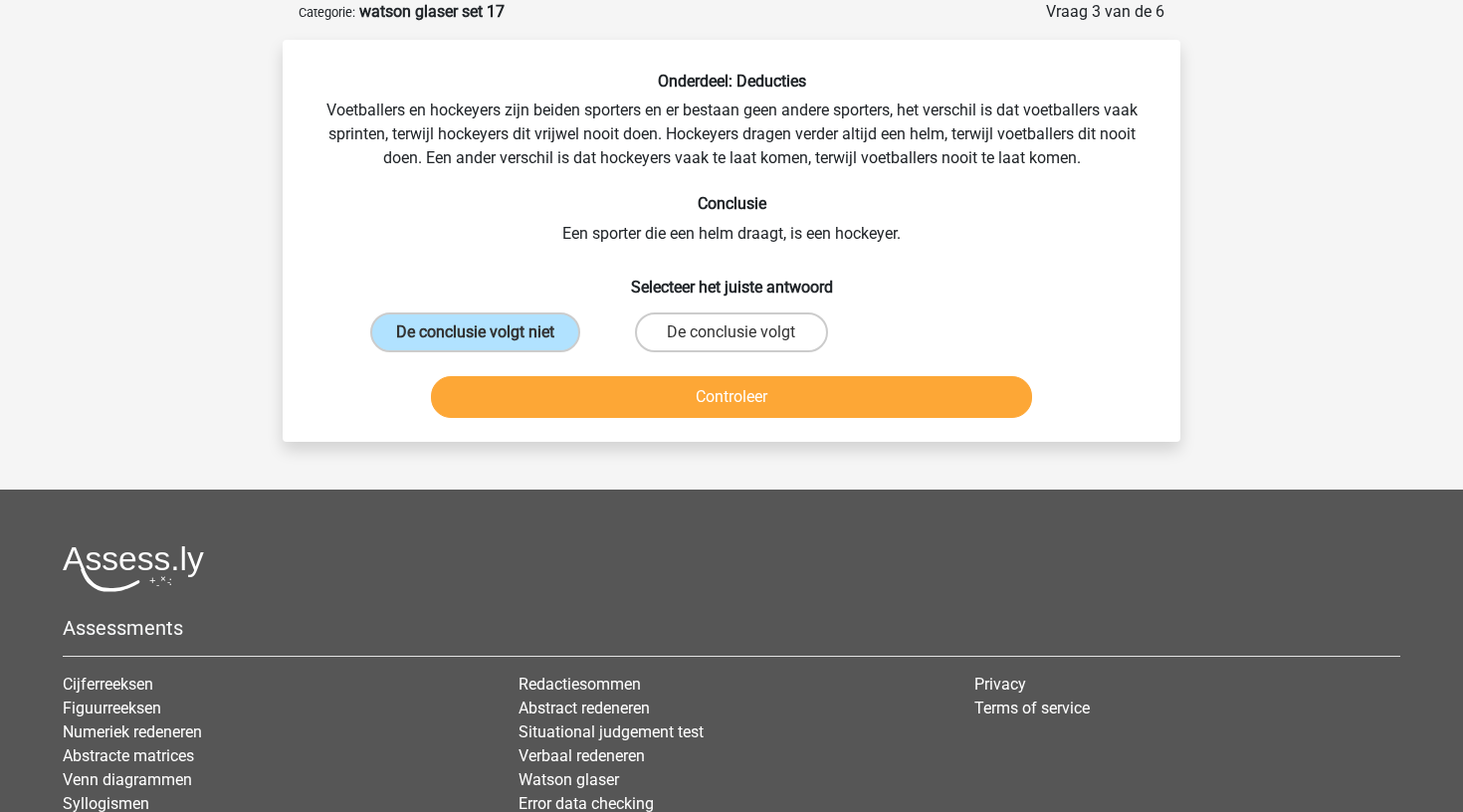 click on "Controleer" at bounding box center (732, 397) 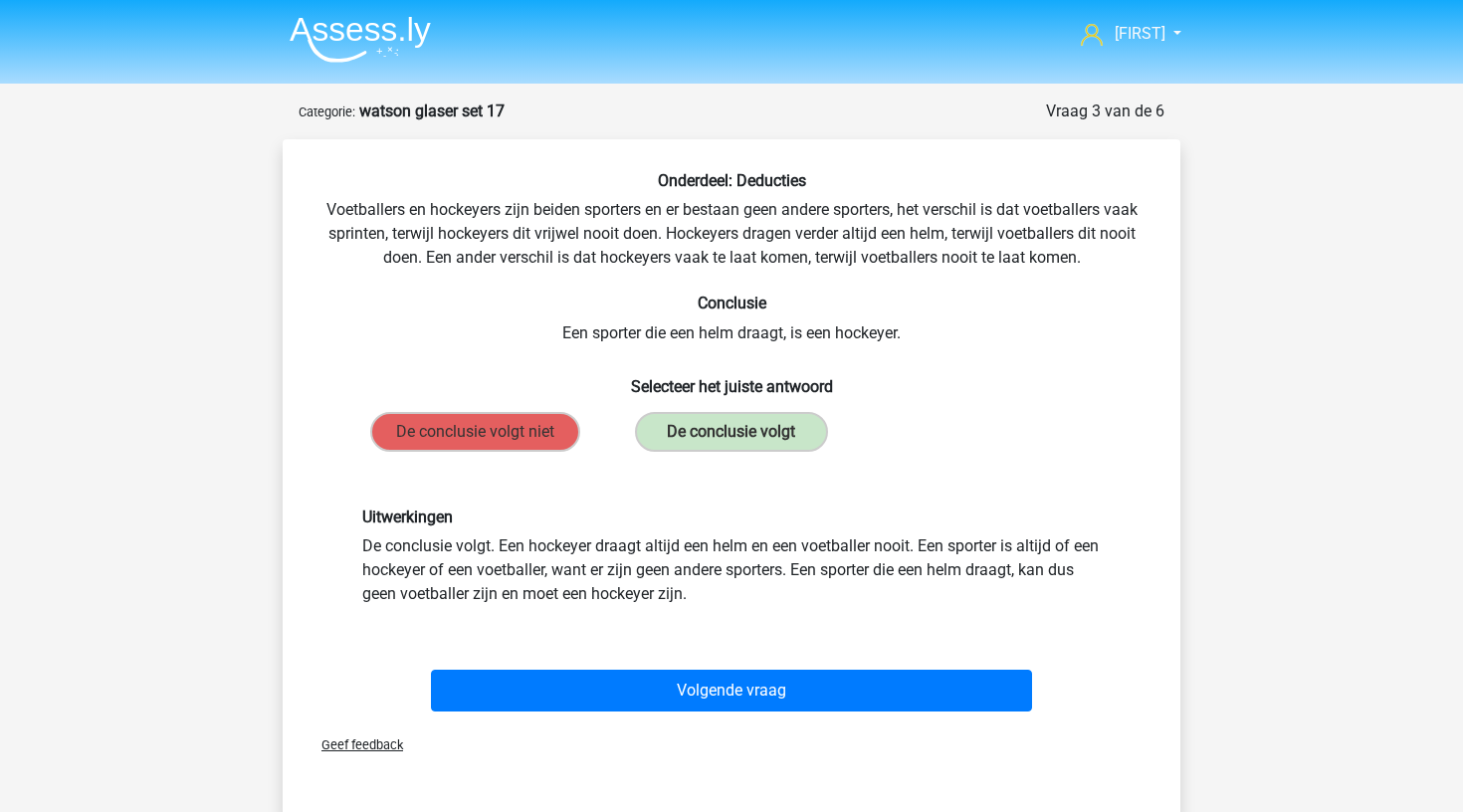 scroll, scrollTop: 0, scrollLeft: 0, axis: both 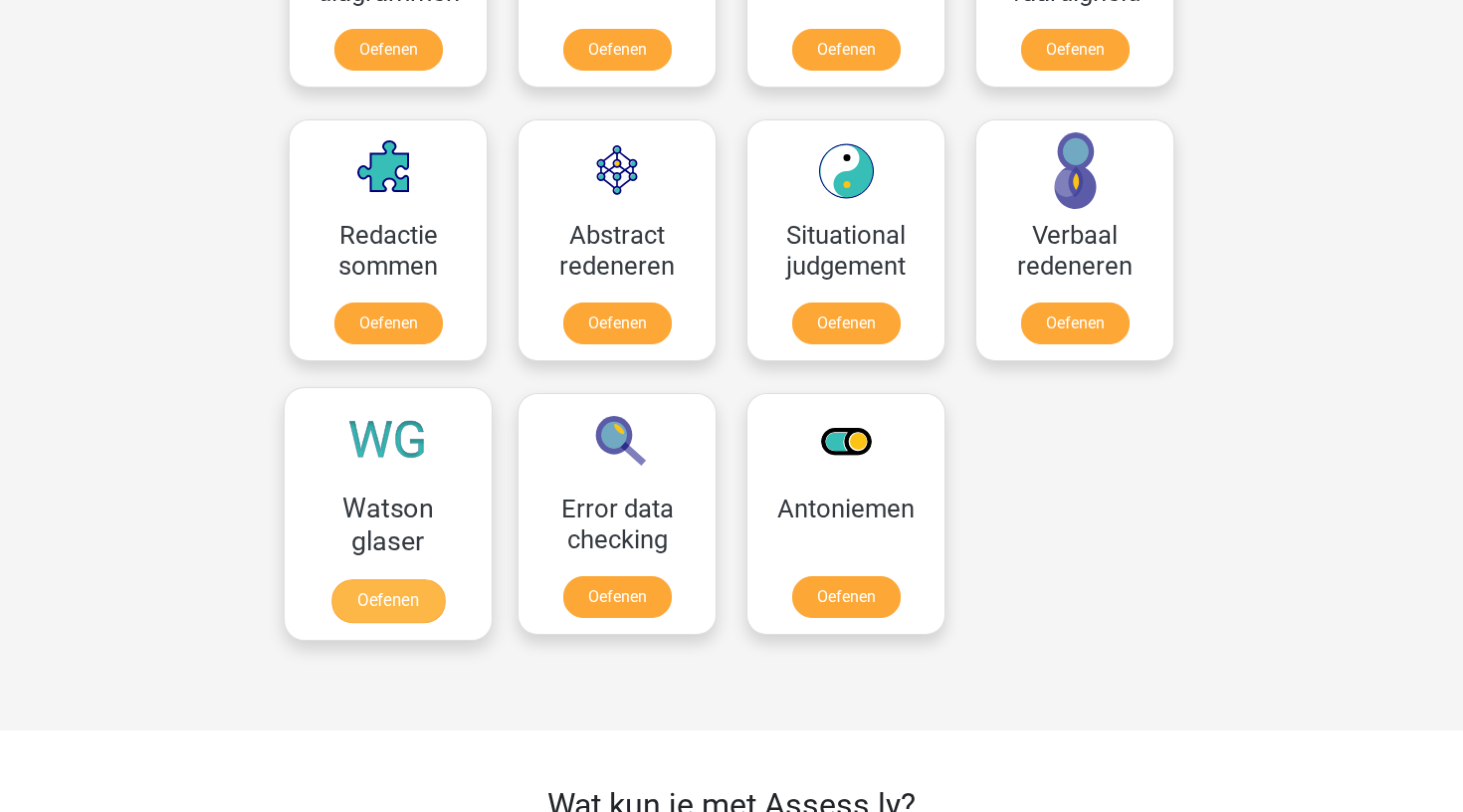 click on "Oefenen" at bounding box center [388, 601] 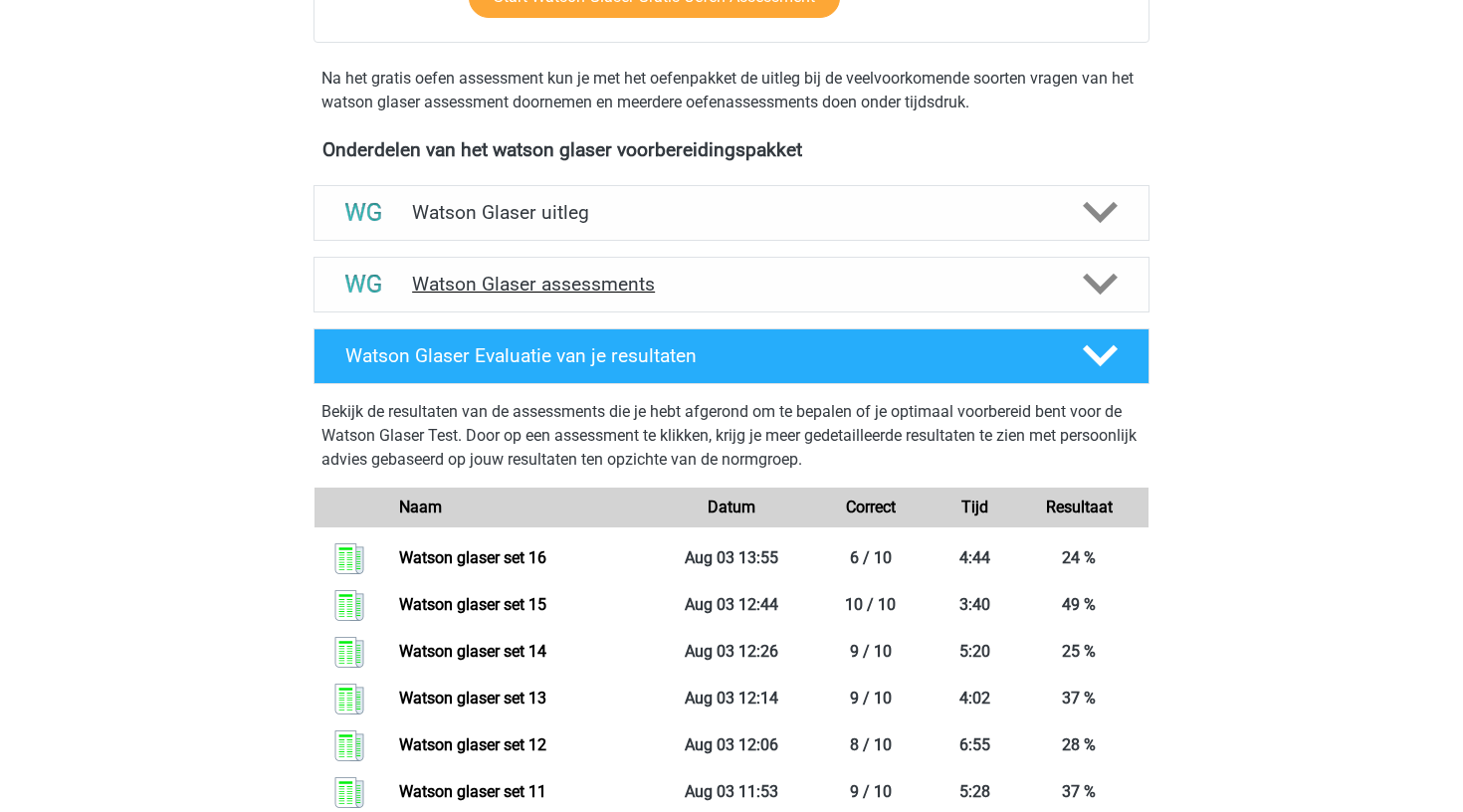 scroll, scrollTop: 584, scrollLeft: 0, axis: vertical 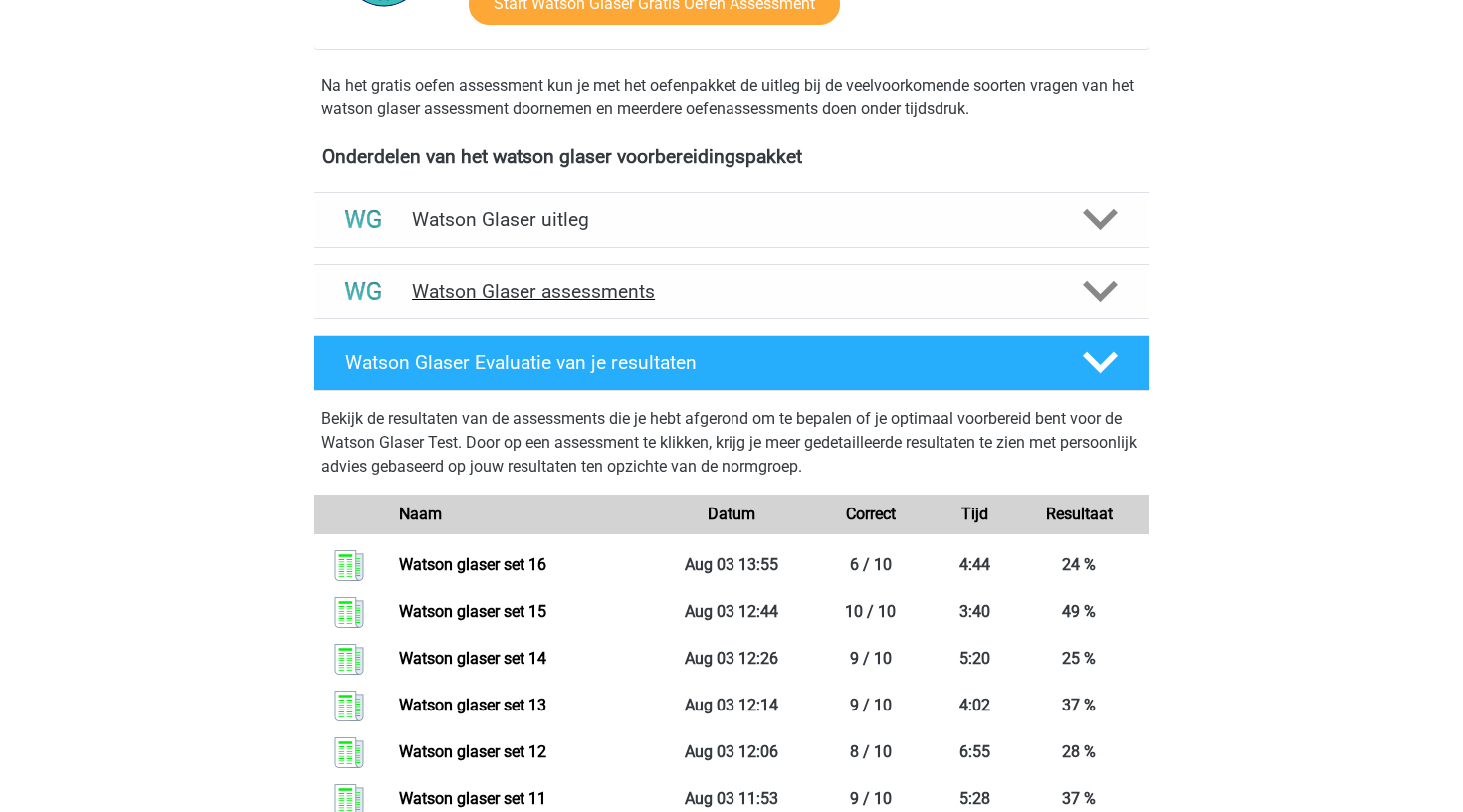 click on "Watson Glaser assessments" at bounding box center [732, 291] 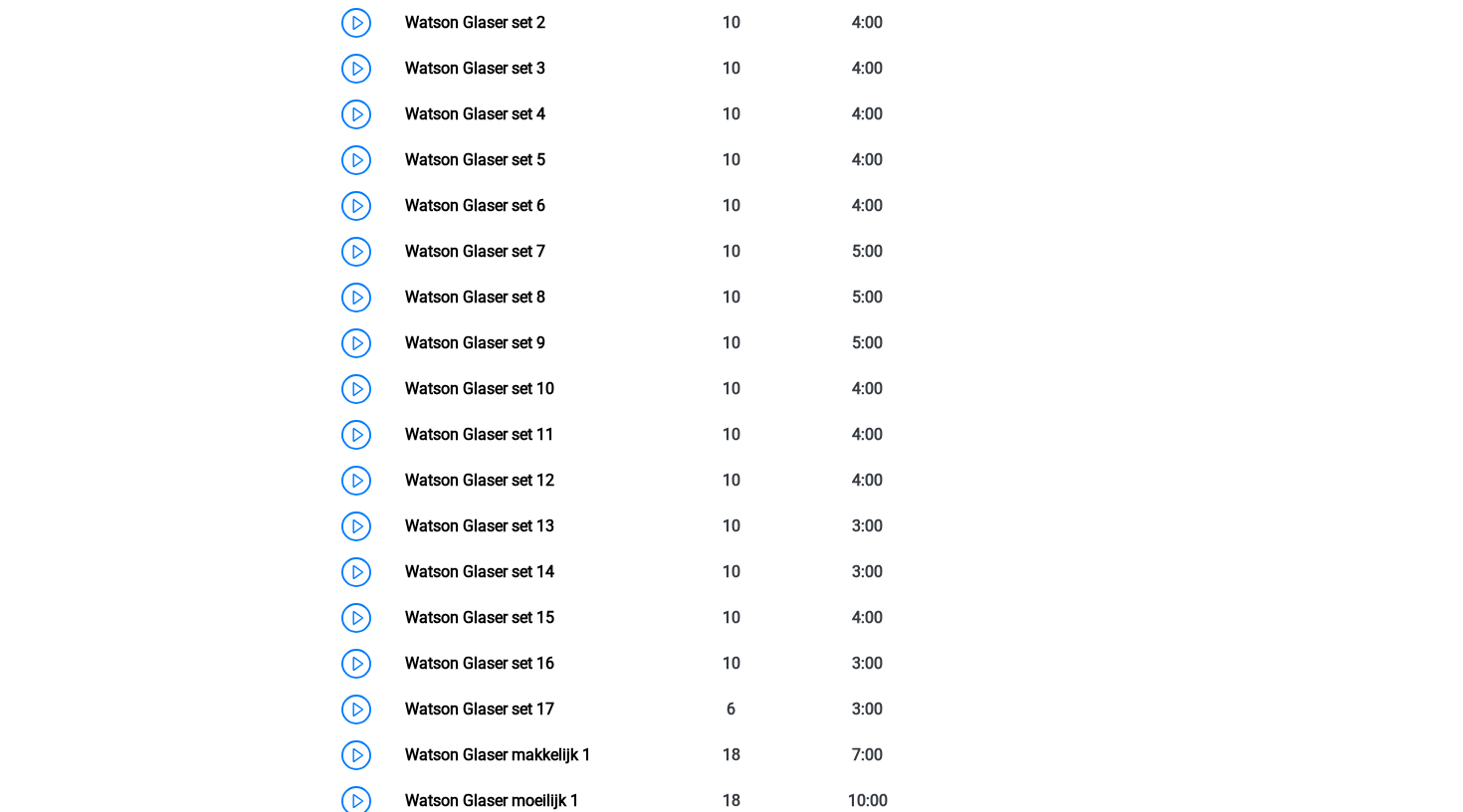 scroll, scrollTop: 1100, scrollLeft: 0, axis: vertical 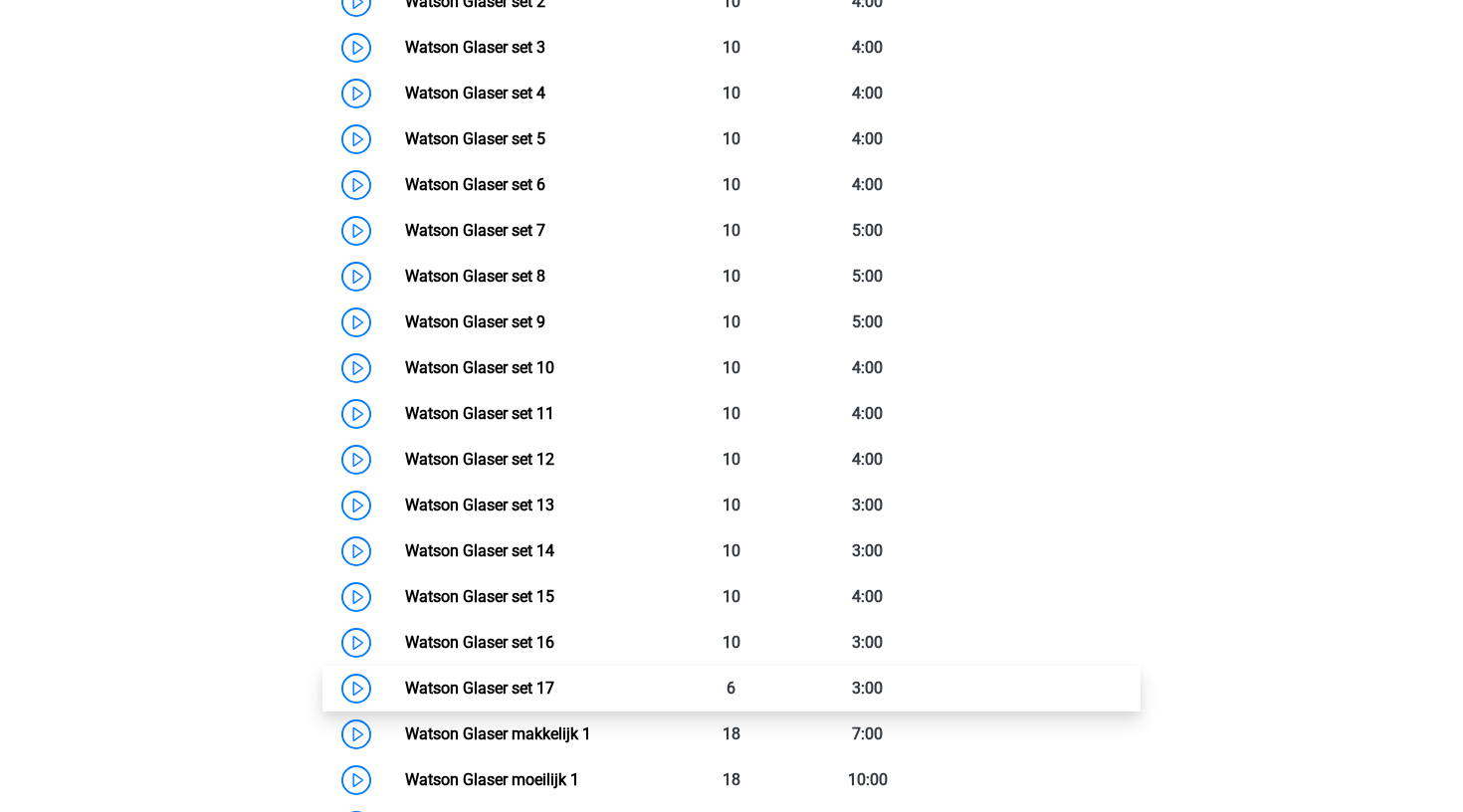 click on "Watson Glaser
set 17" at bounding box center (480, 688) 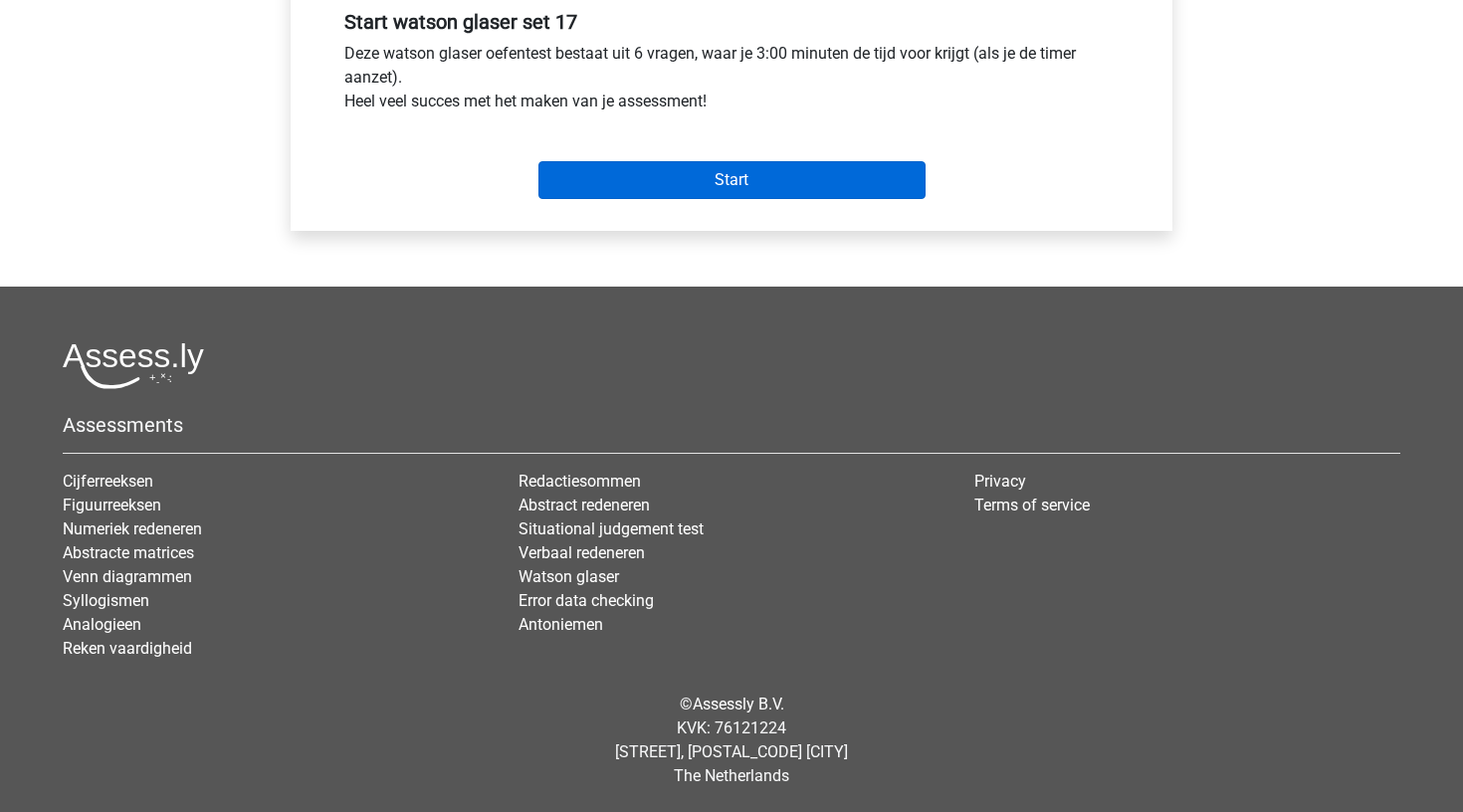 scroll, scrollTop: 761, scrollLeft: 0, axis: vertical 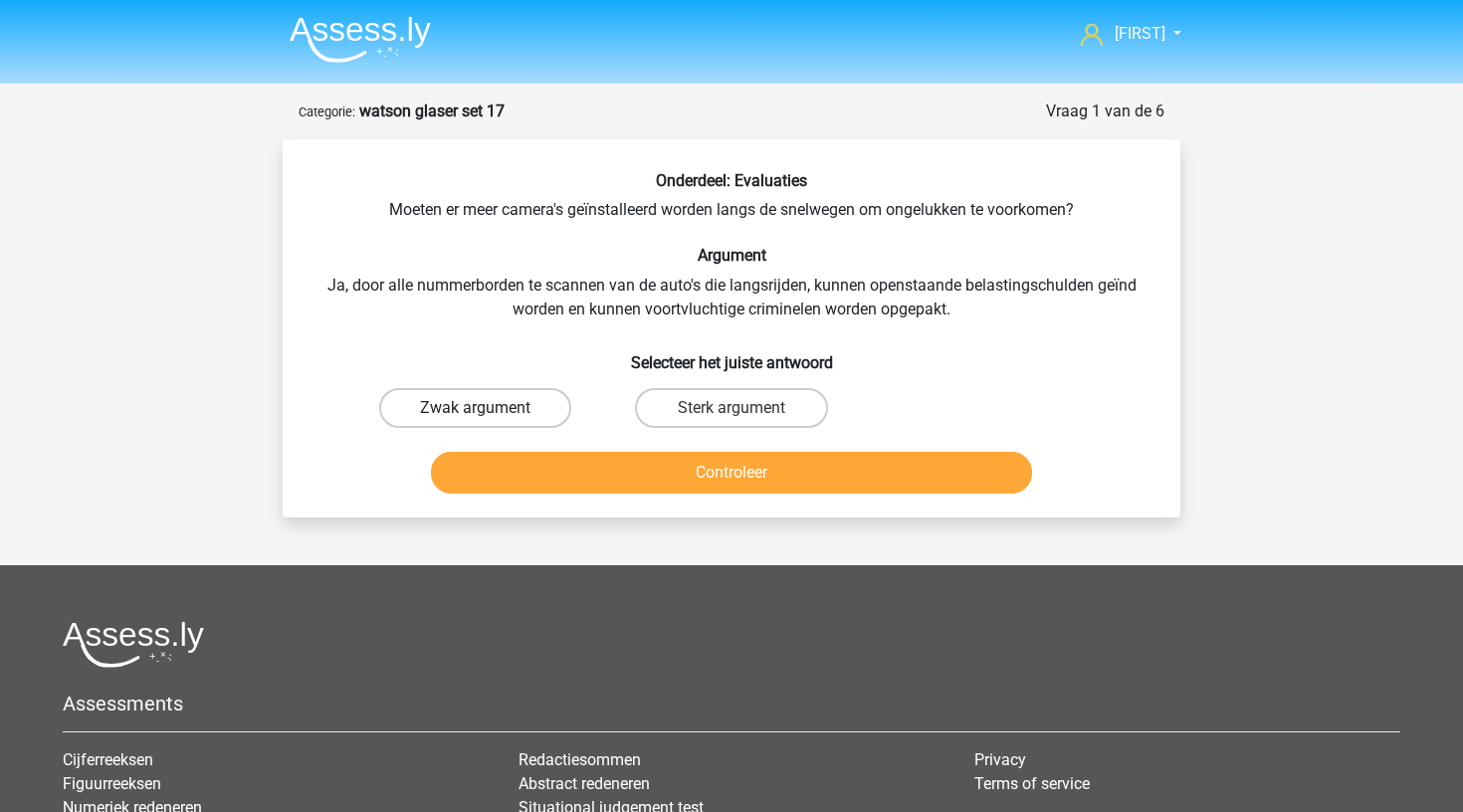 click on "Zwak argument" at bounding box center (475, 408) 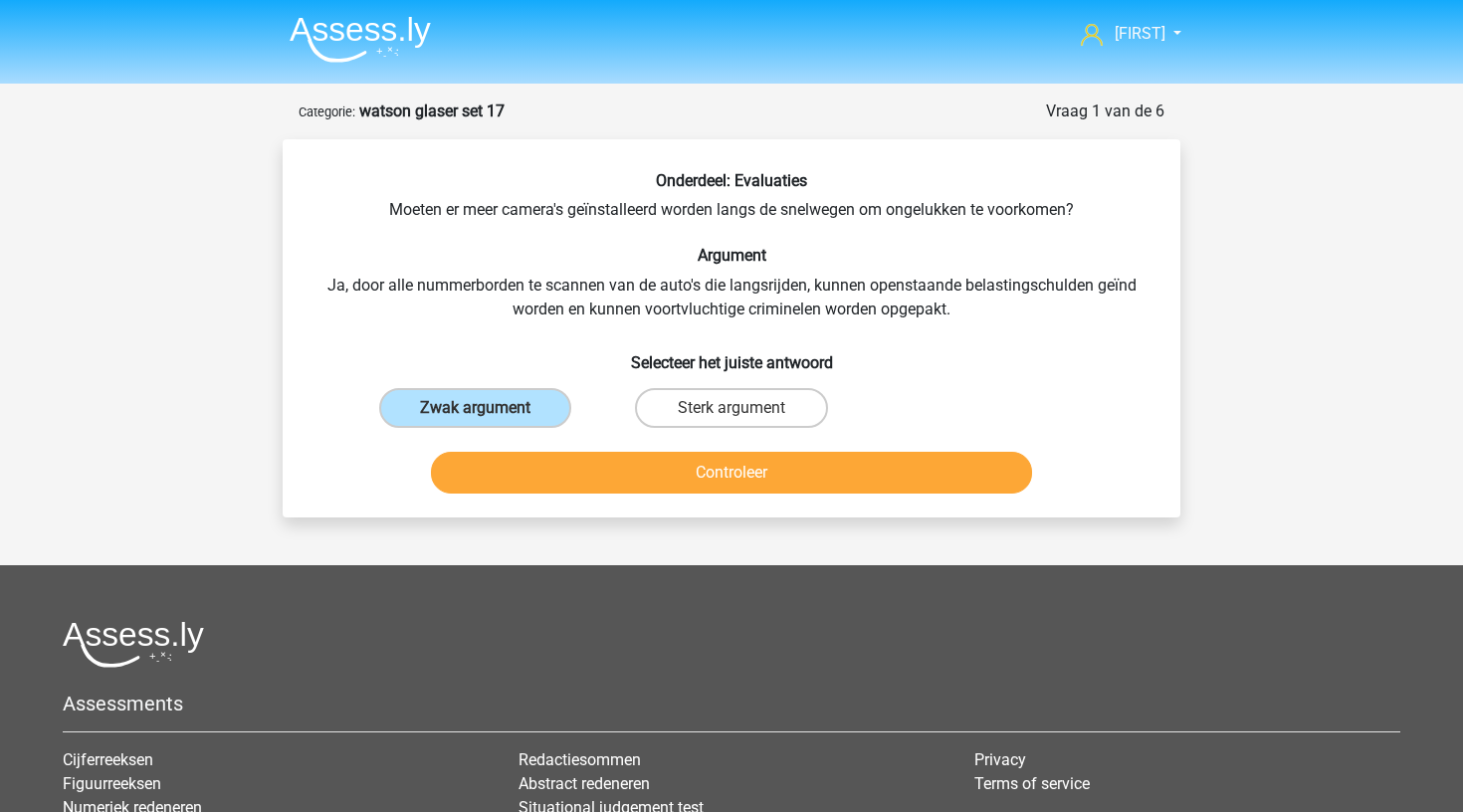 click on "Controleer" at bounding box center [732, 473] 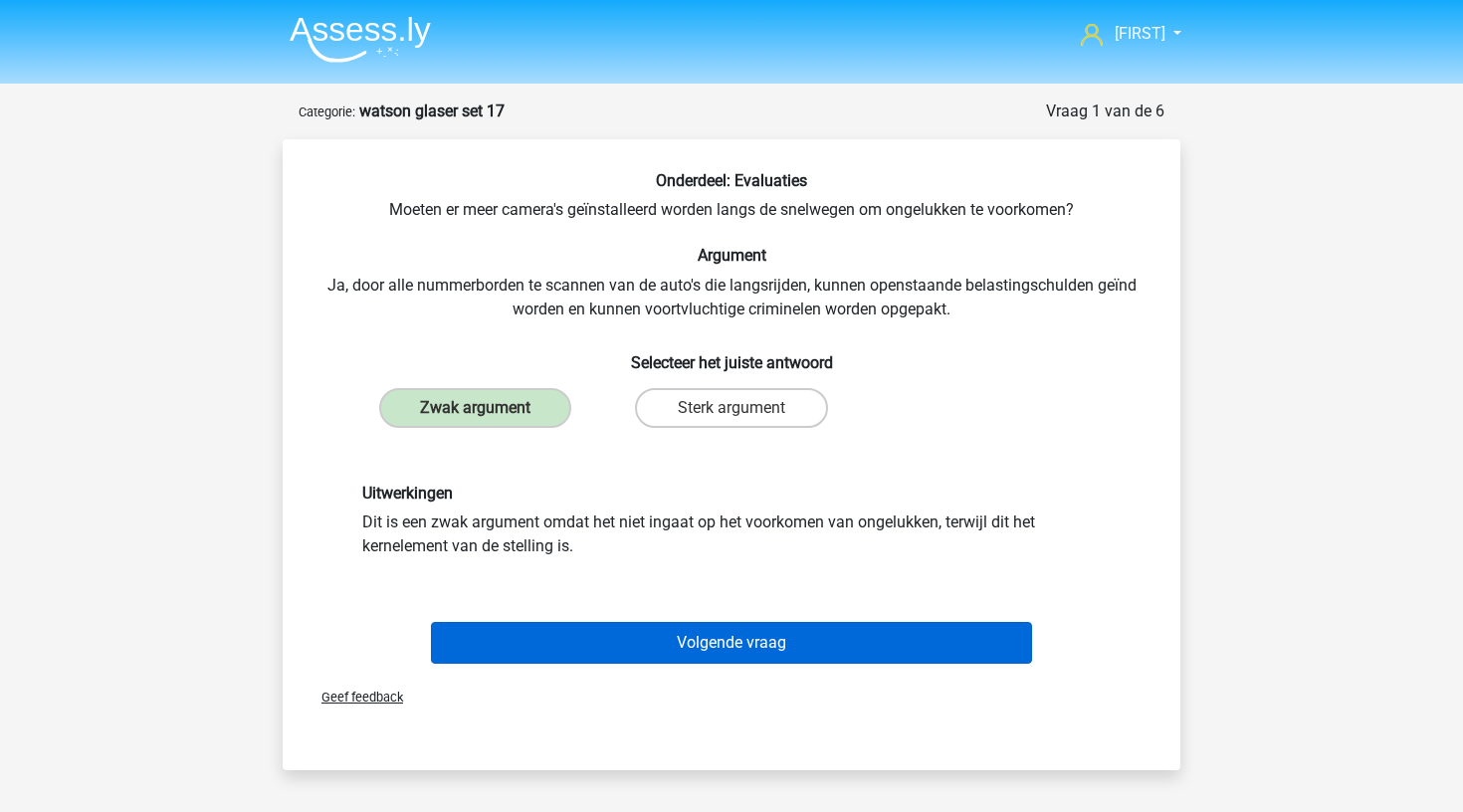 click on "Volgende vraag" at bounding box center (732, 643) 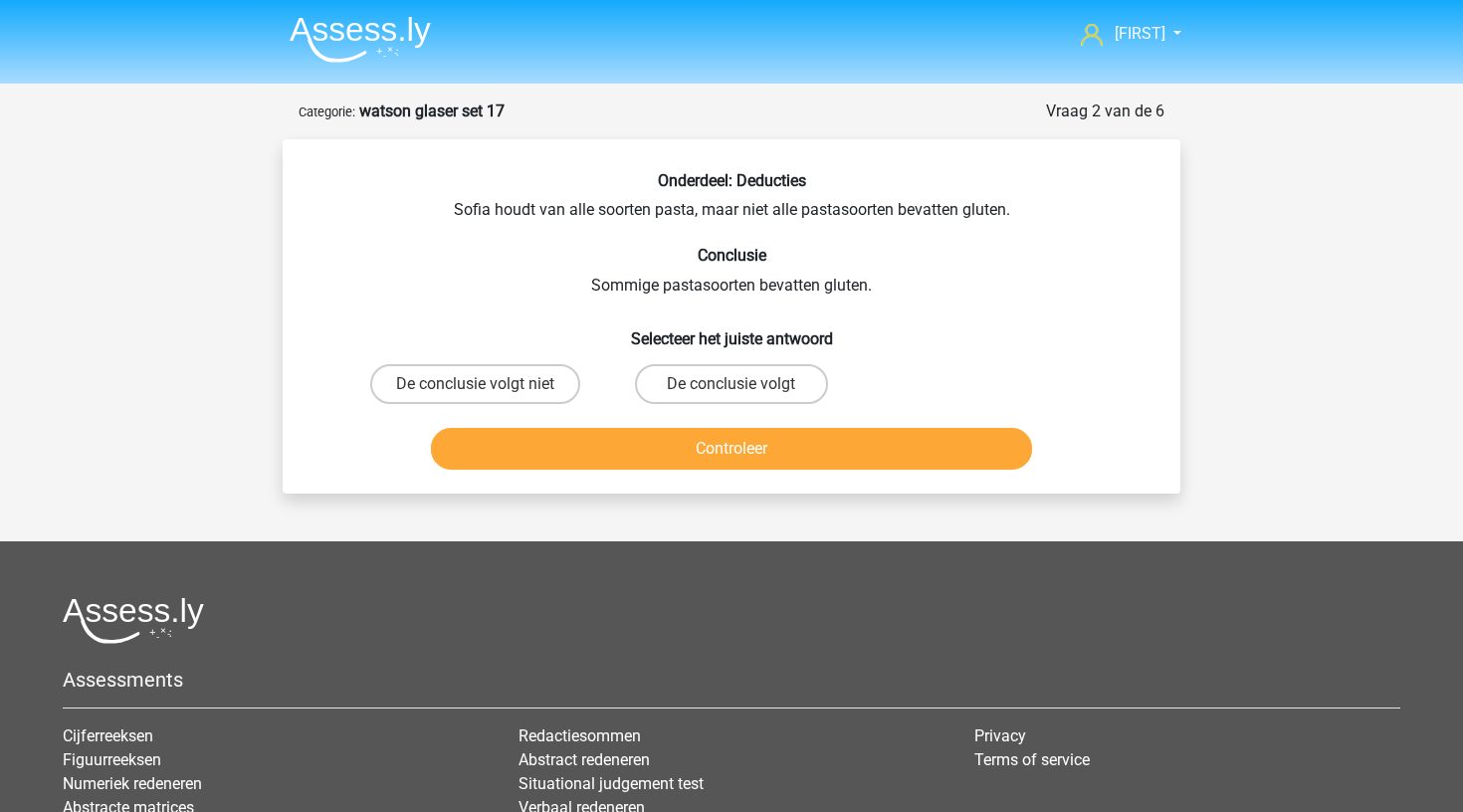 scroll, scrollTop: 100, scrollLeft: 0, axis: vertical 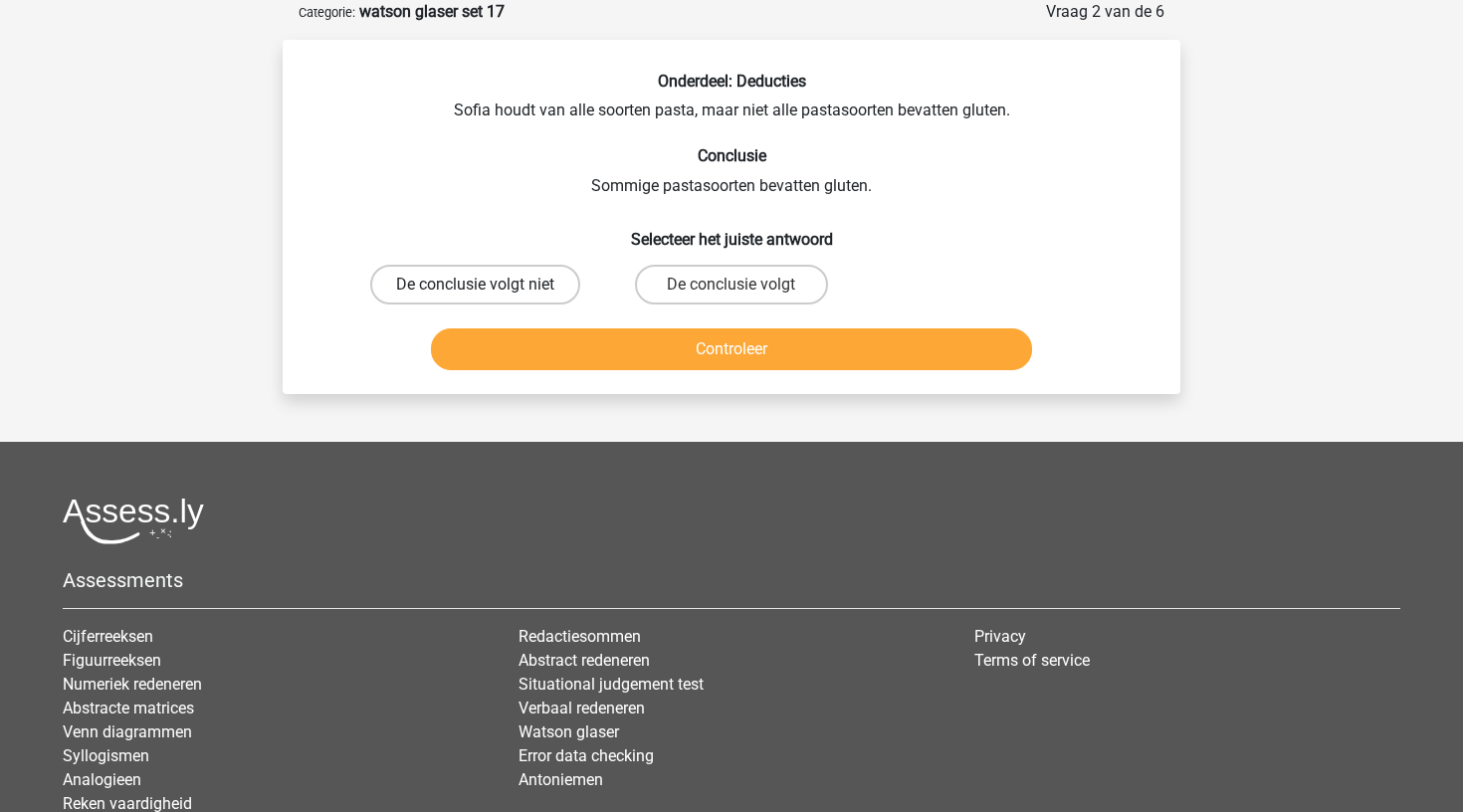 click on "De conclusie volgt niet" at bounding box center [475, 285] 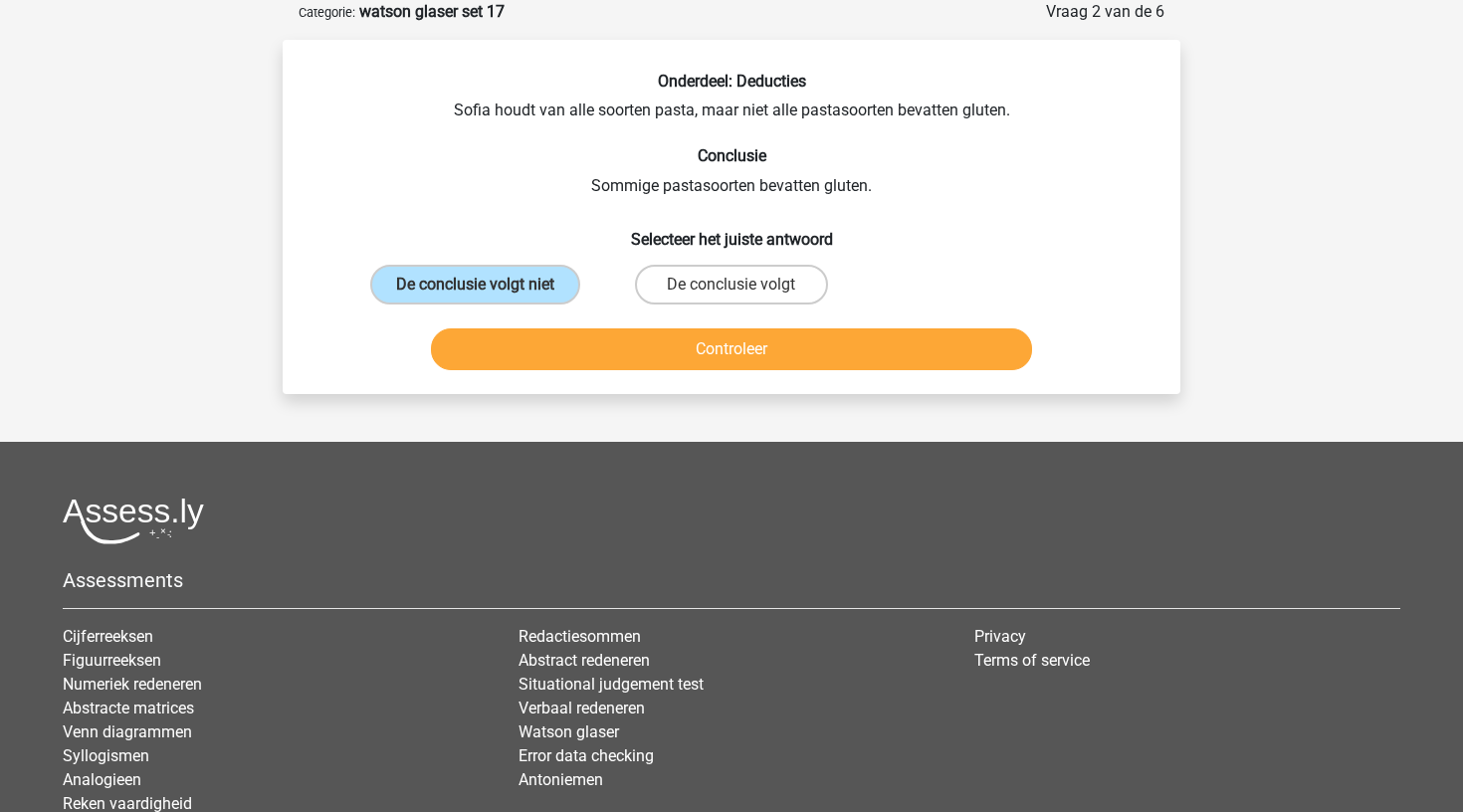 click on "Controleer" at bounding box center (732, 349) 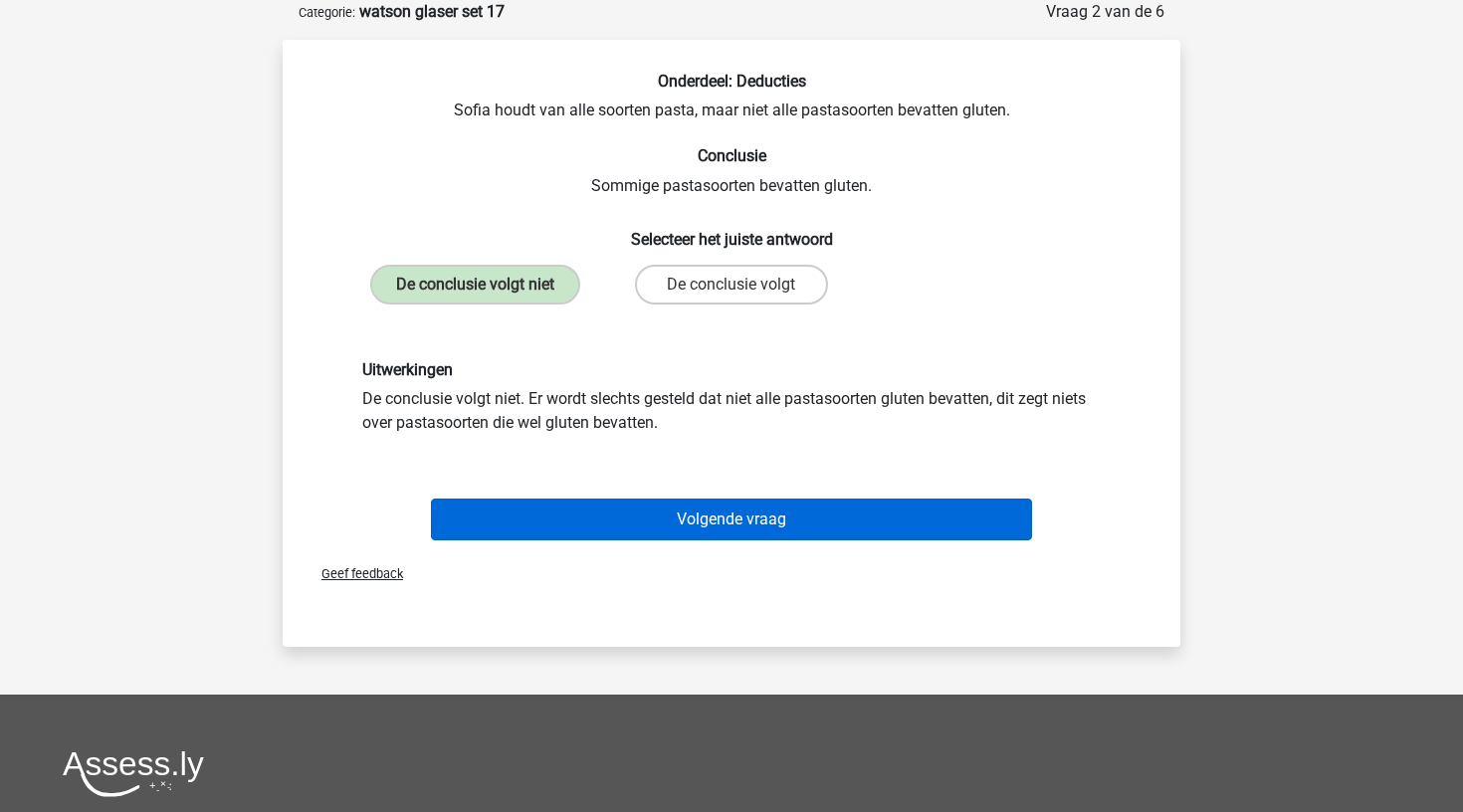 click on "Volgende vraag" at bounding box center [732, 519] 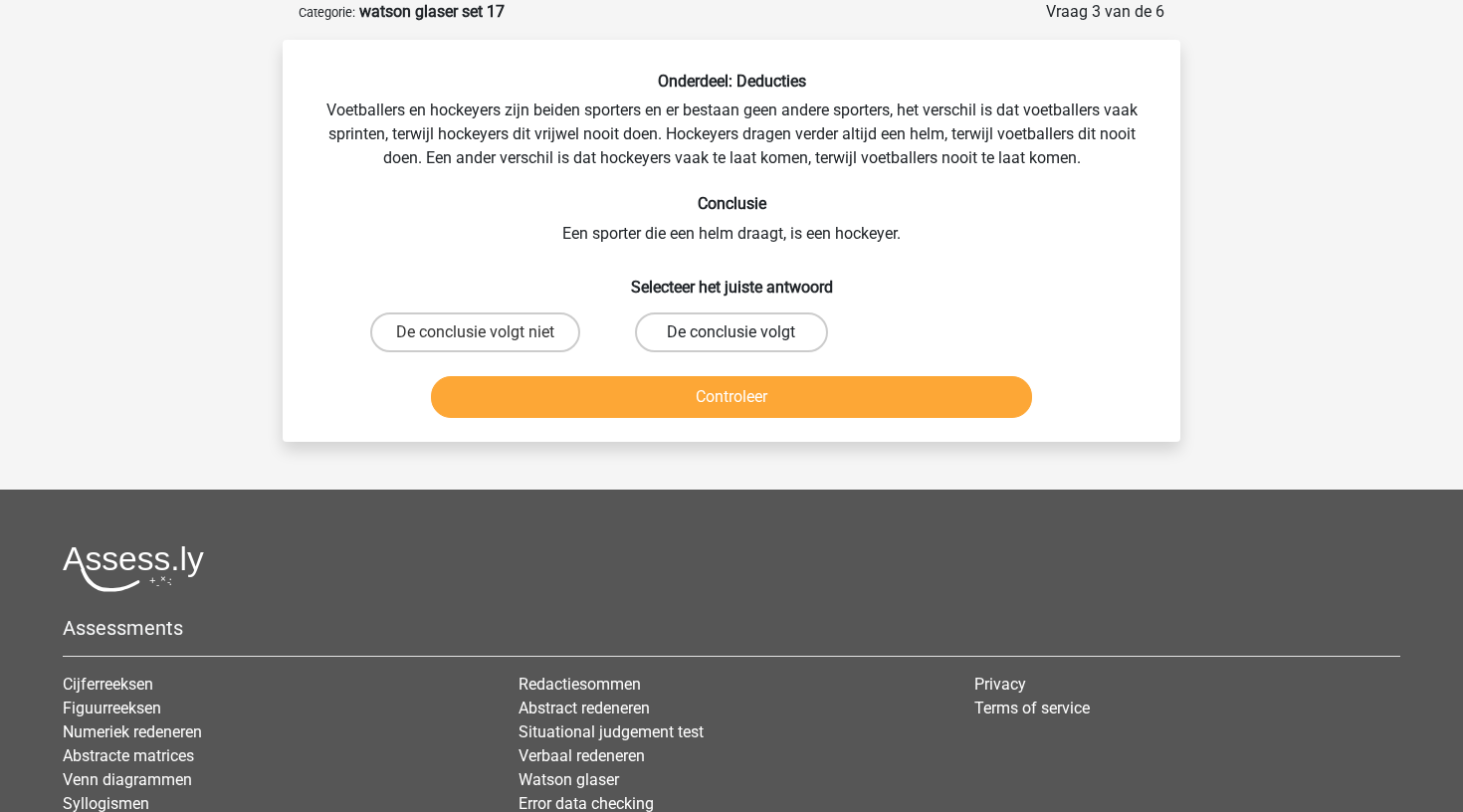 click on "De conclusie volgt" at bounding box center [731, 332] 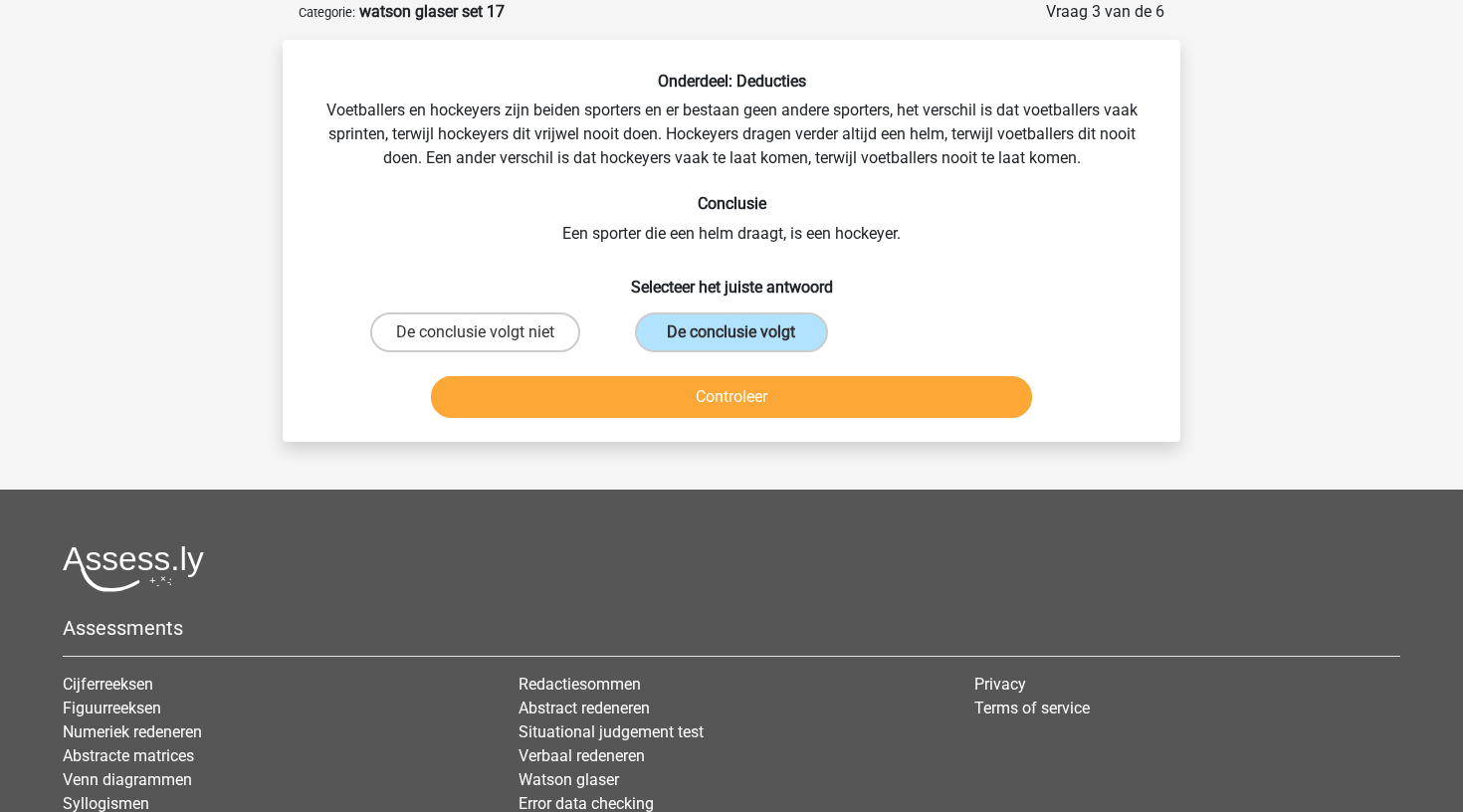 click on "Controleer" at bounding box center (732, 401) 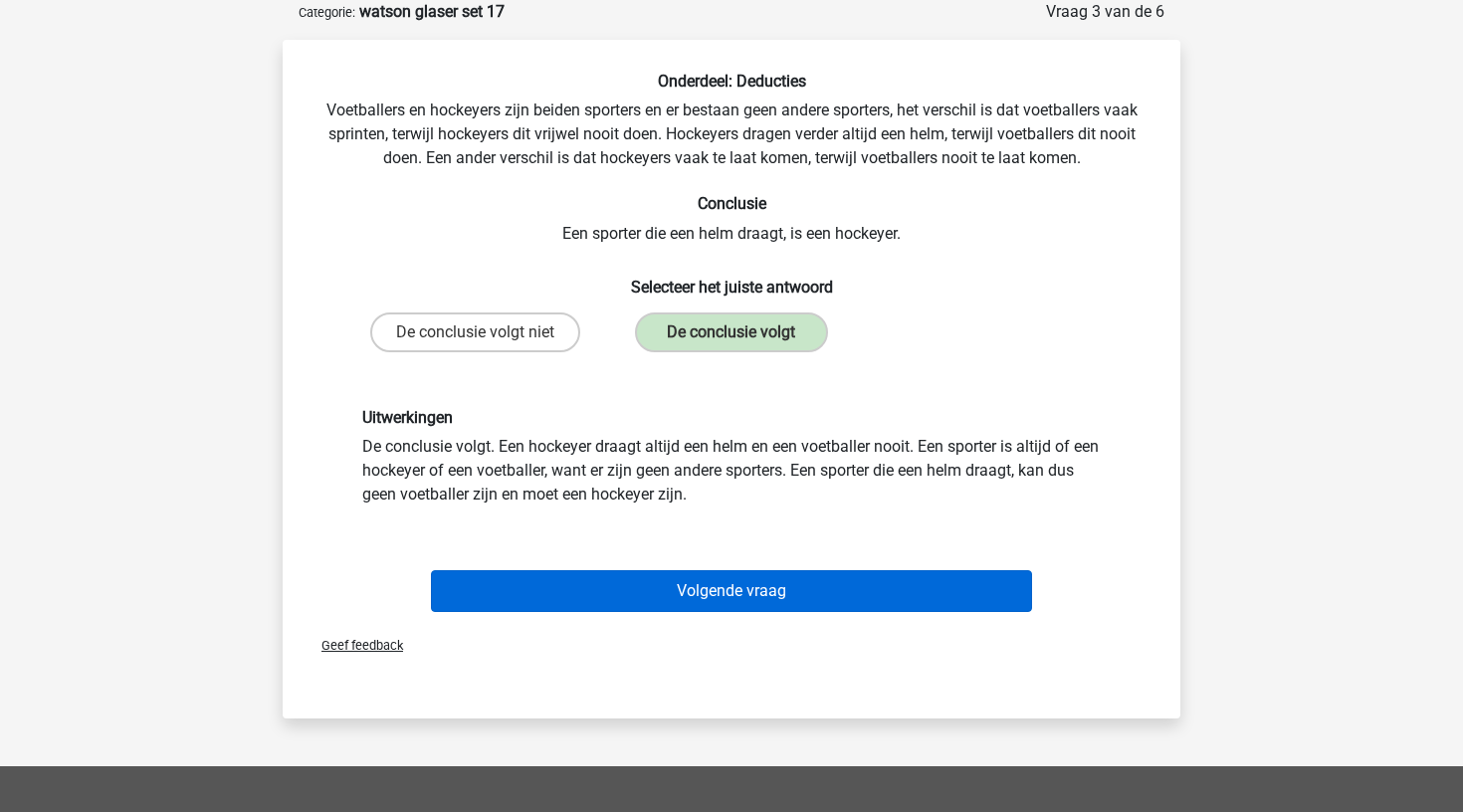 click on "Volgende vraag" at bounding box center (732, 591) 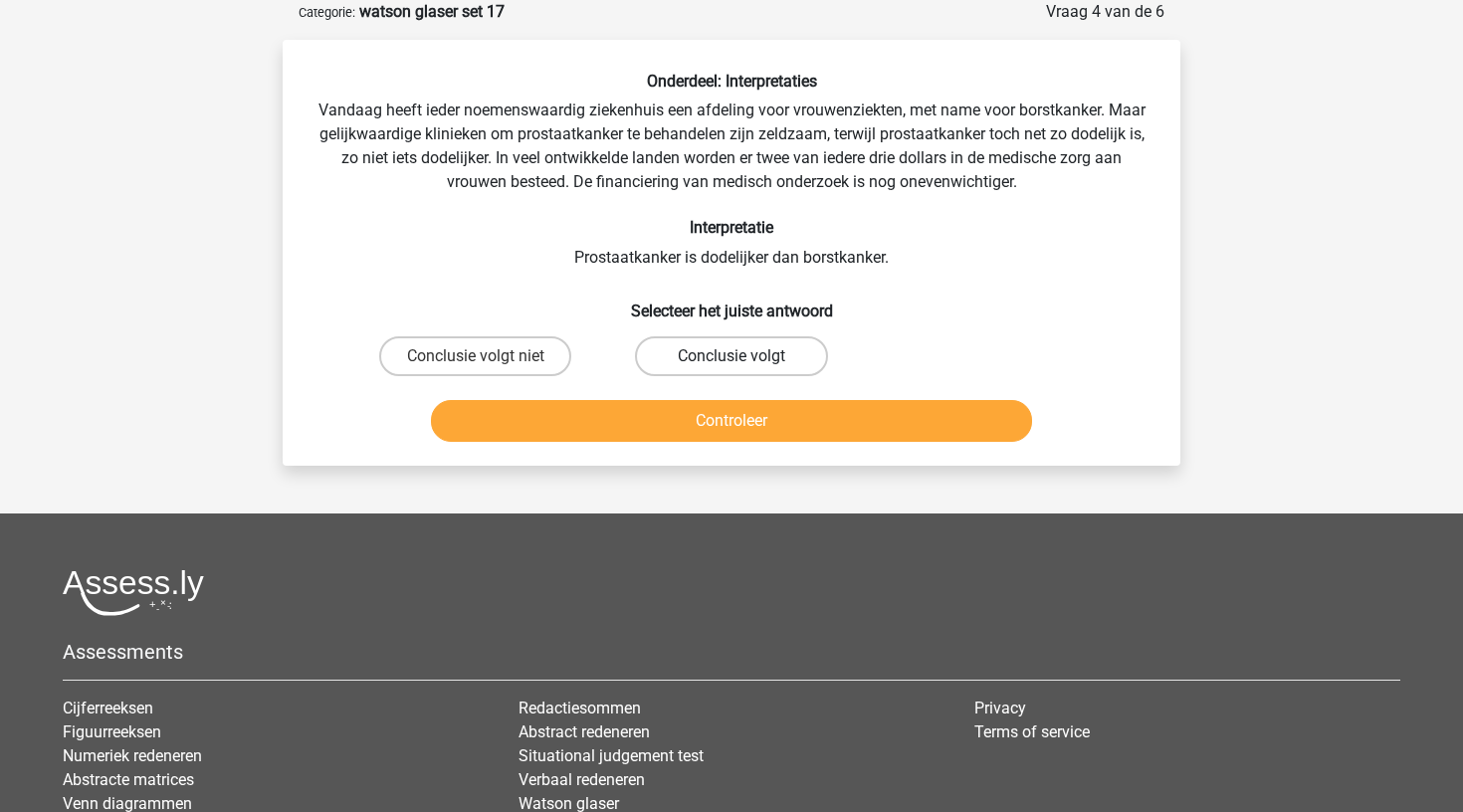 click on "Conclusie volgt" at bounding box center [731, 356] 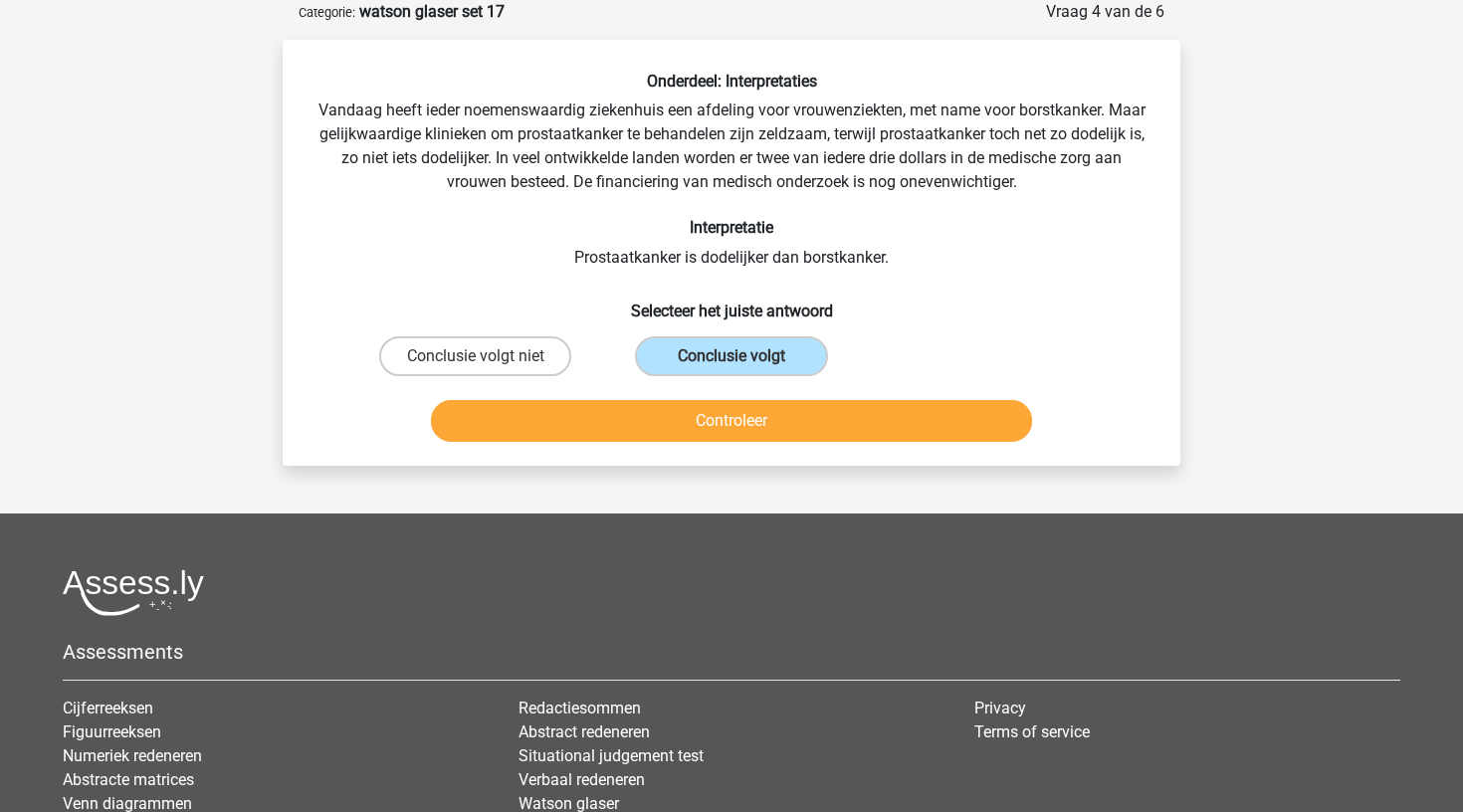 click on "Controleer" at bounding box center (732, 421) 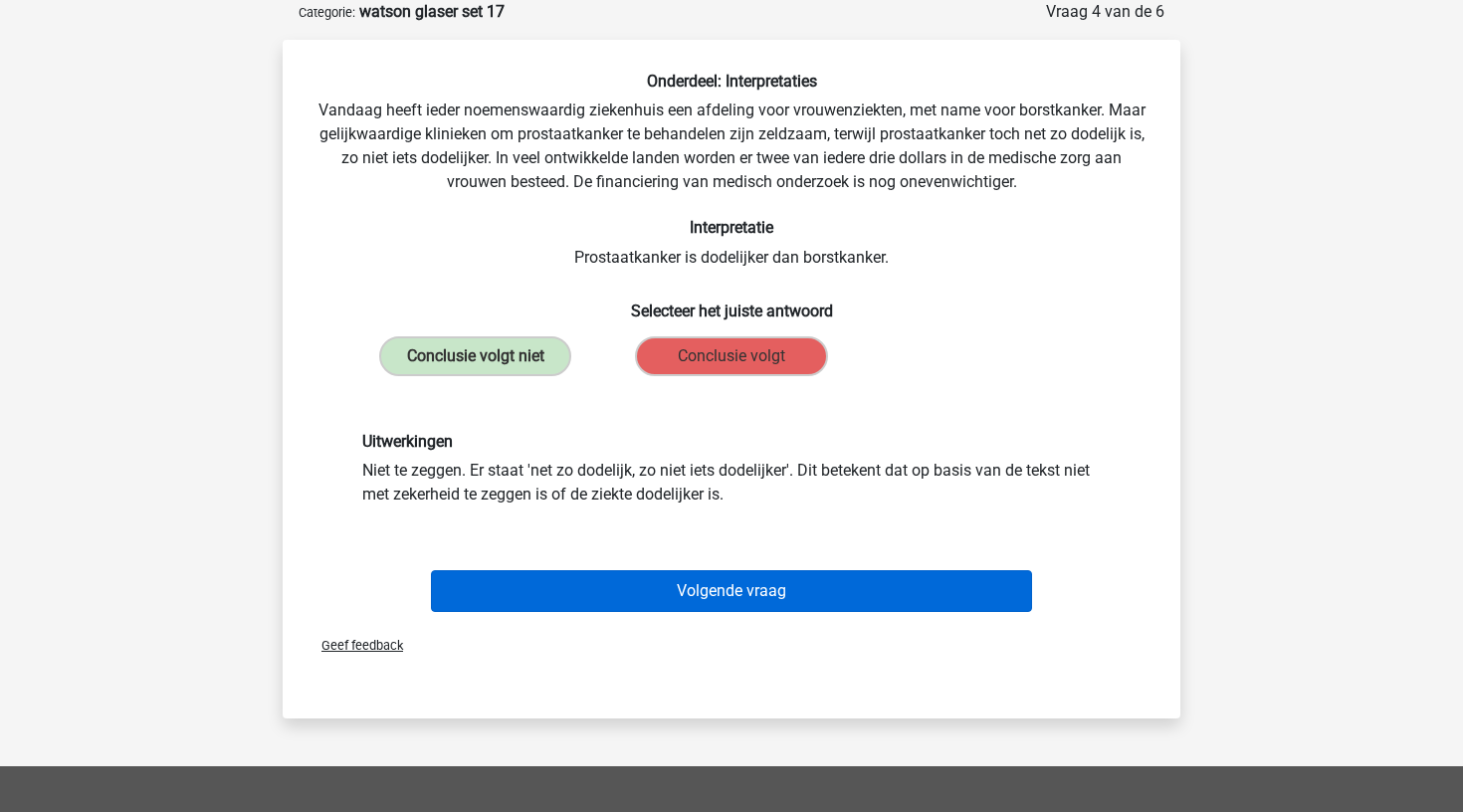click on "Volgende vraag" at bounding box center (732, 591) 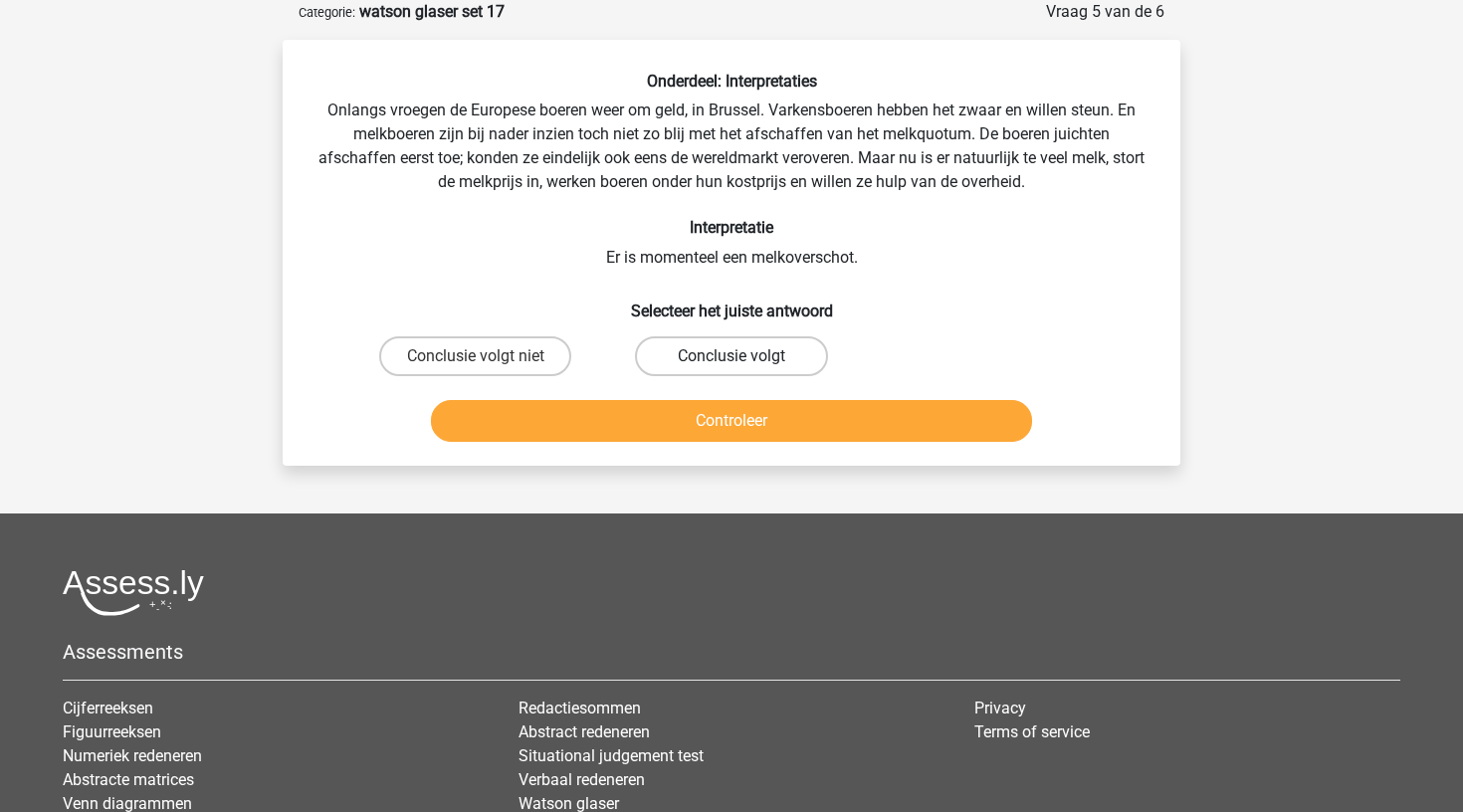 click on "Conclusie volgt" at bounding box center (731, 356) 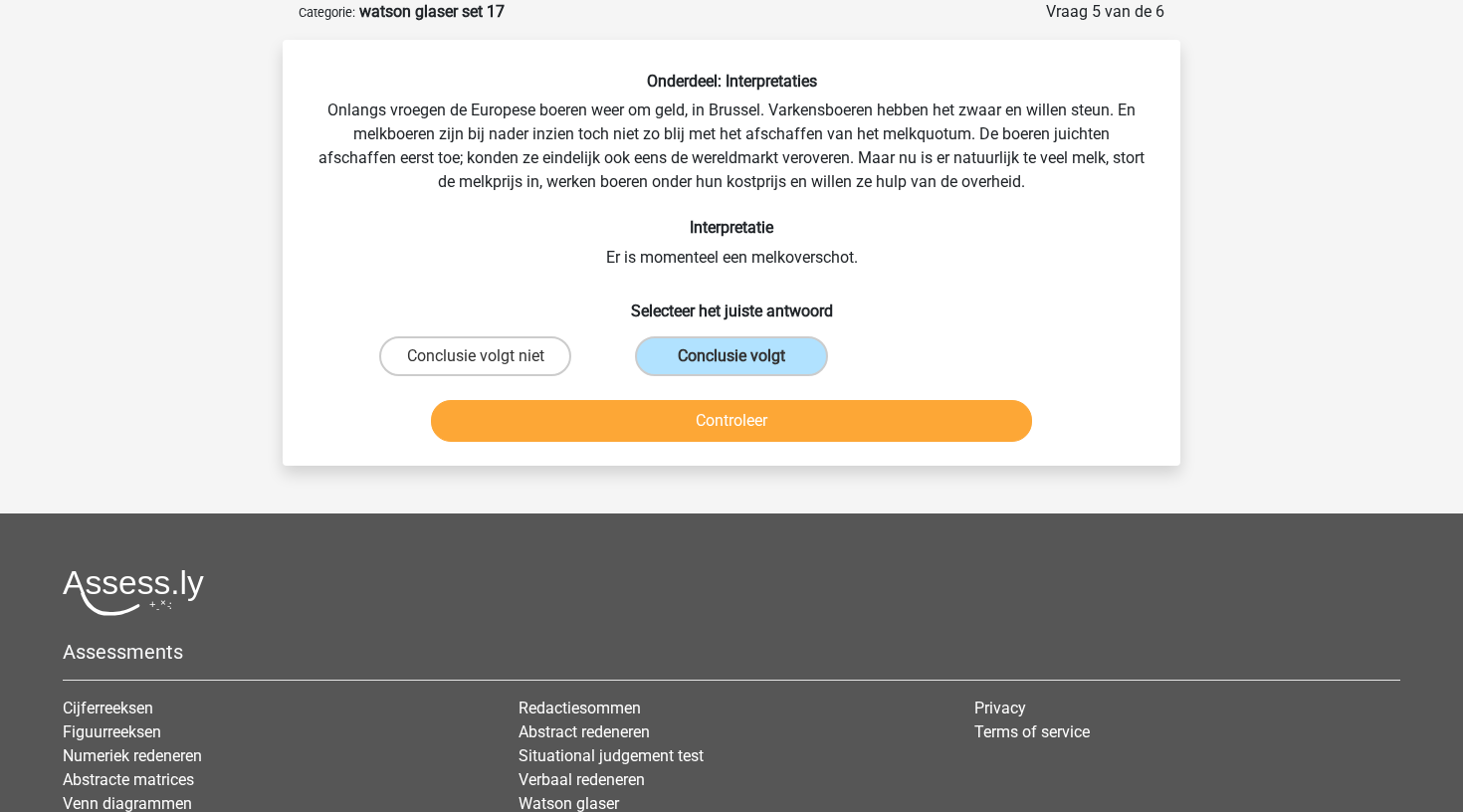 click on "Controleer" at bounding box center (732, 421) 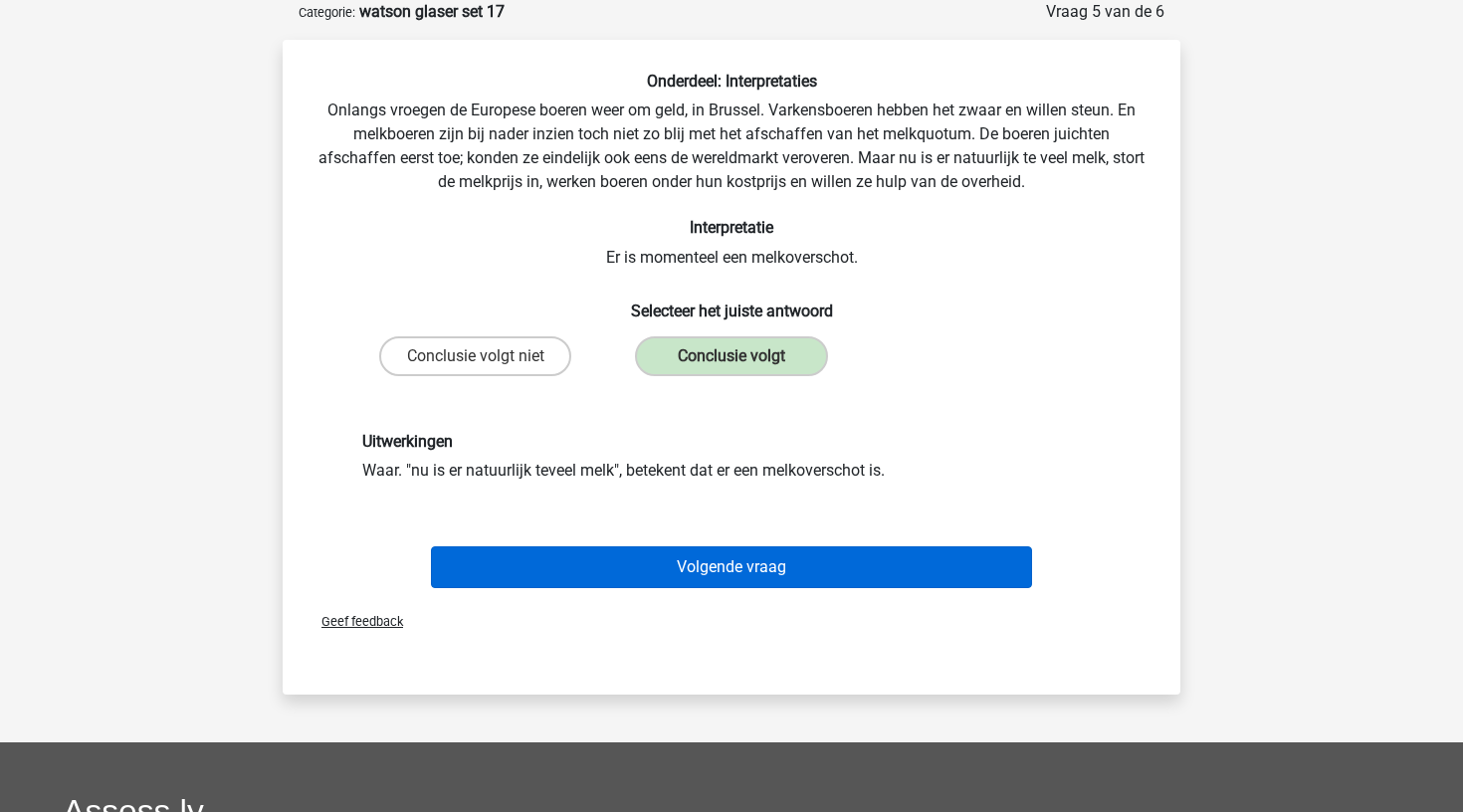 click on "Volgende vraag" at bounding box center (732, 567) 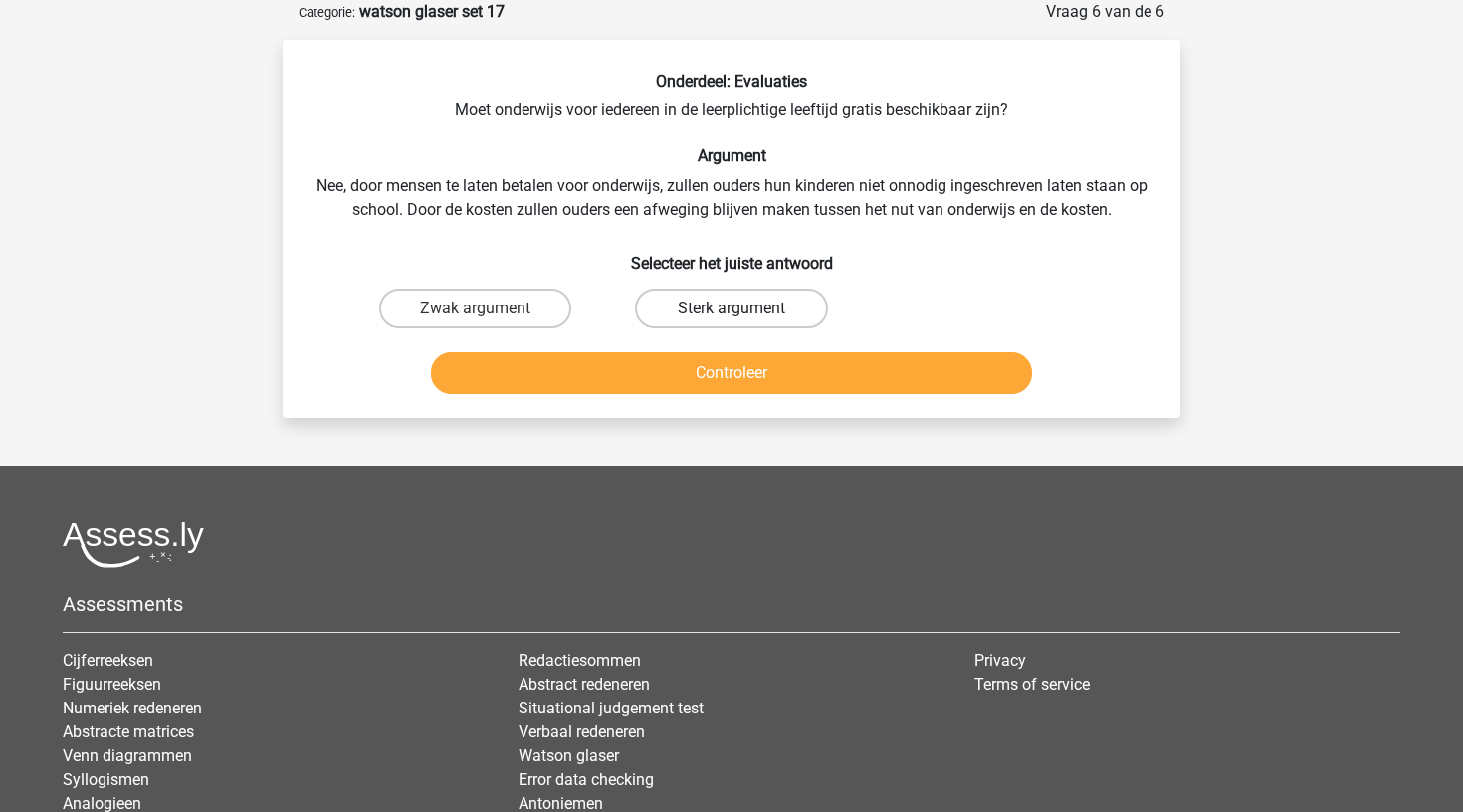 click on "Sterk argument" at bounding box center (731, 308) 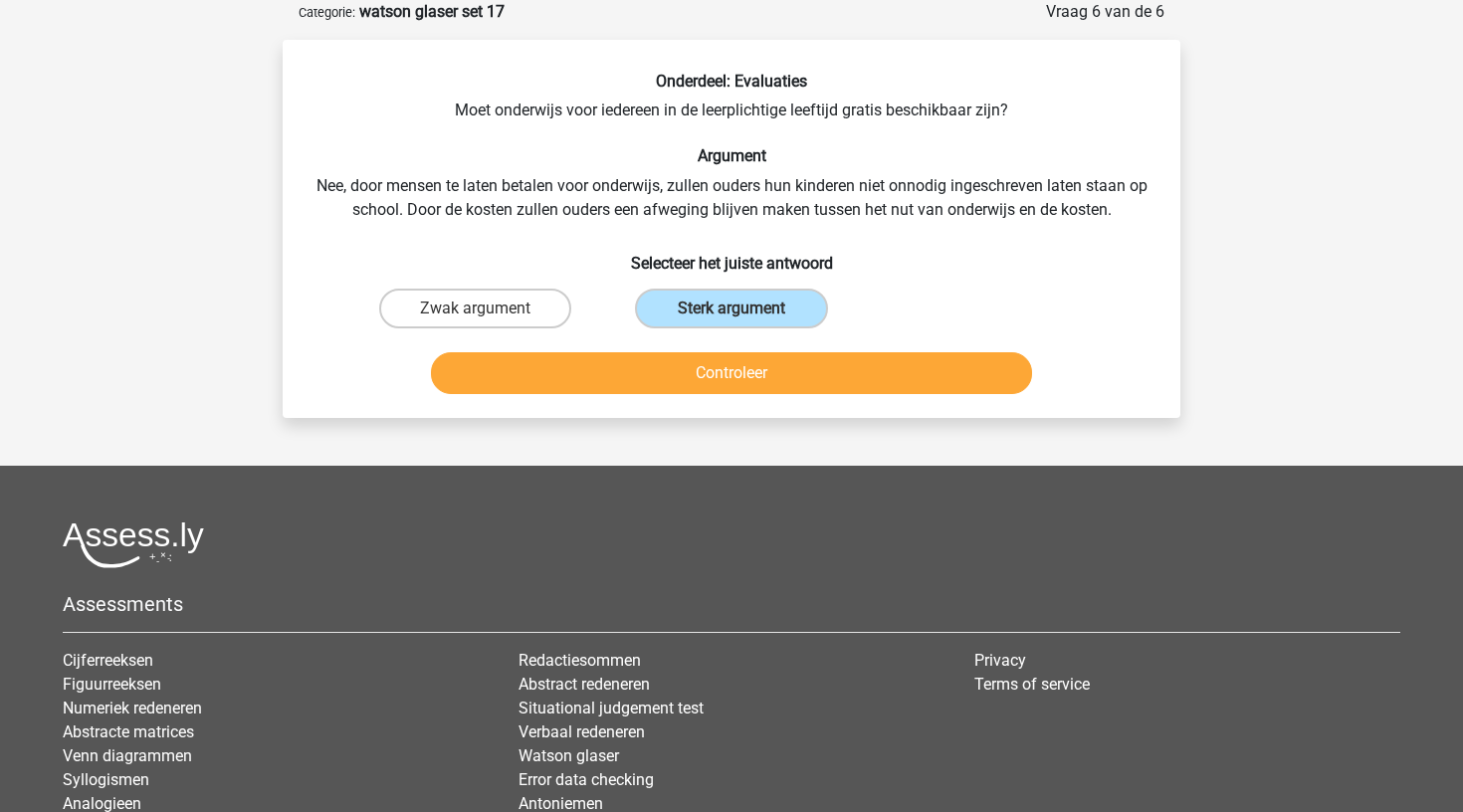 click on "Controleer" at bounding box center [732, 373] 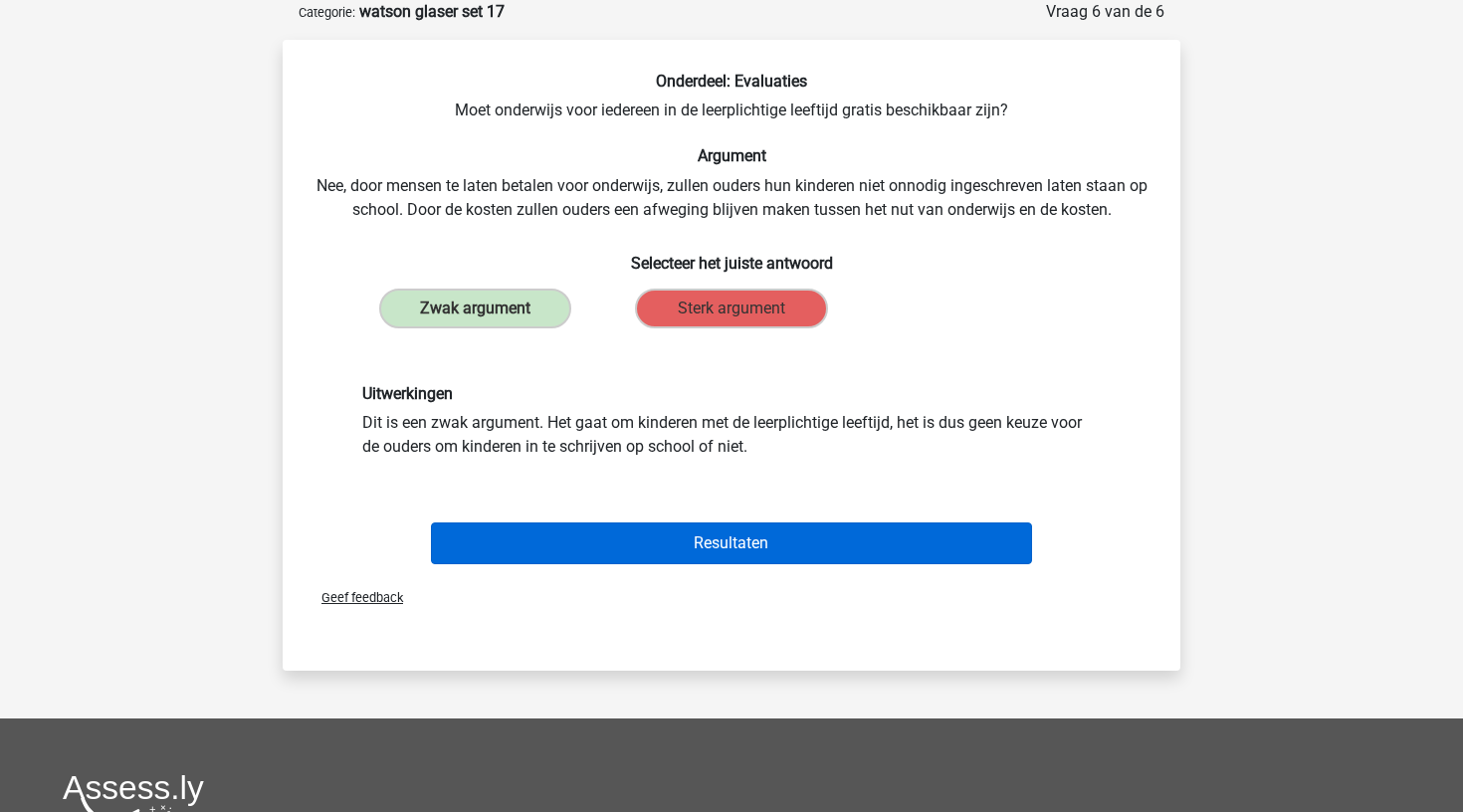 click on "Resultaten" at bounding box center [732, 543] 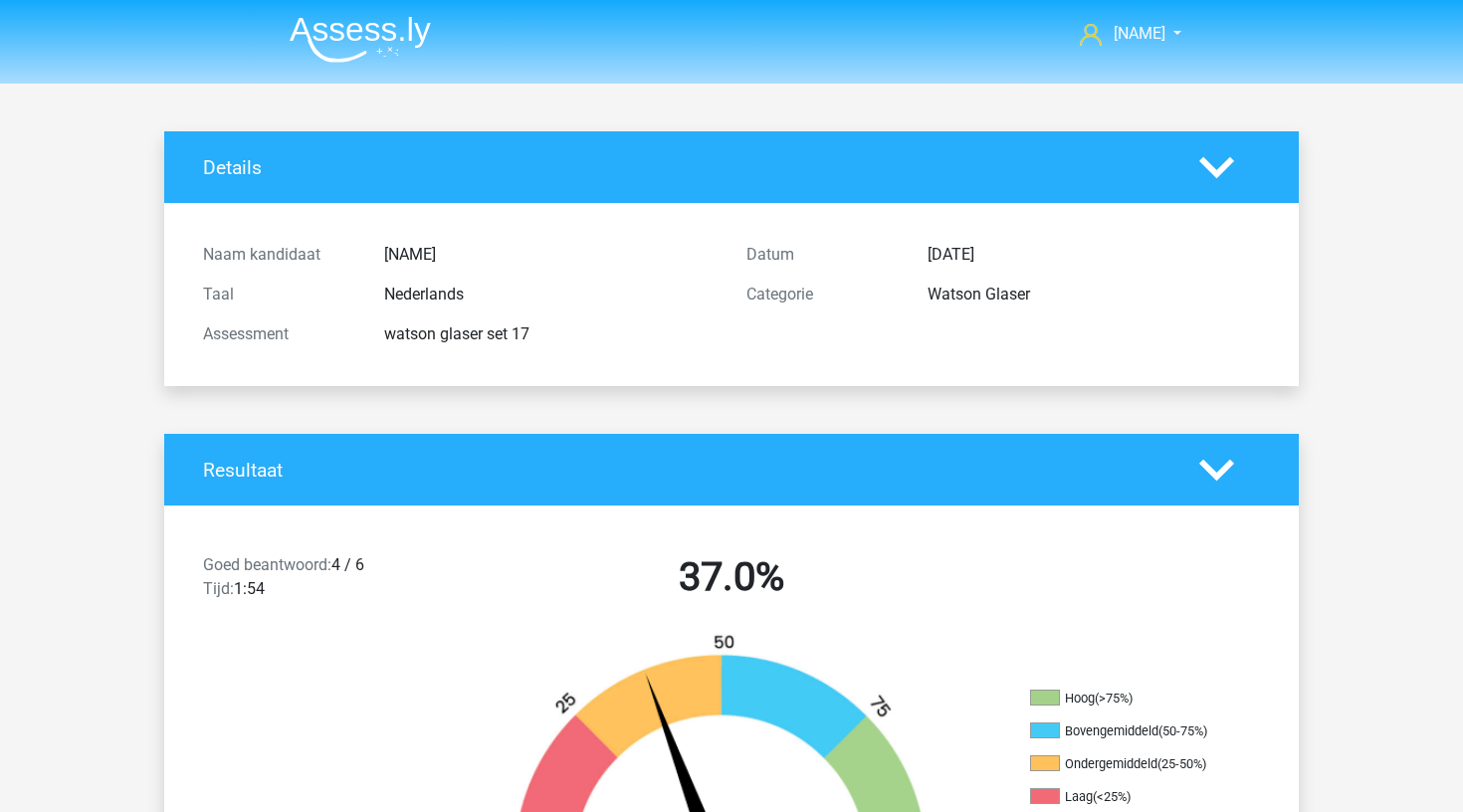scroll, scrollTop: 0, scrollLeft: 0, axis: both 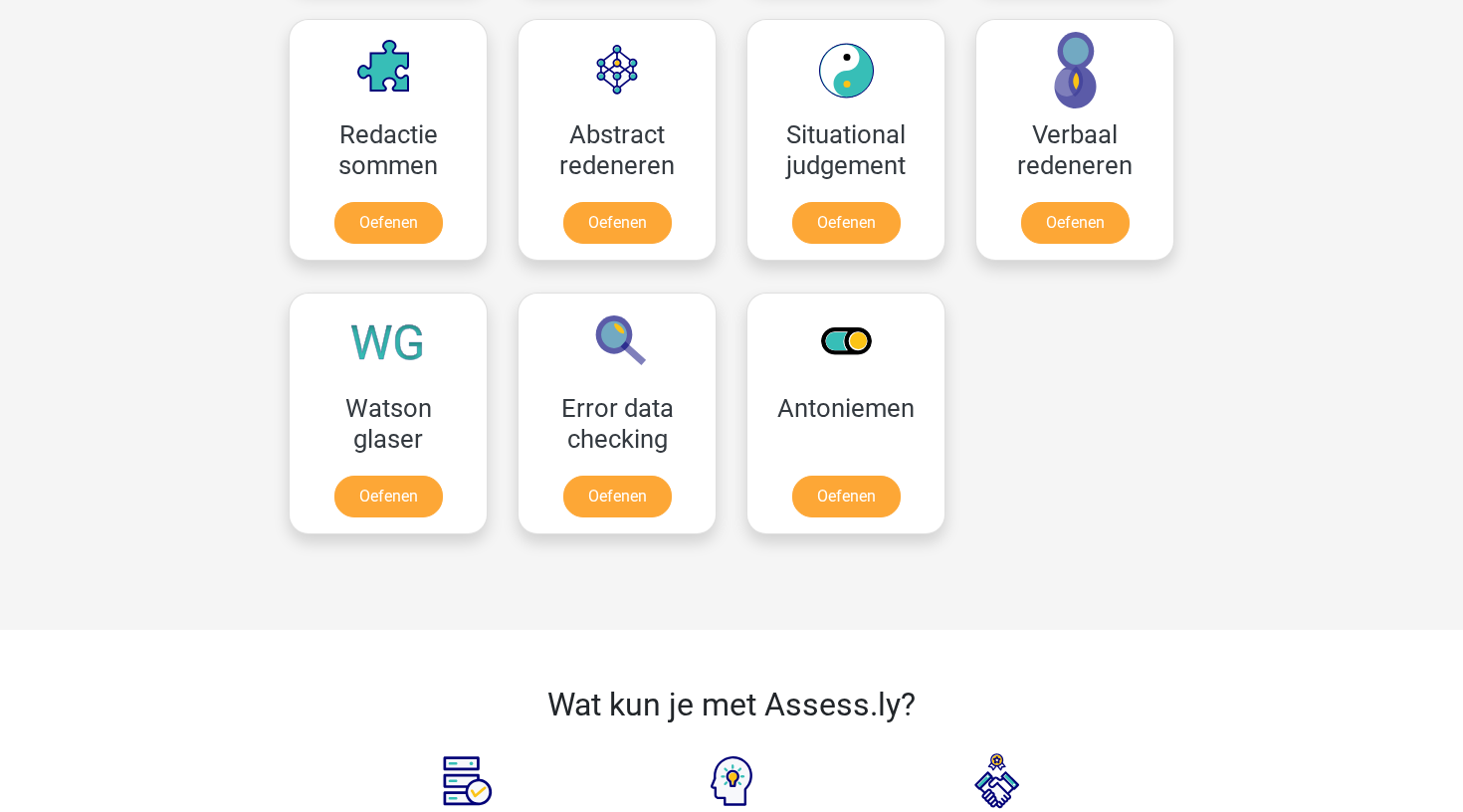 click on "[FIRST]
[USERNAME]@[DOMAIN]
[LANGUAGE]
[LANGUAGE]" at bounding box center (732, 116) 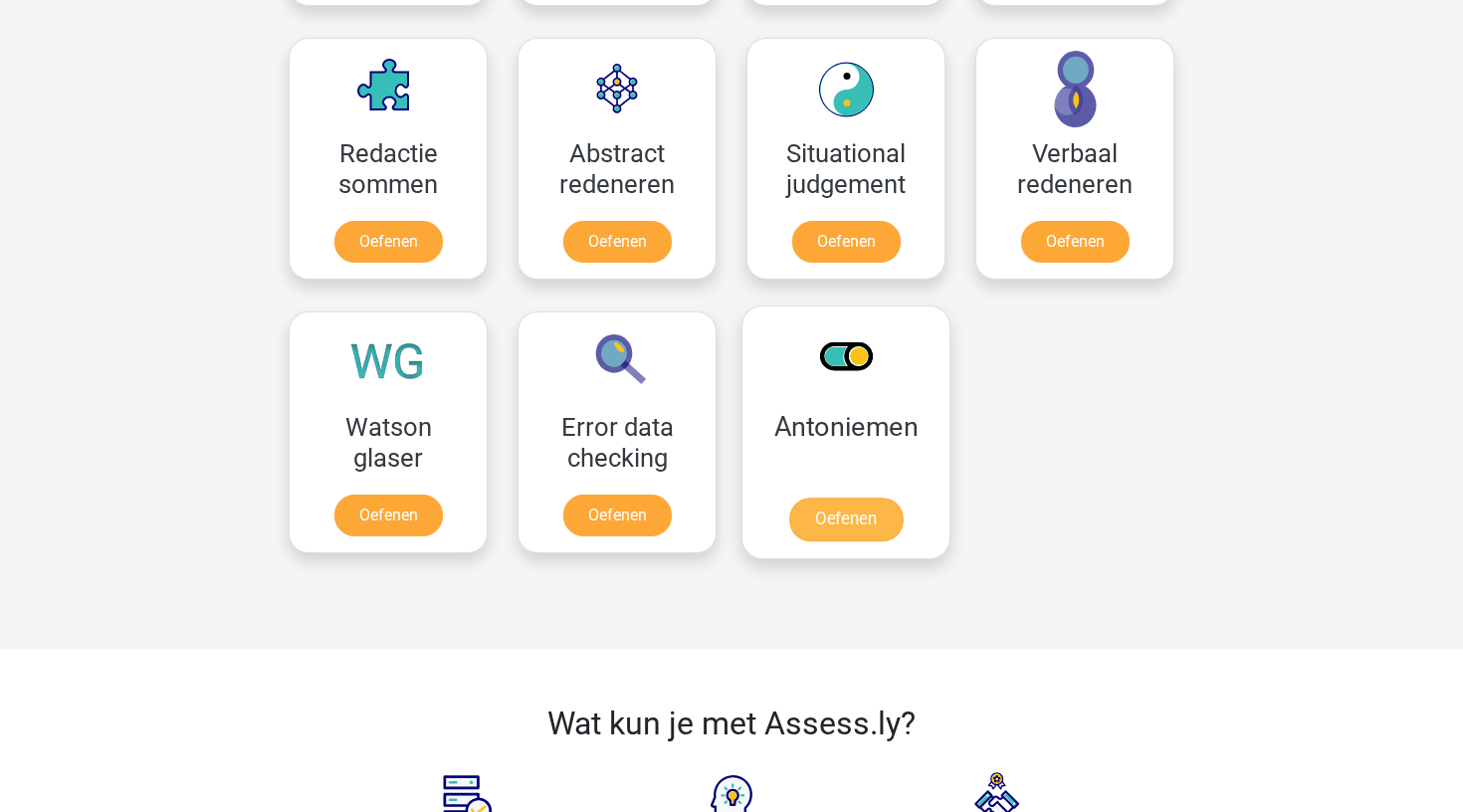 scroll, scrollTop: 1442, scrollLeft: 0, axis: vertical 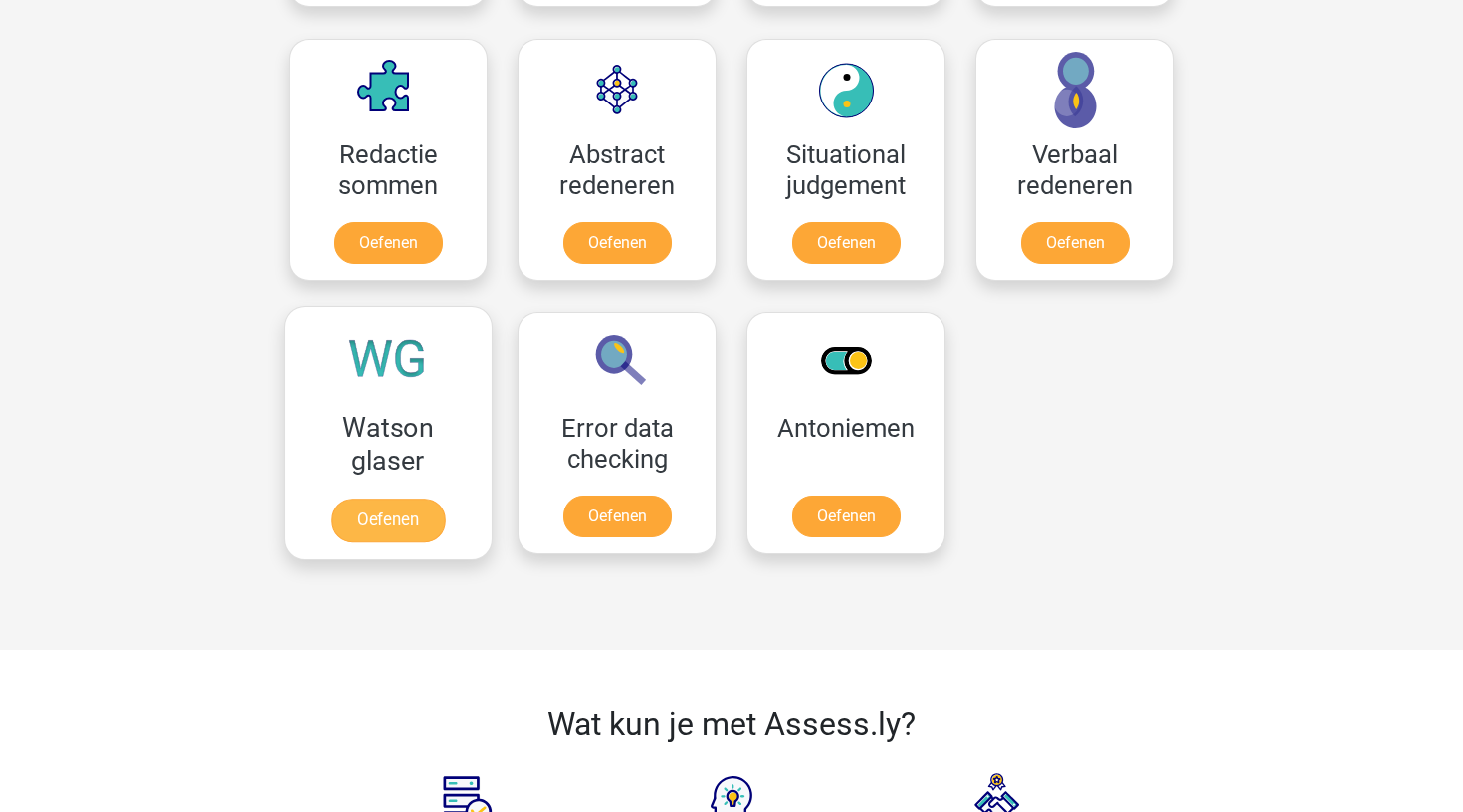 click on "Oefenen" at bounding box center [388, 520] 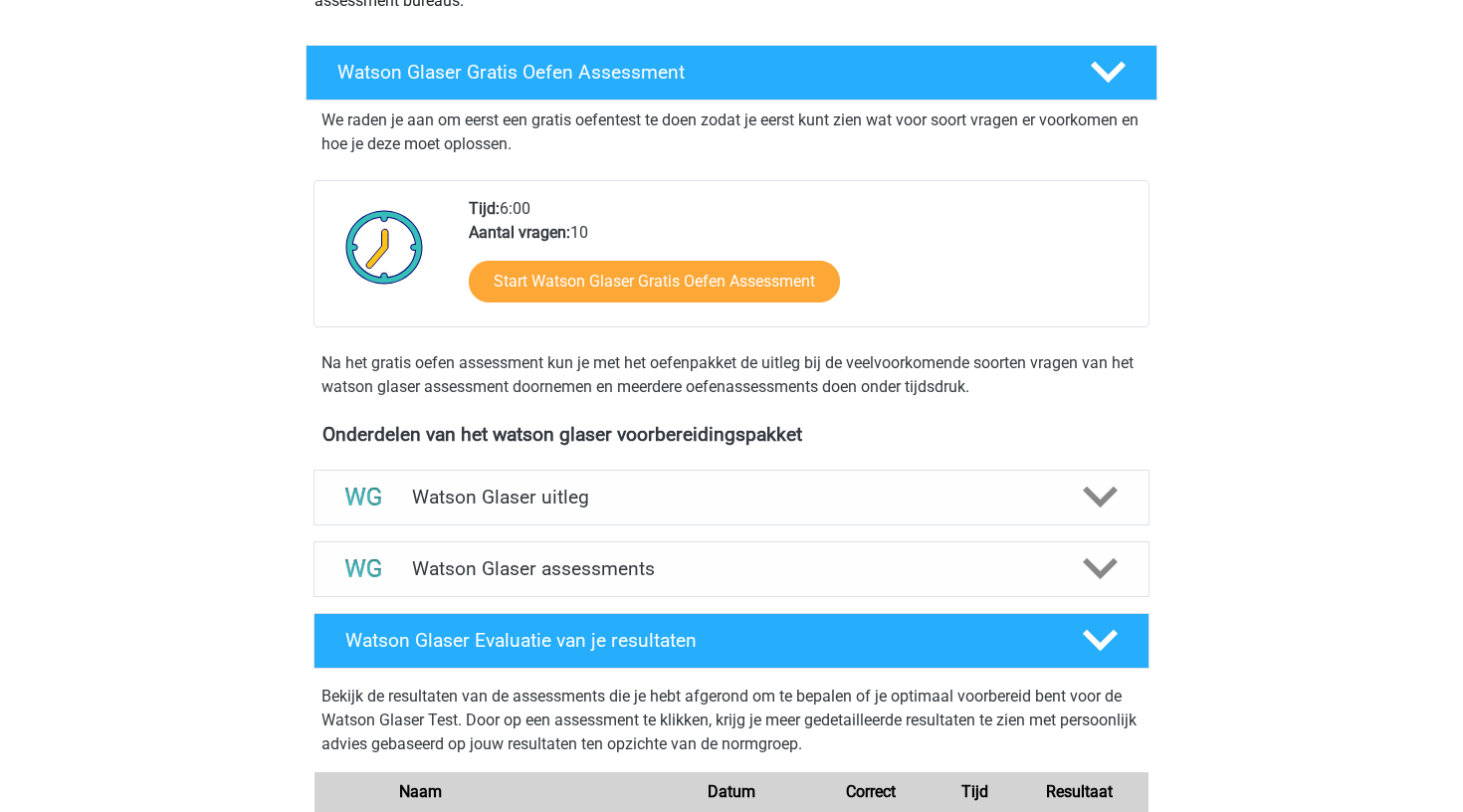scroll, scrollTop: 519, scrollLeft: 0, axis: vertical 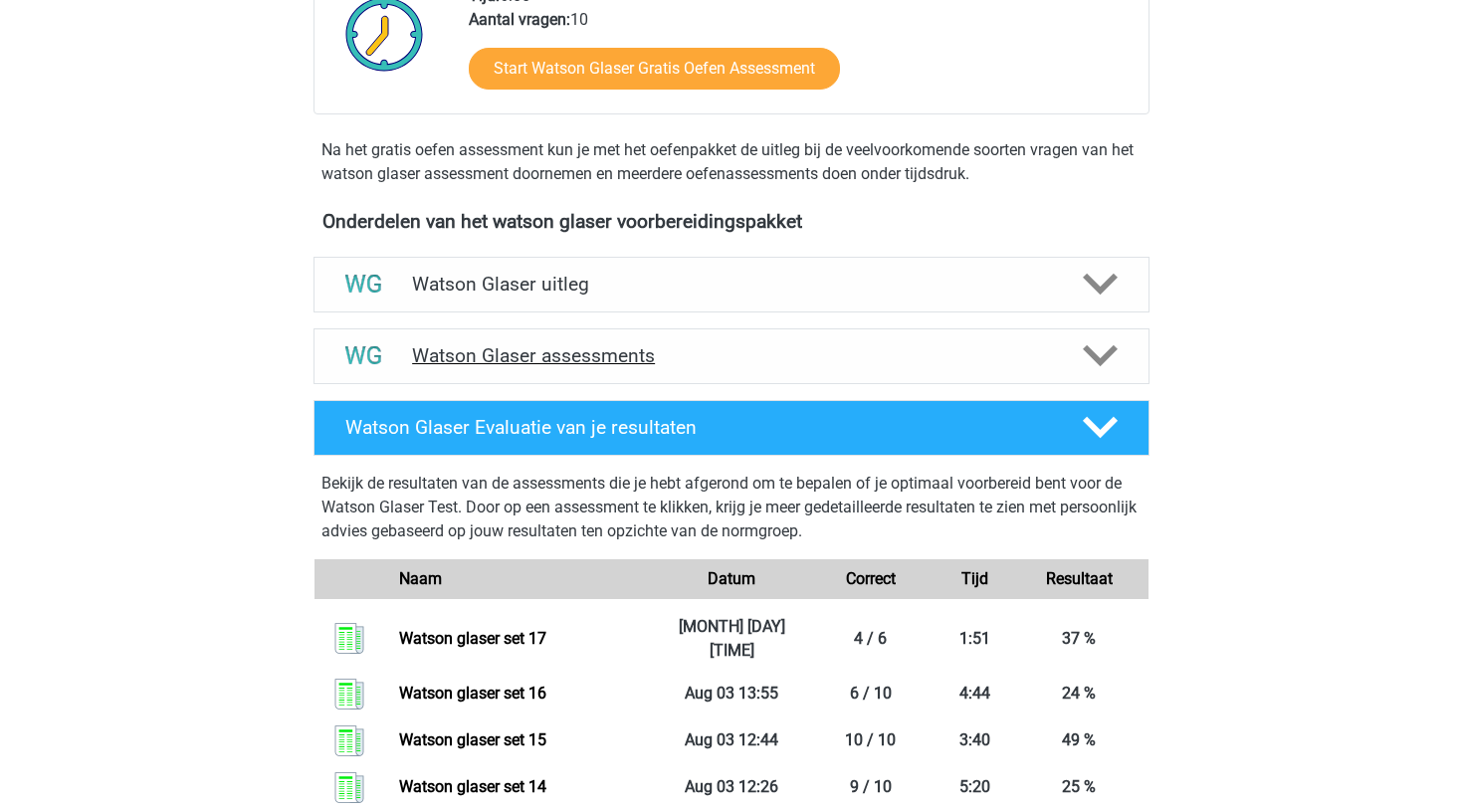 click on "Watson Glaser assessments" at bounding box center [732, 356] 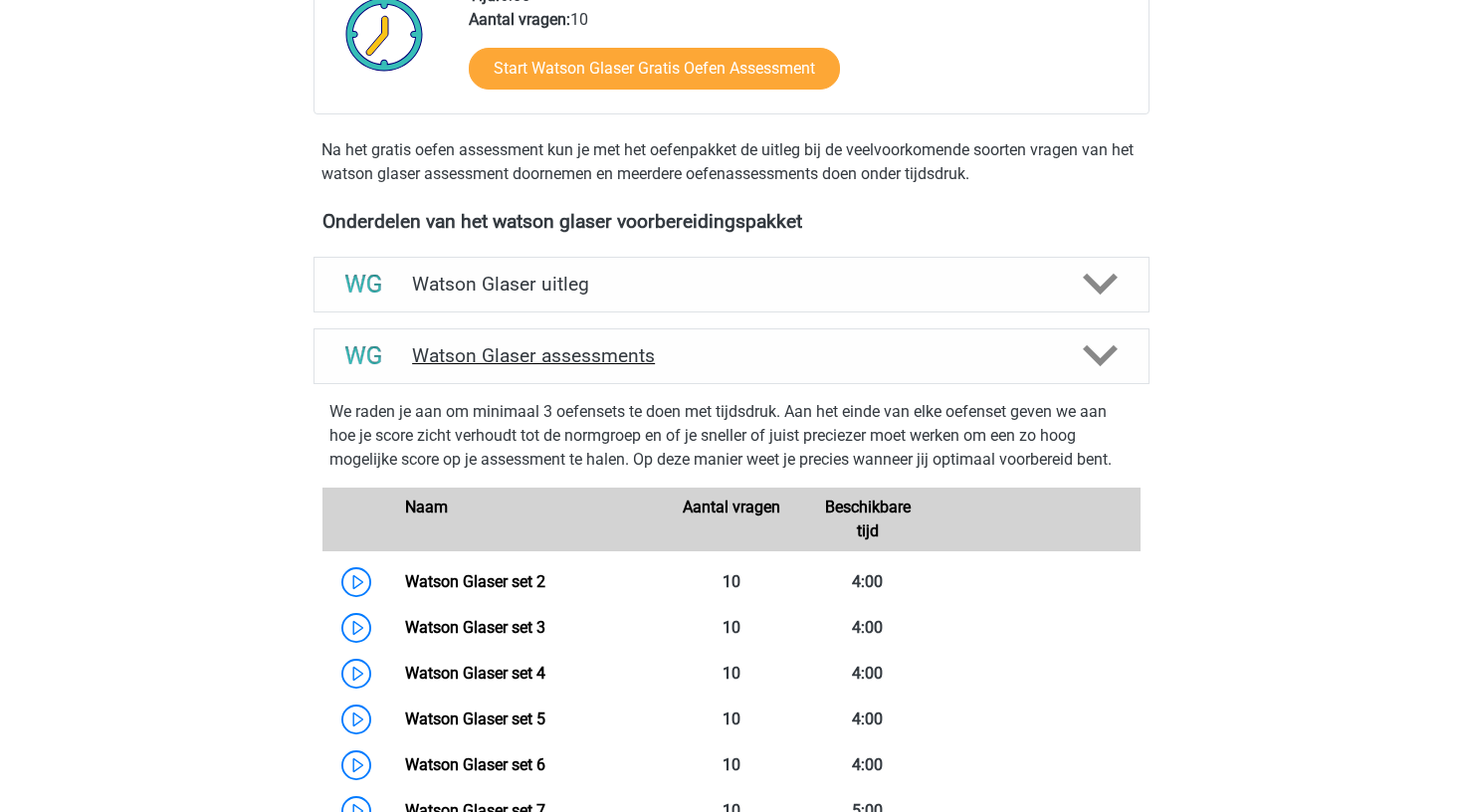 click on "Watson Glaser assessments" at bounding box center (732, 355) 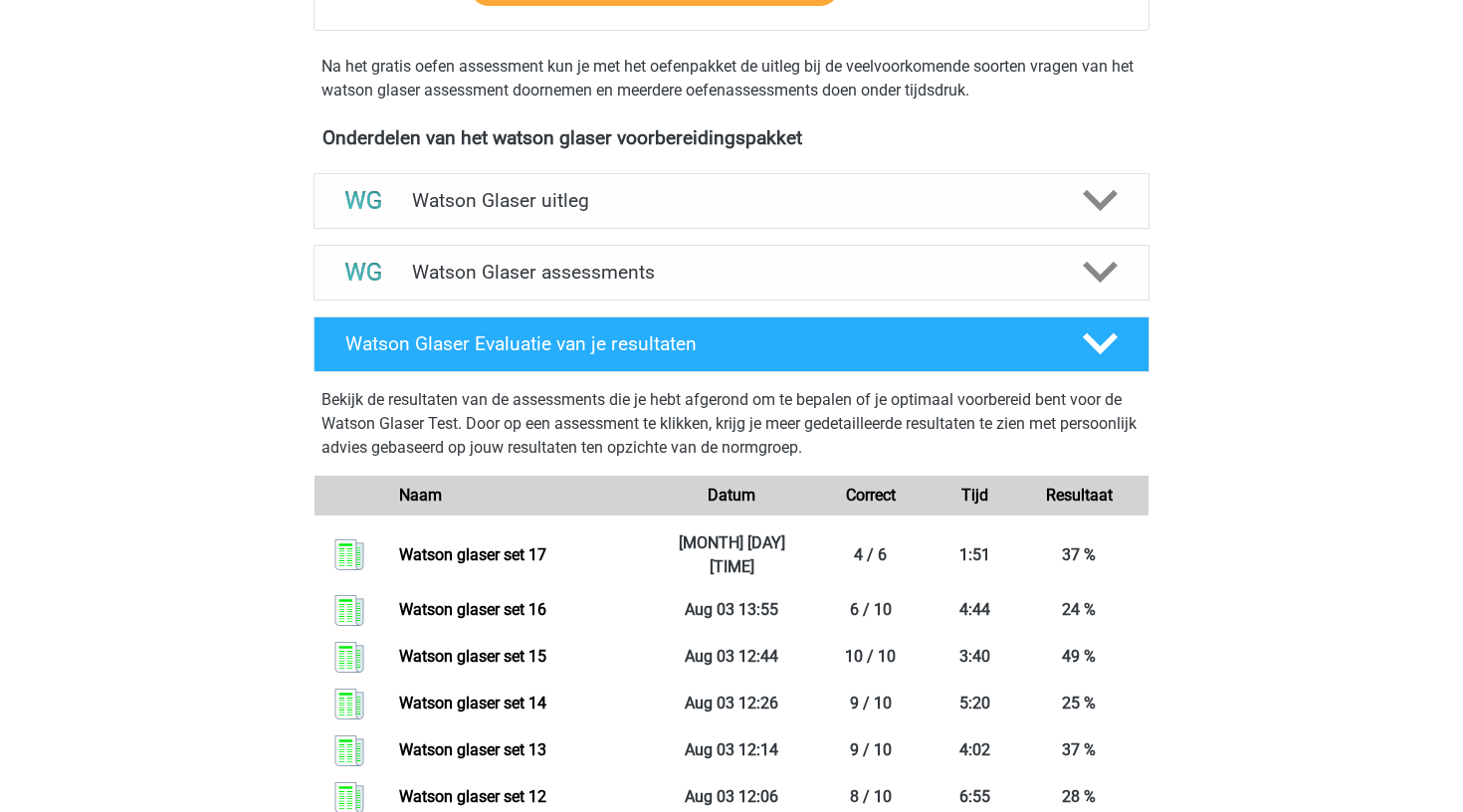 scroll, scrollTop: 530, scrollLeft: 0, axis: vertical 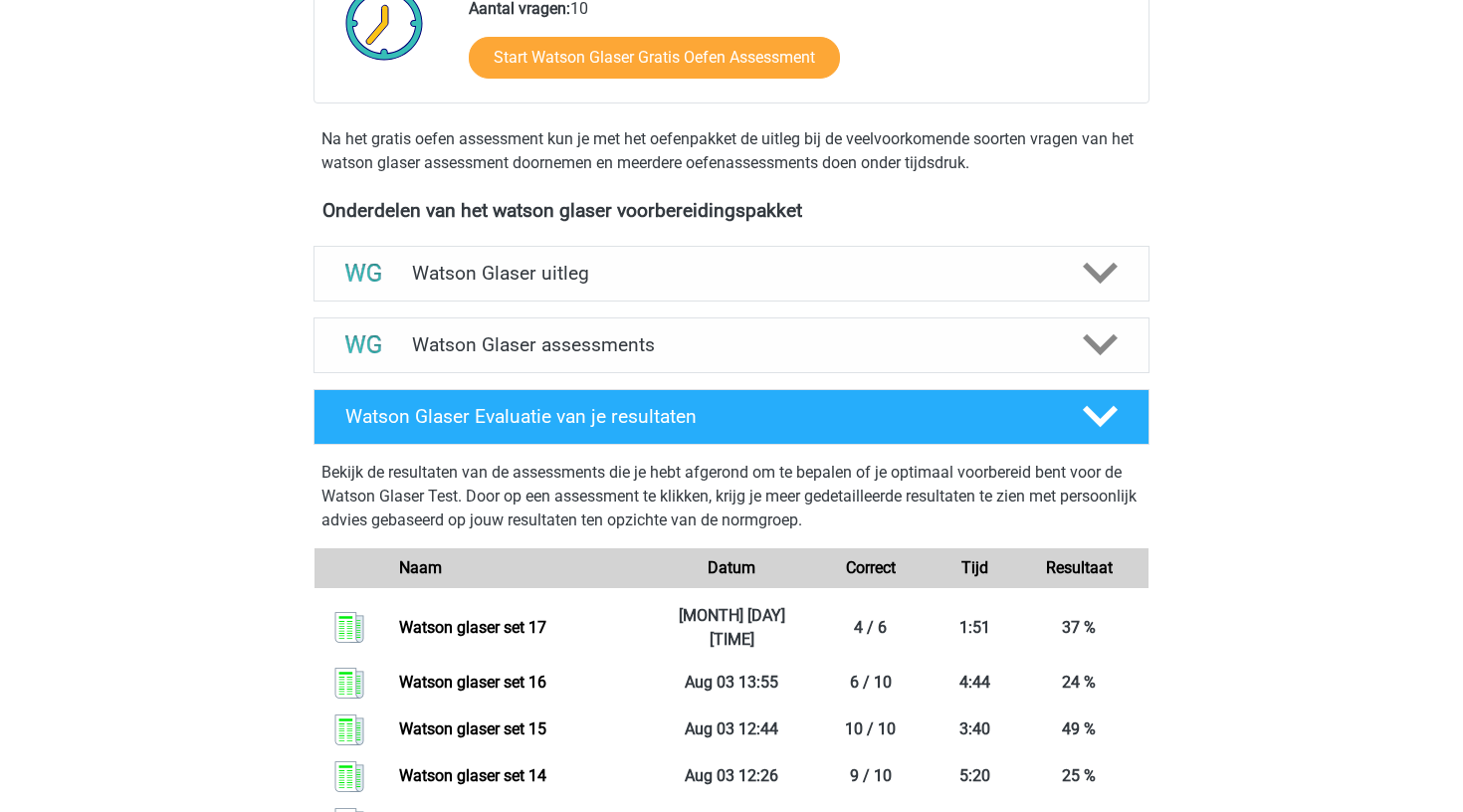 click on "Watson Glaser uitleg
Bij de Watson Glaser Critical Thinking Test wordt getoetst hoe vaardig je bent in het lezen, analyseren en interpreteren van tekst. Kritisch denken kan worden gedefinieerd als 'het vermogen om een ​​reeks informatie afkomstig uit veel verschillende bronnen in overweging te nemen, deze informatie op een creatieve en logische manier te verwerken, uit te dagen, te analyseren en tot weloverwogen conclusies te komen die verdedigbaar en gerechtvaardigd zijn' ( Maan, 2008)." at bounding box center [732, 274] 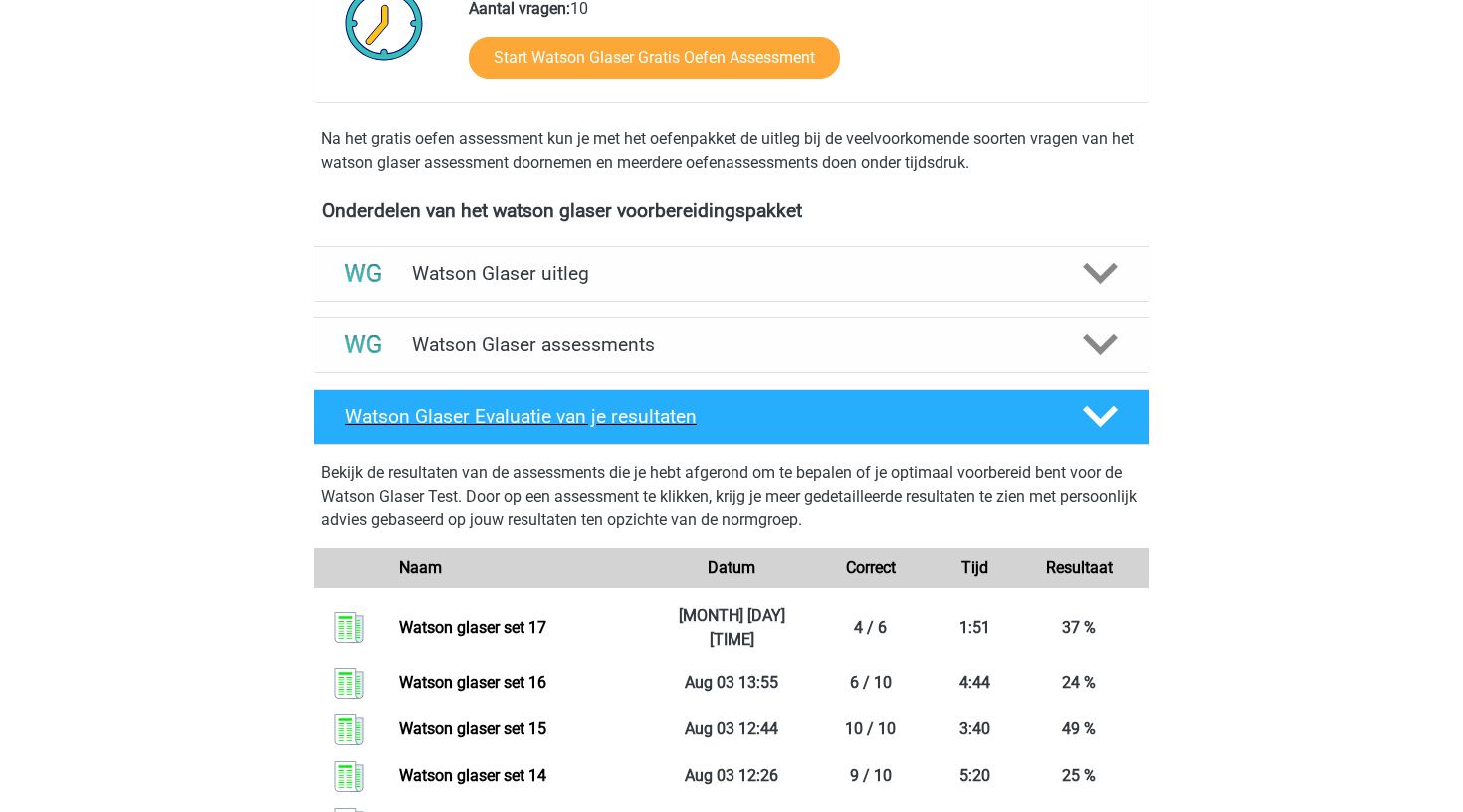 click on "Watson Glaser
Evaluatie van je resultaten" at bounding box center (698, 416) 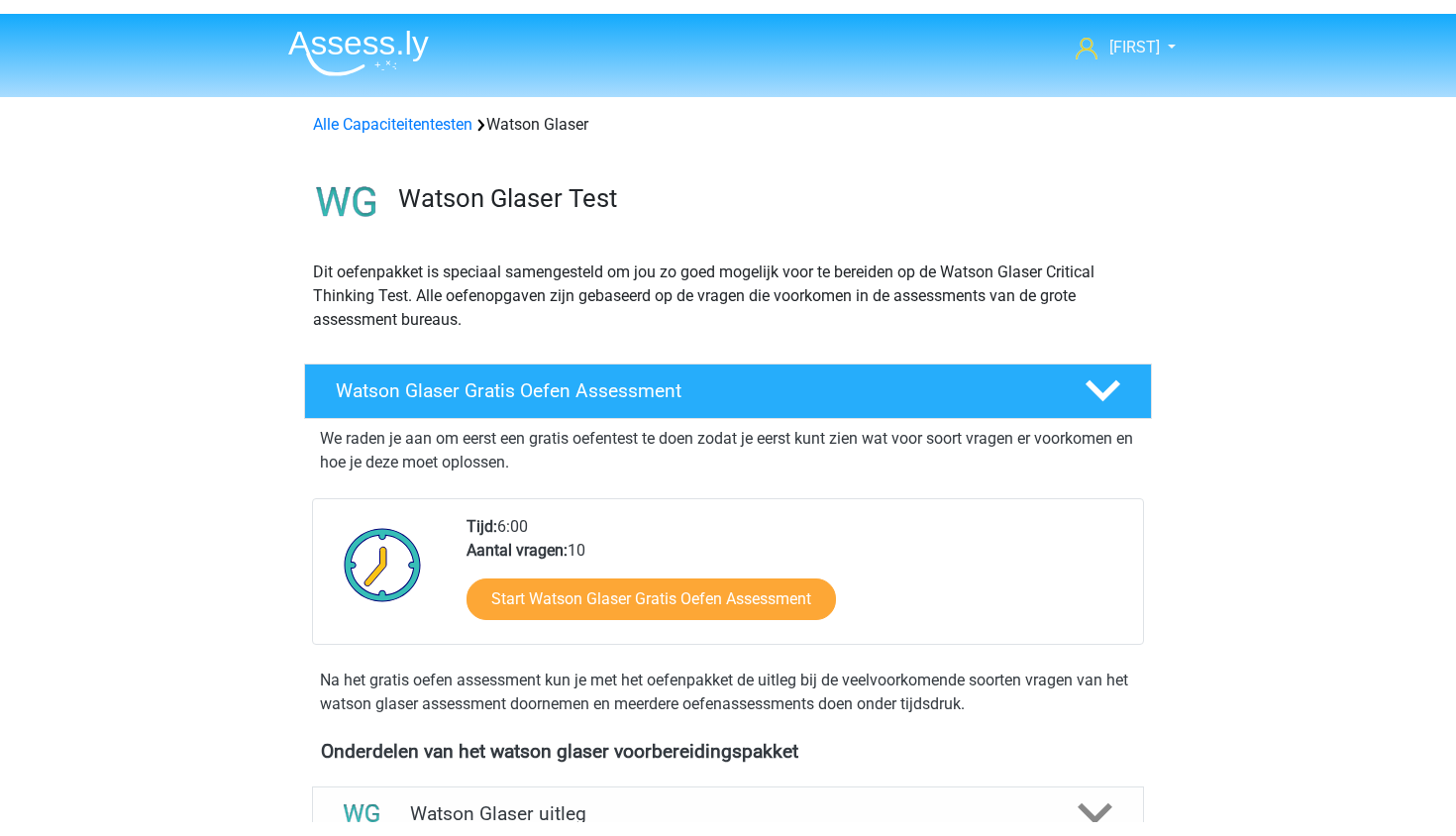 scroll, scrollTop: 0, scrollLeft: 0, axis: both 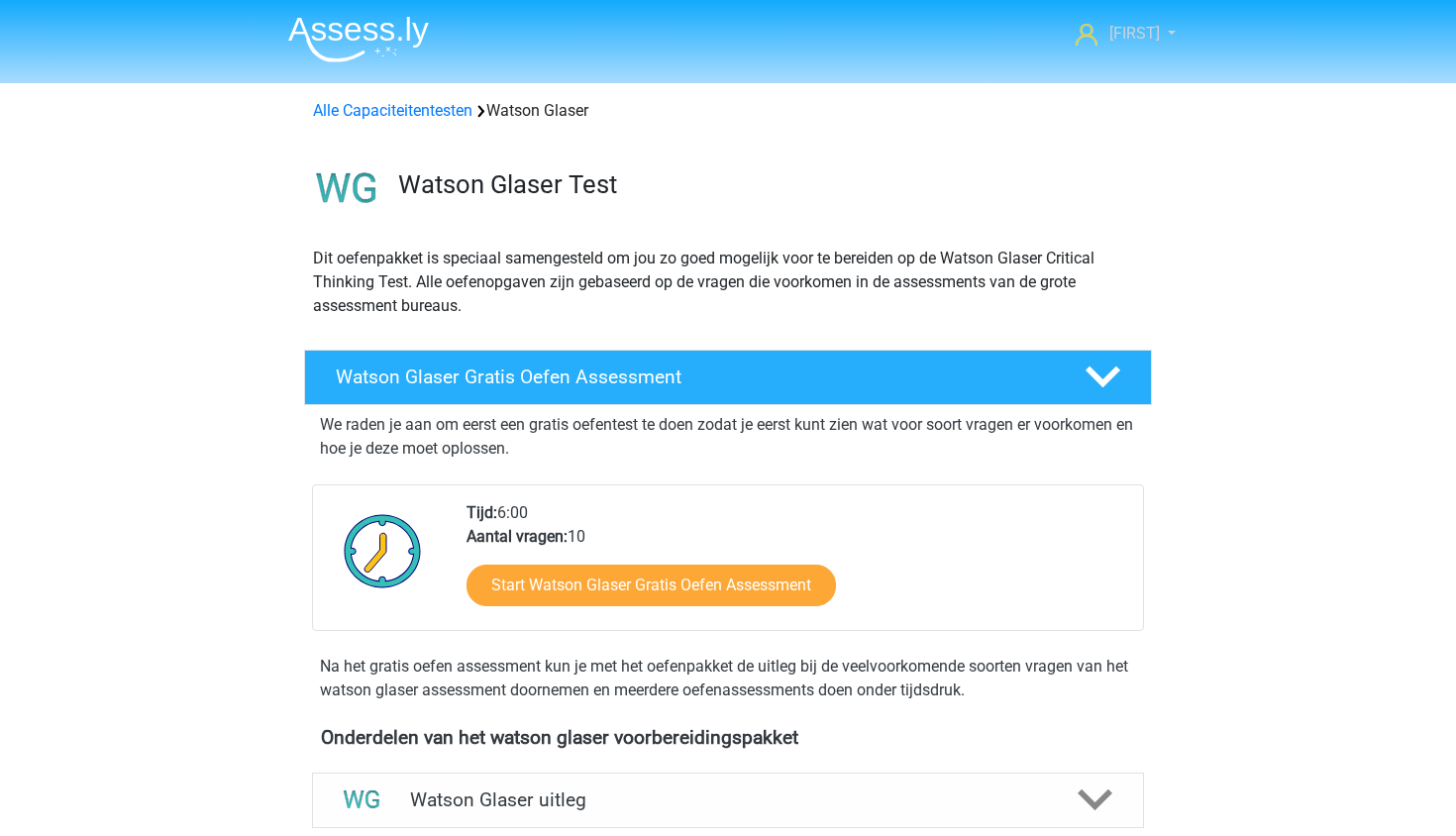 click on "[FIRST]" at bounding box center (1125, 34) 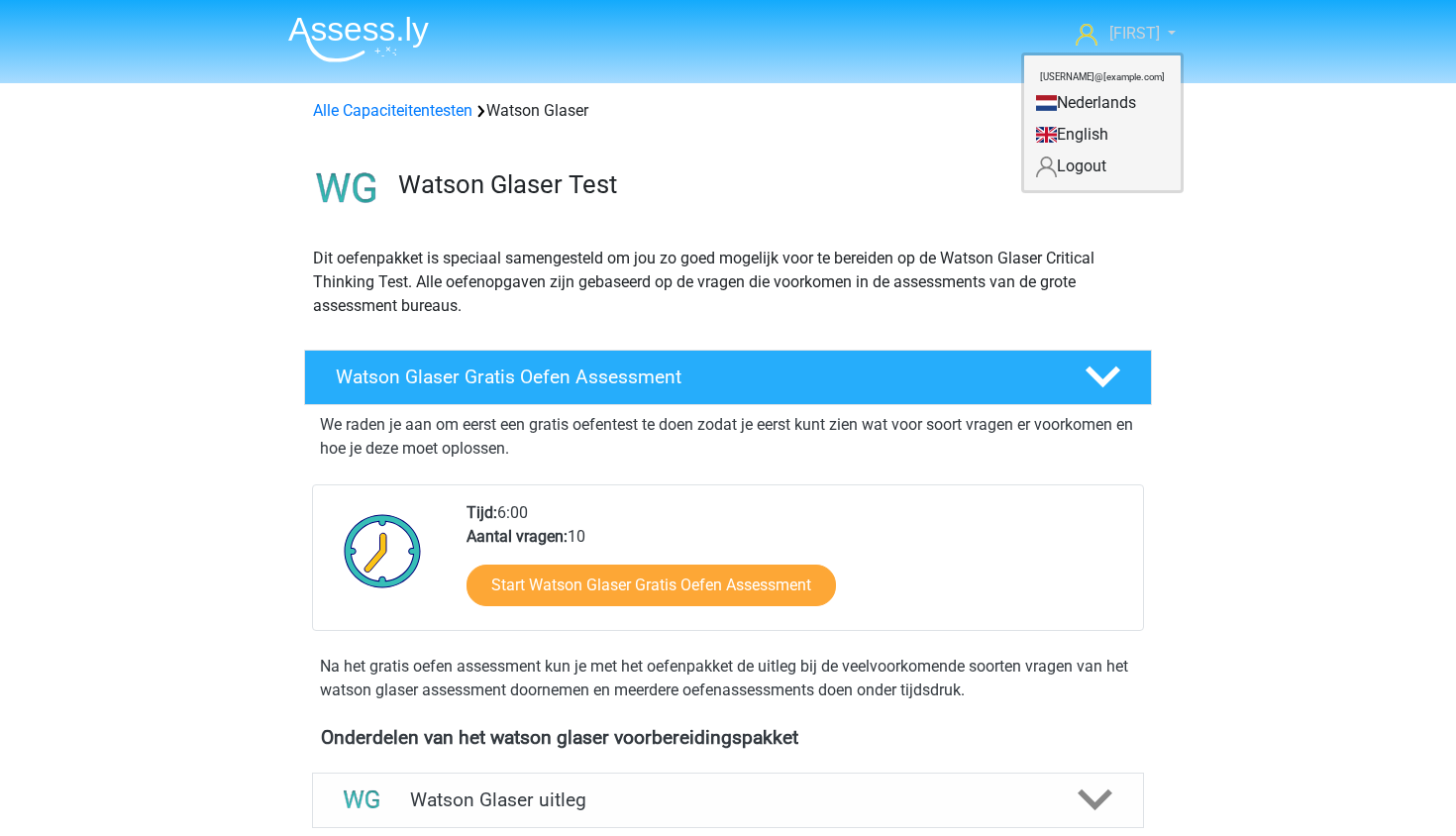 click on "[FIRST]" at bounding box center (1125, 34) 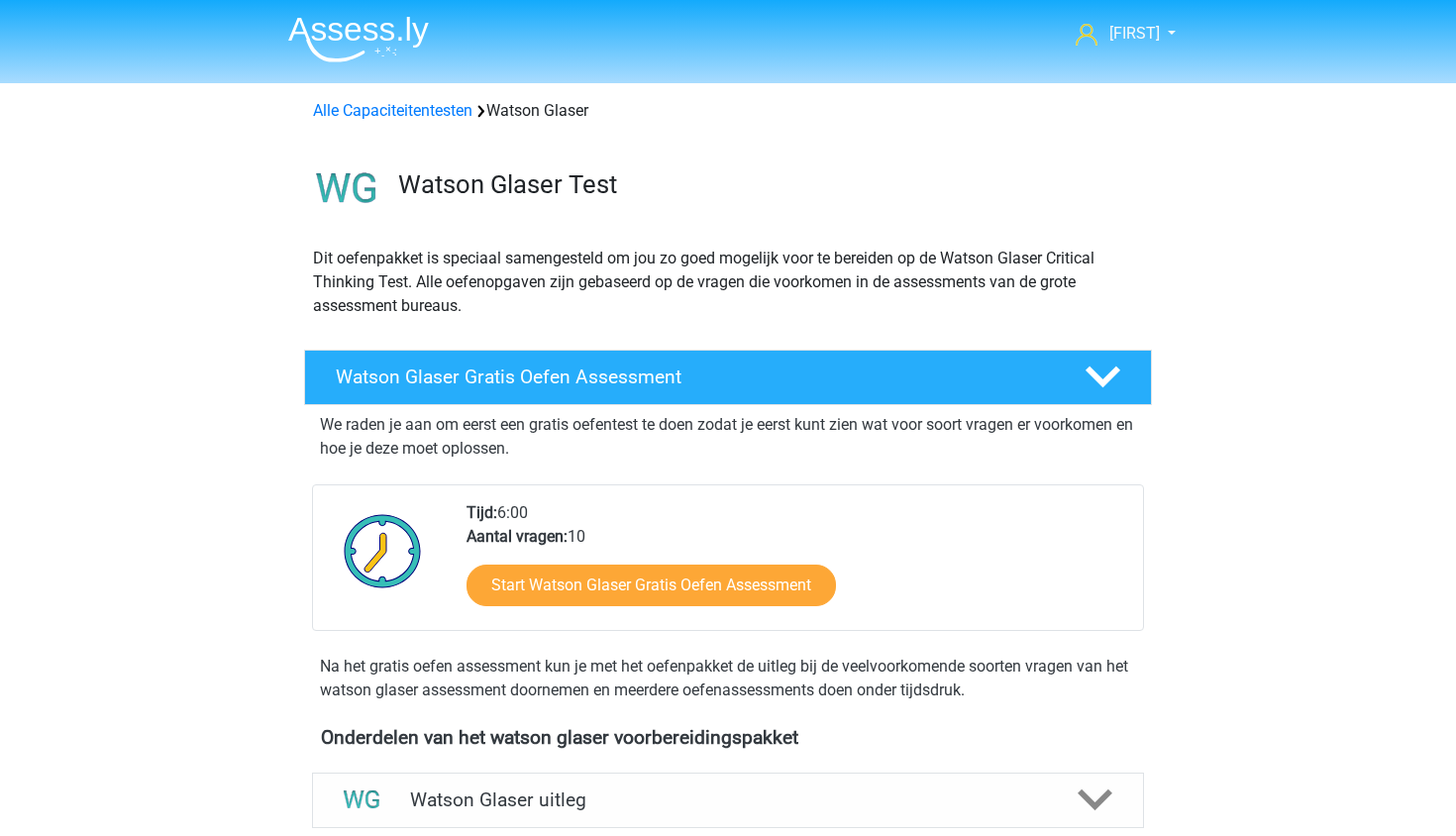 scroll, scrollTop: 0, scrollLeft: 0, axis: both 